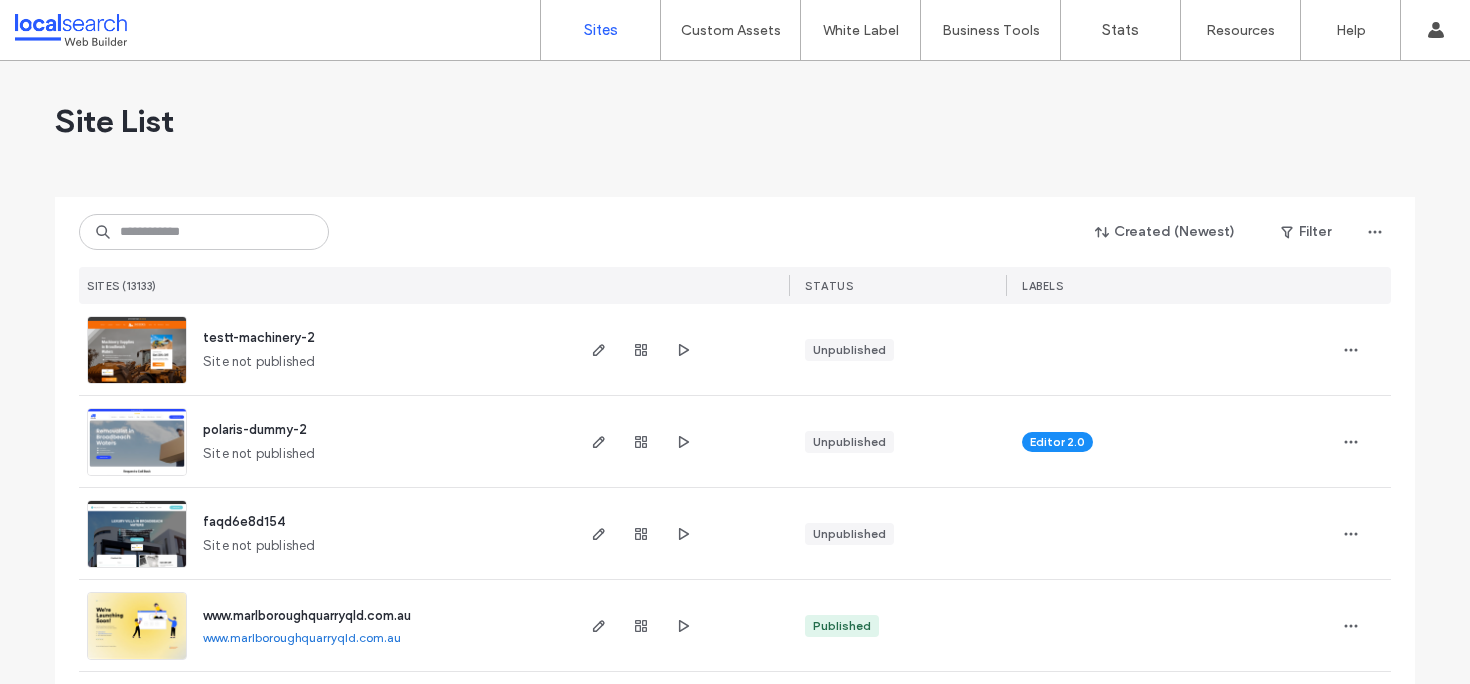 scroll, scrollTop: 0, scrollLeft: 0, axis: both 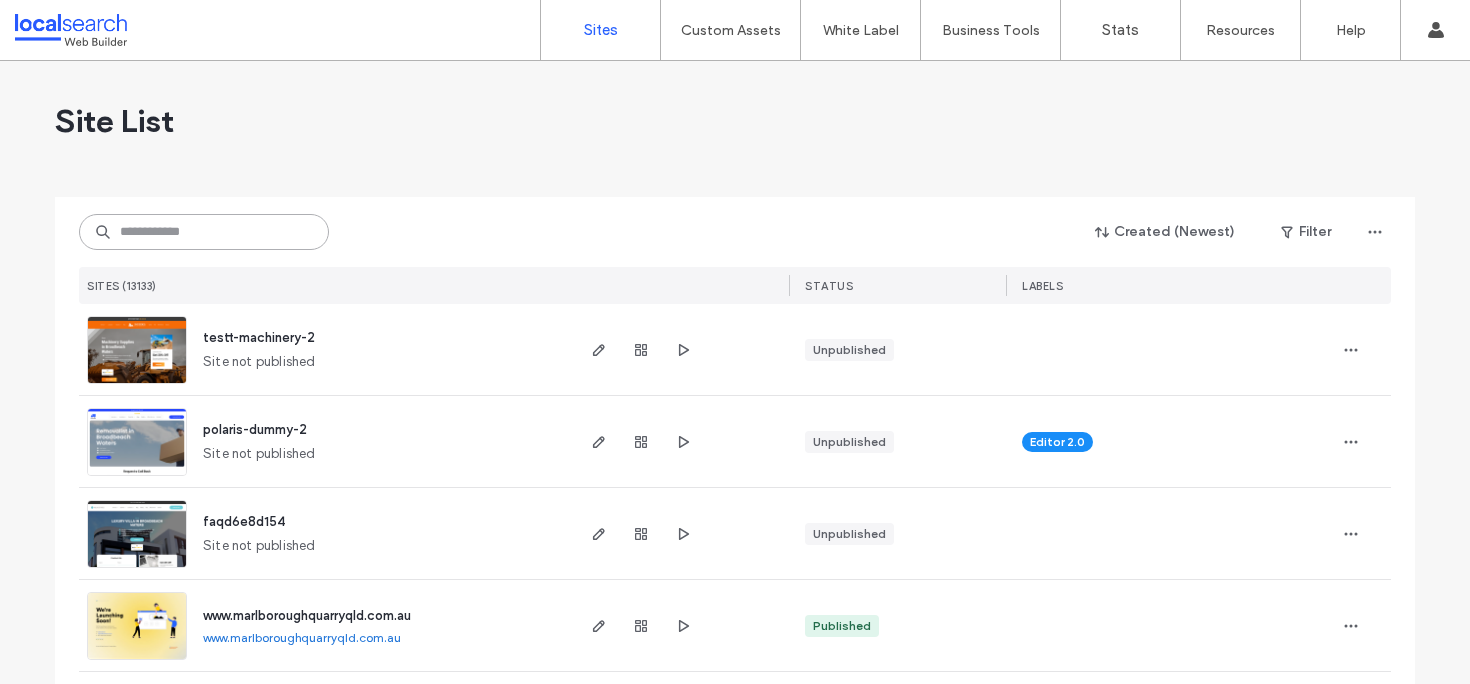 click at bounding box center (204, 232) 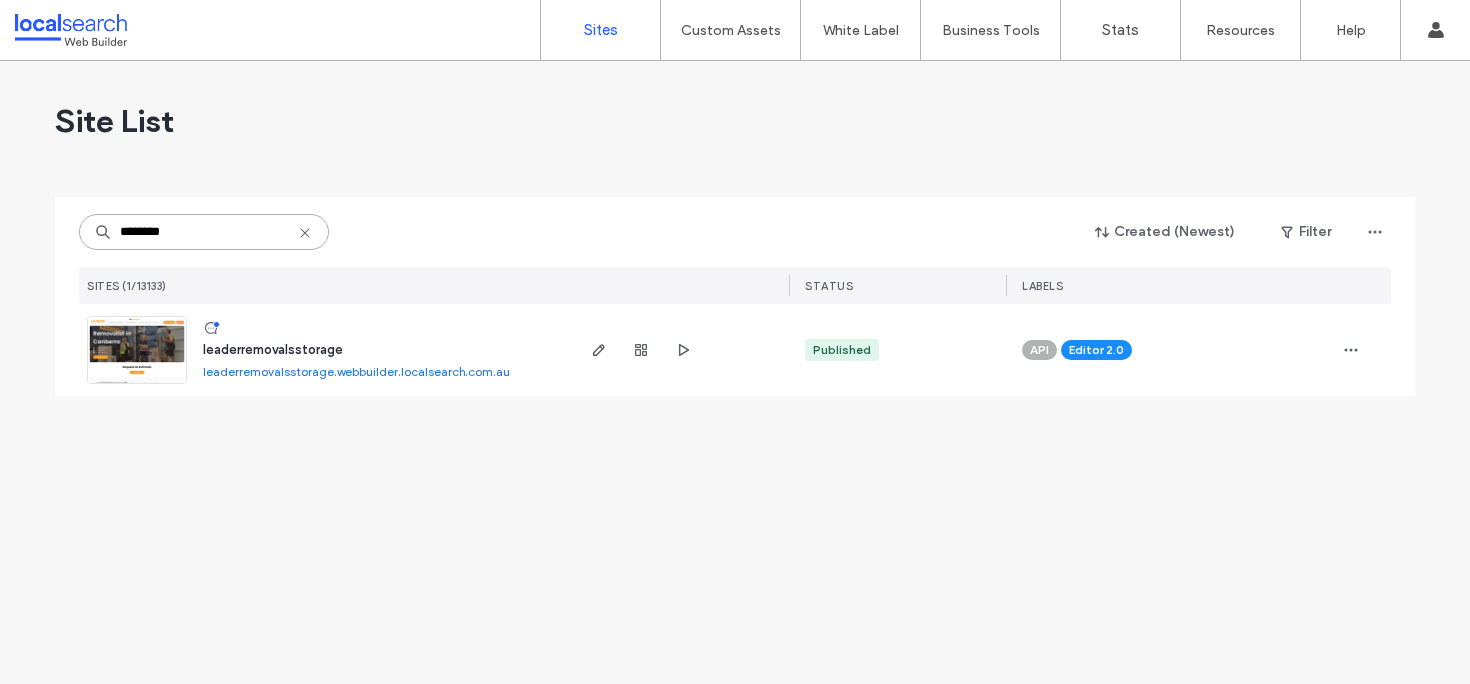 type on "********" 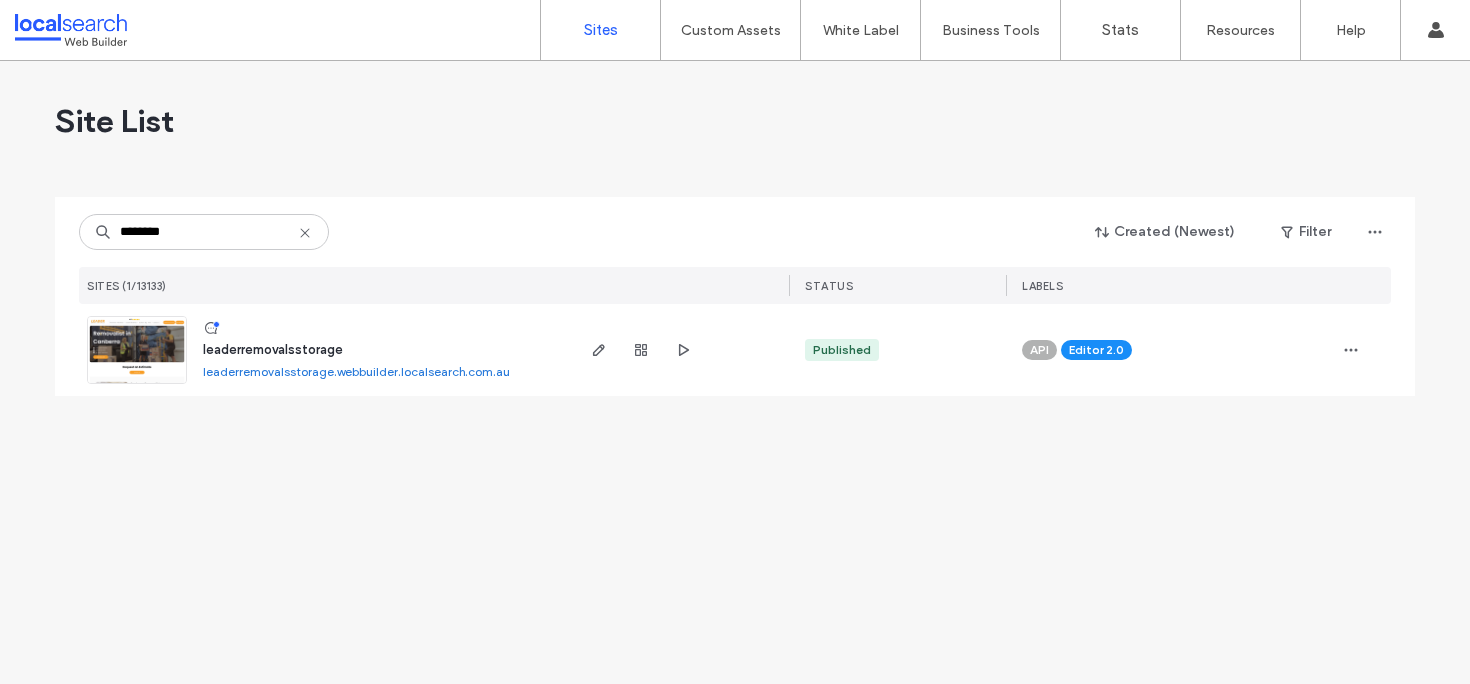 click on "leaderremovalsstorage" at bounding box center (273, 349) 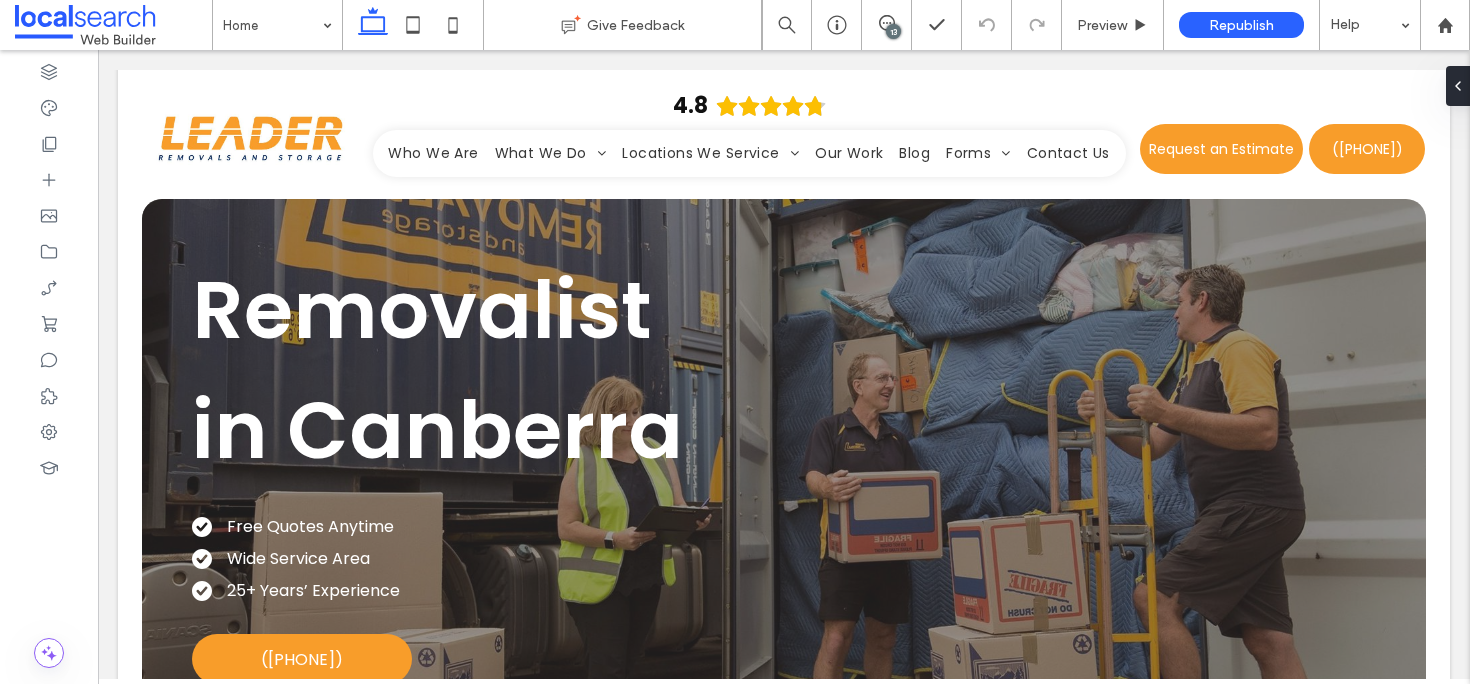 scroll, scrollTop: 0, scrollLeft: 0, axis: both 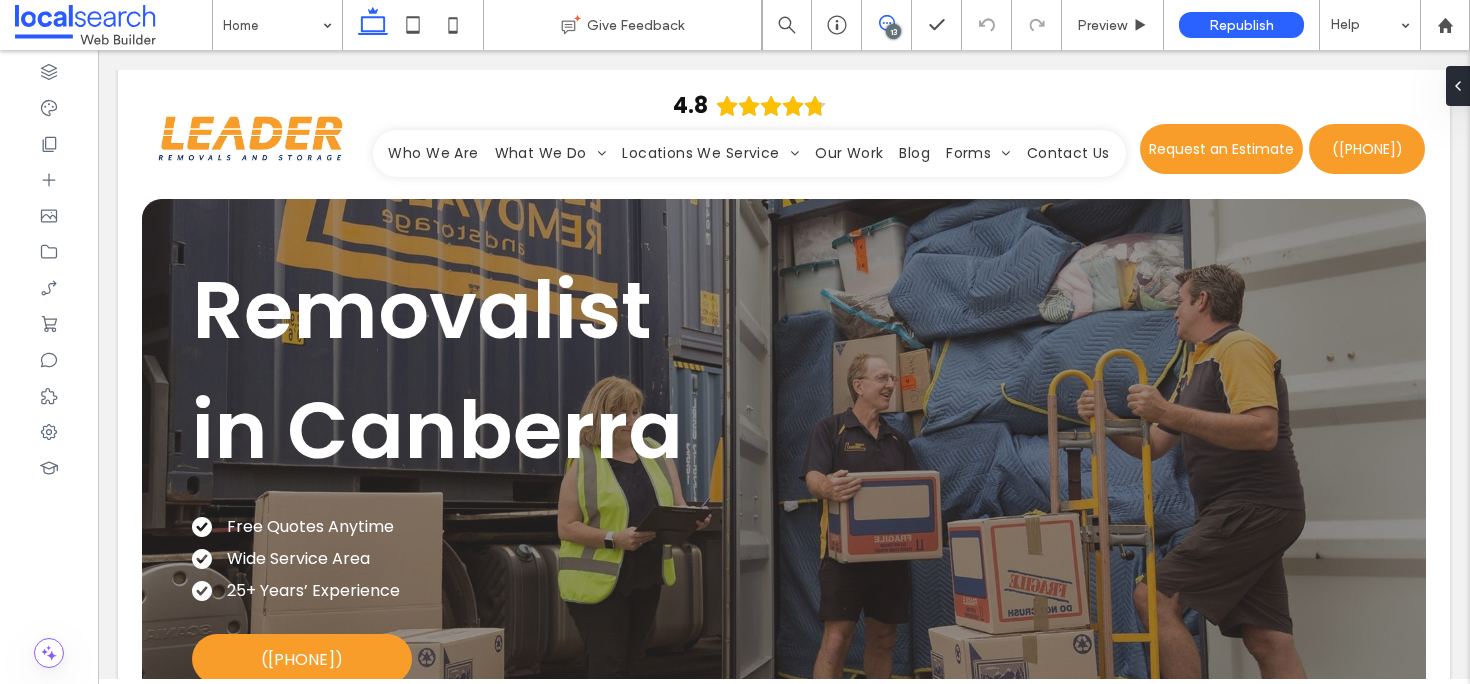 click 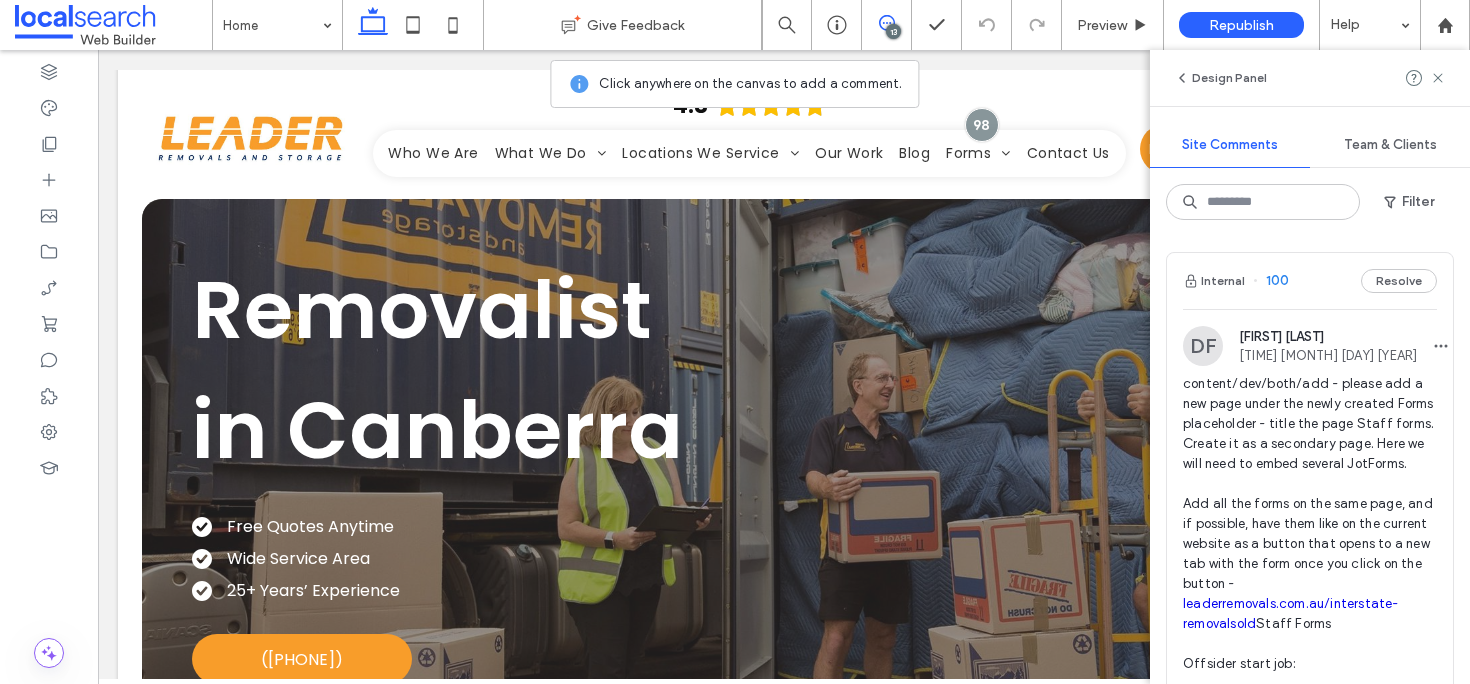 click on "Internal 100 Resolve" at bounding box center [1310, 281] 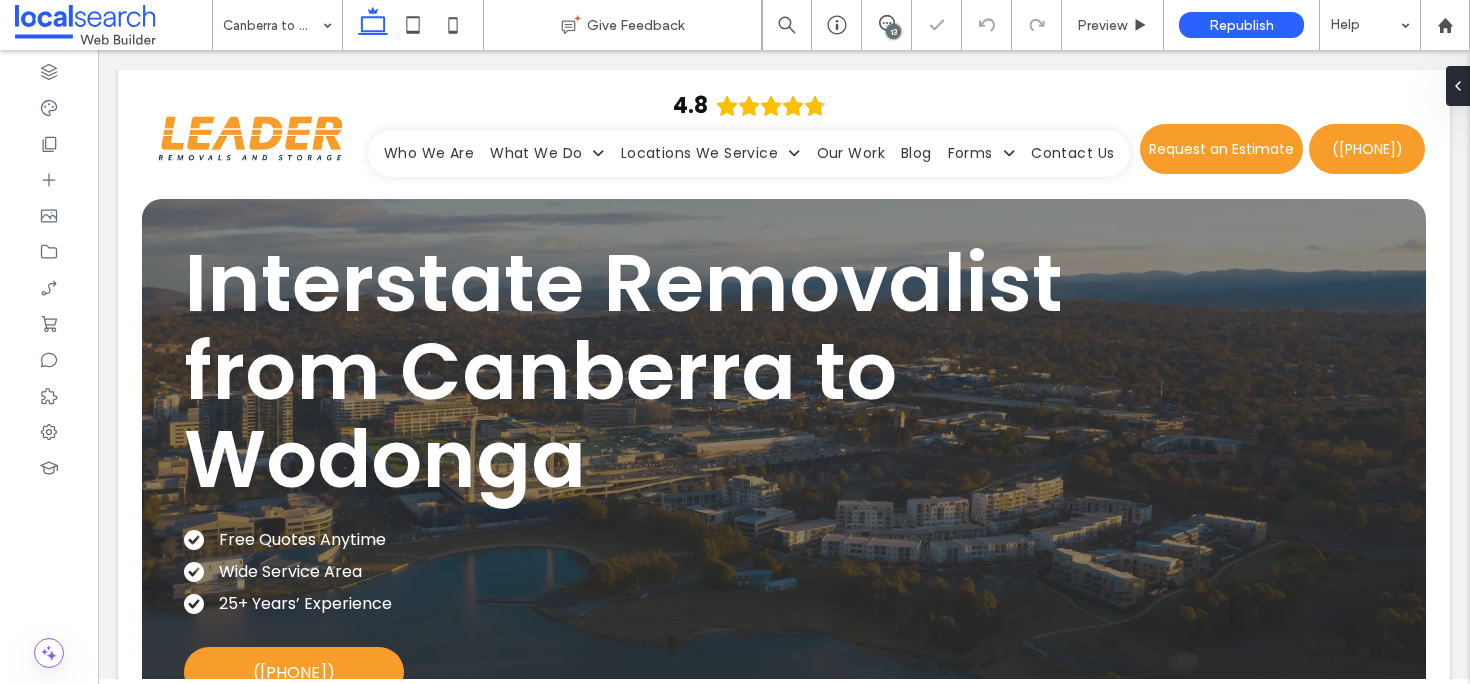 scroll, scrollTop: 0, scrollLeft: 0, axis: both 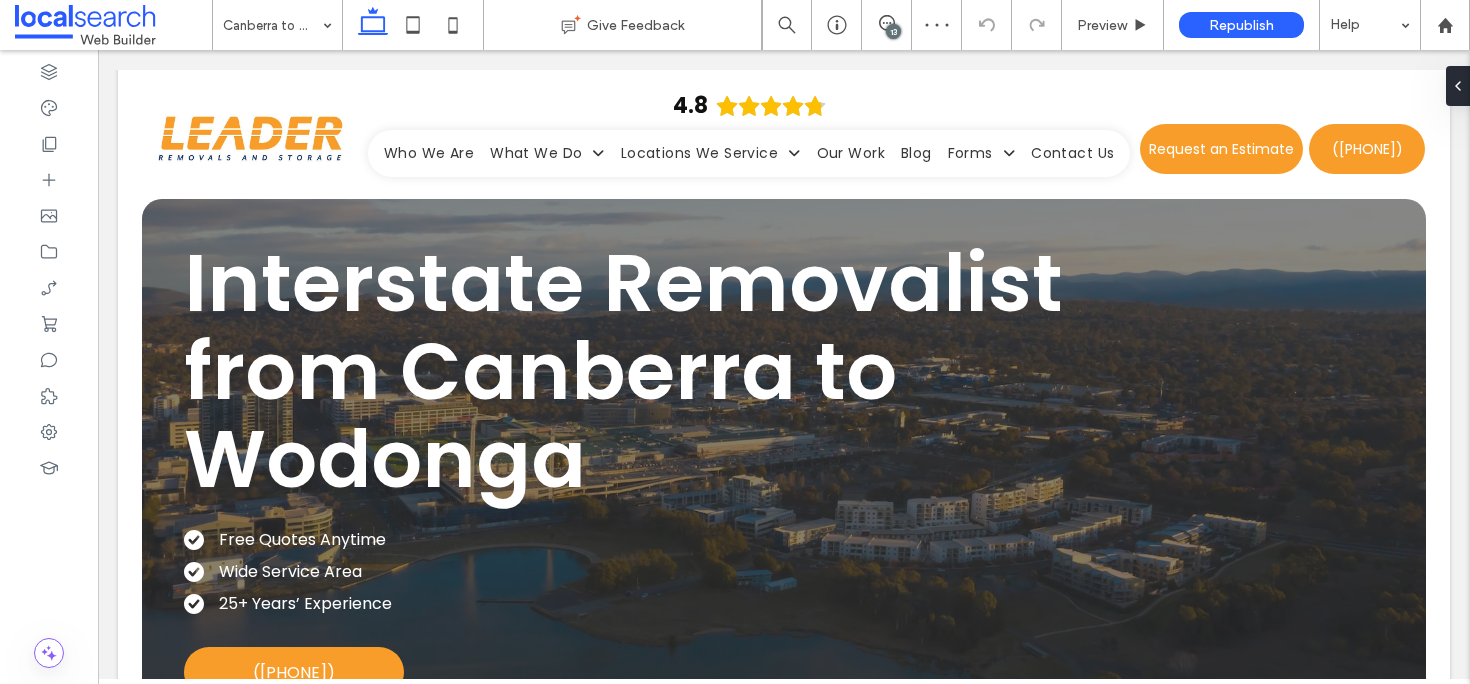 click on "13" at bounding box center [893, 31] 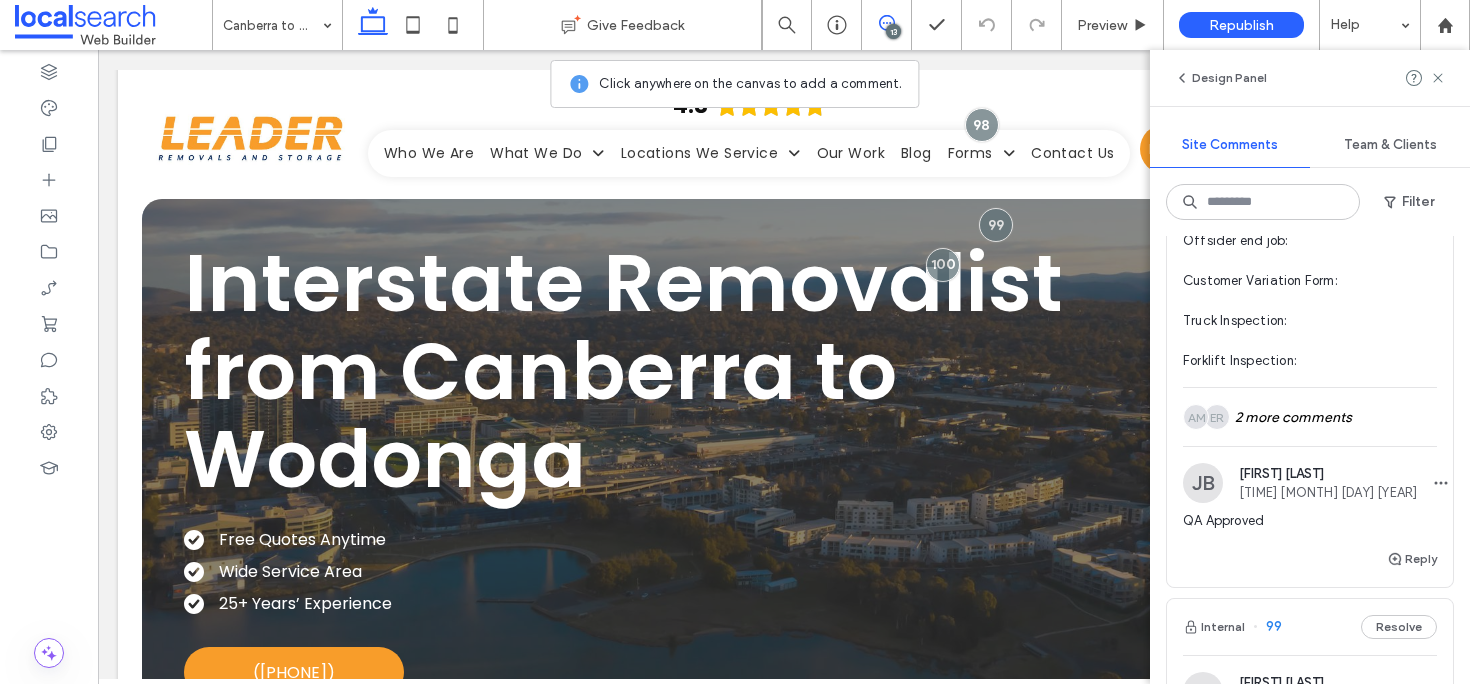 scroll, scrollTop: 464, scrollLeft: 0, axis: vertical 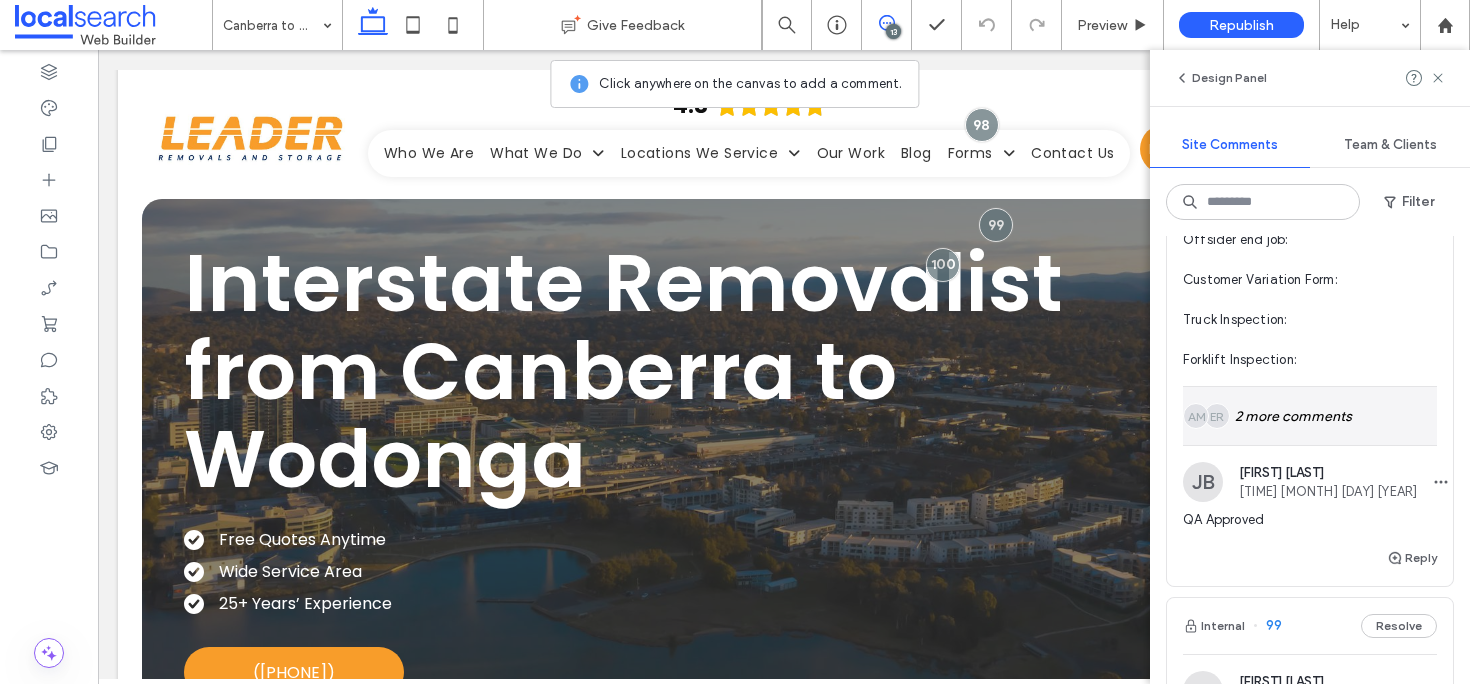 click on "ER AM 2 more comments" at bounding box center [1310, 416] 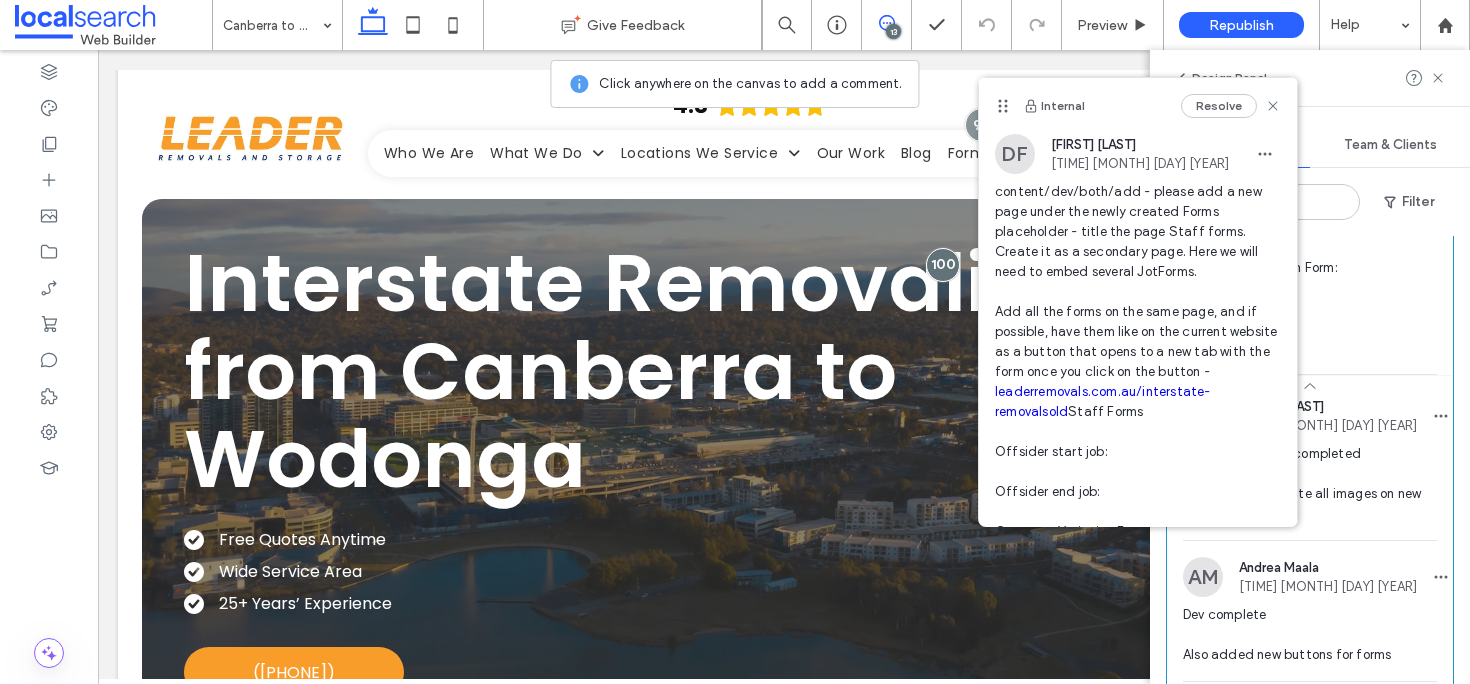 scroll, scrollTop: 478, scrollLeft: 0, axis: vertical 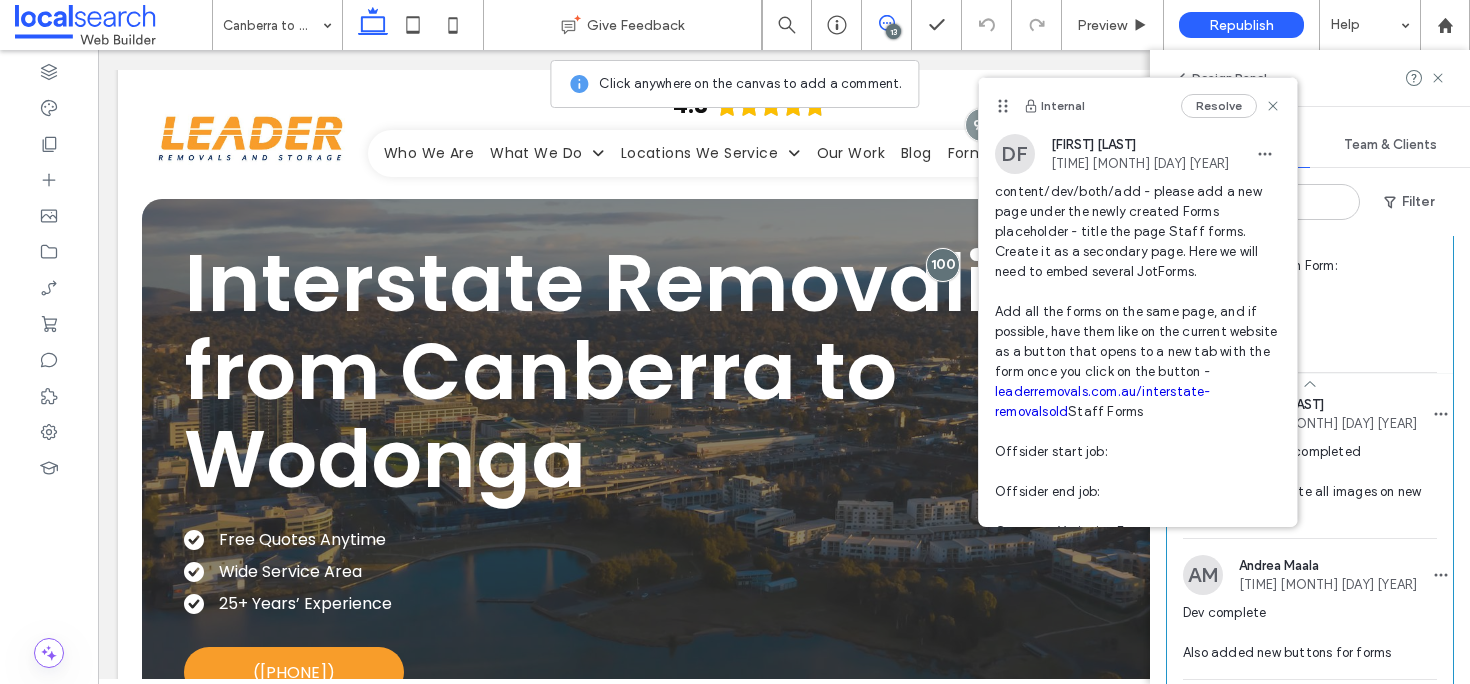 click on "content/dev/both/add - please add a new page under the newly created Forms placeholder - title the page Staff forms. Create it as a secondary page. Here we will need to embed several JotForms.
Add all the forms on the same page, and if possible, have them like on the current website as a button that opens to a new tab with the form once you click on the button -  leaderremovals.com.au/interstate-removalsold
Staff Forms
Offsider start job:
Offsider end job:
Customer Variation Form:
Truck Inspection:
Forklift Inspection:" at bounding box center [1310, 126] 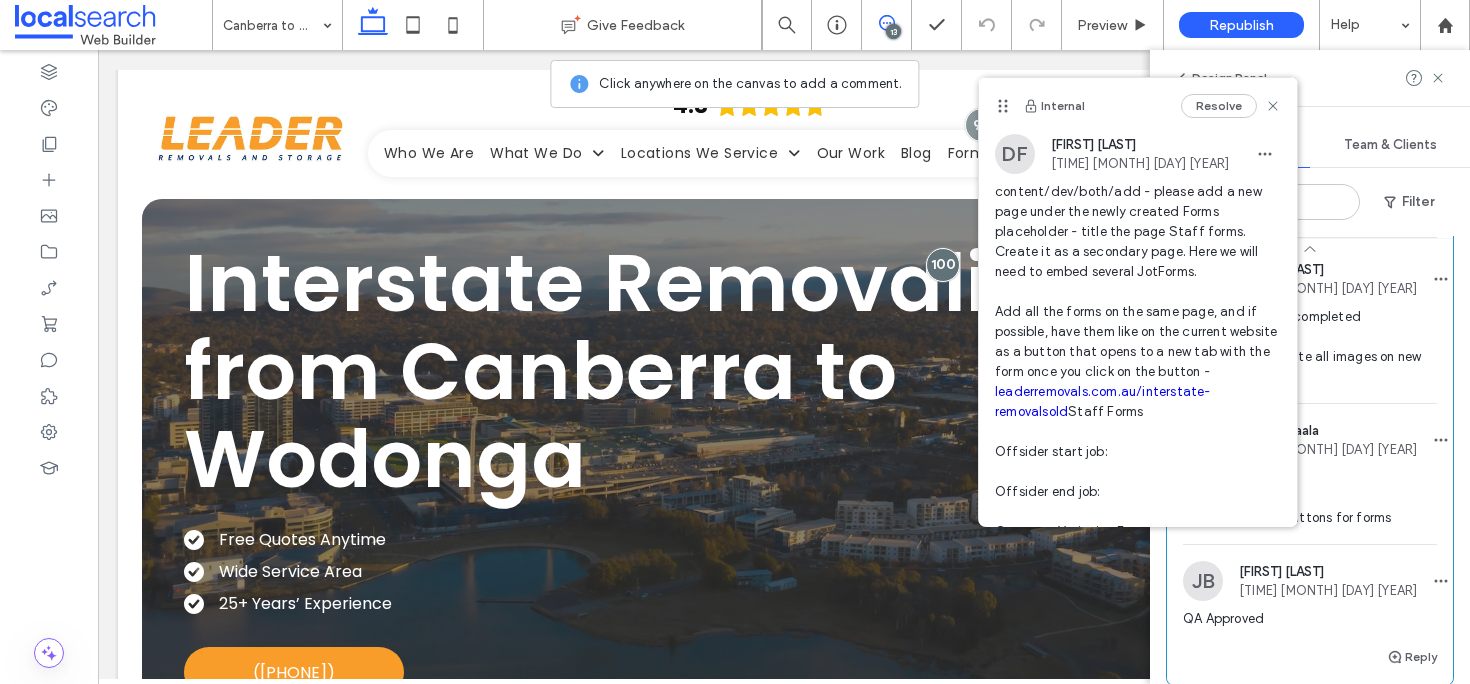 scroll, scrollTop: 617, scrollLeft: 0, axis: vertical 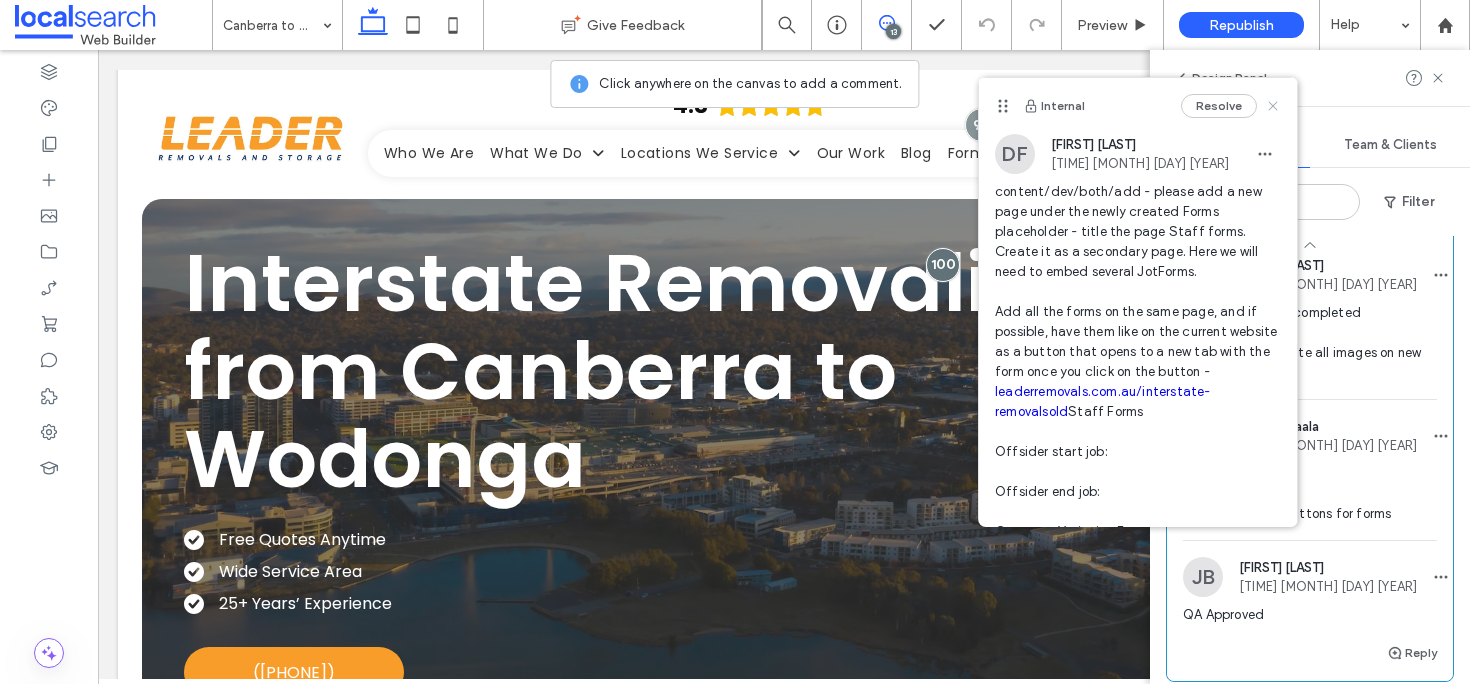 click 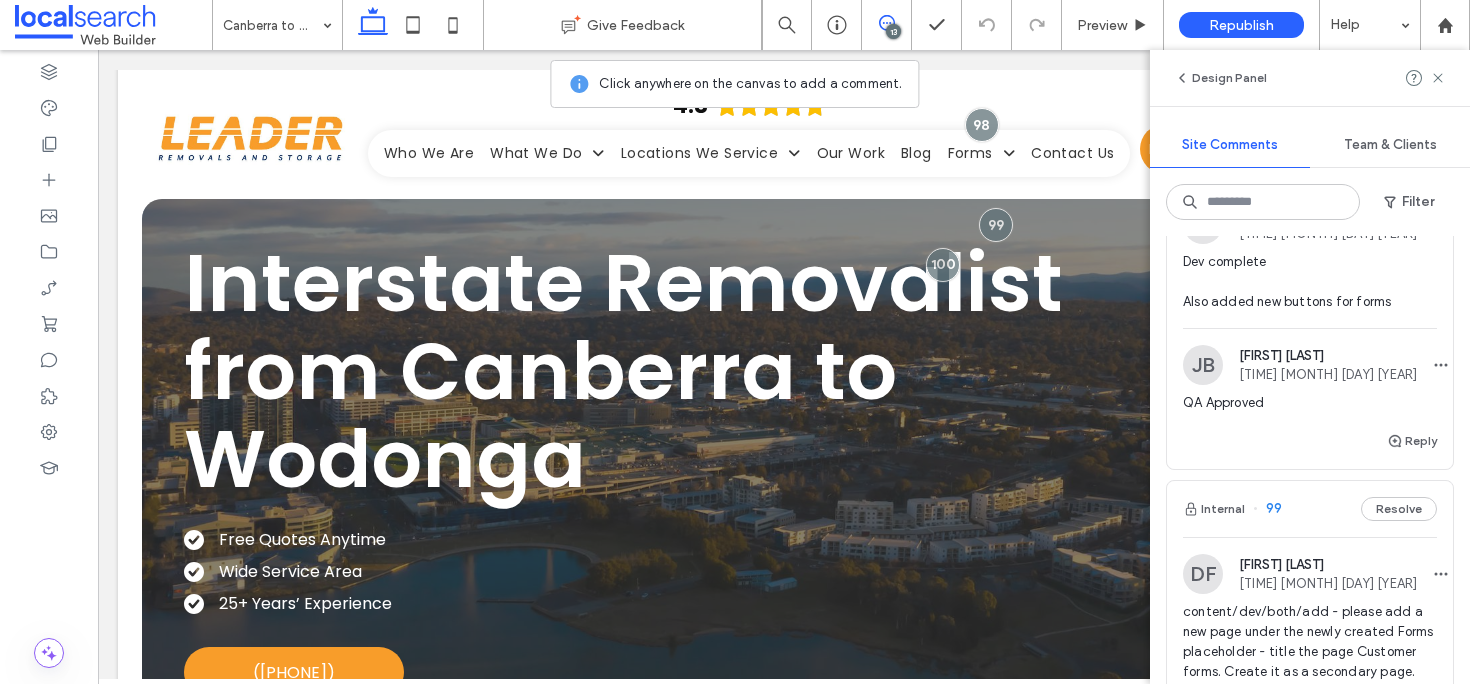scroll, scrollTop: 827, scrollLeft: 0, axis: vertical 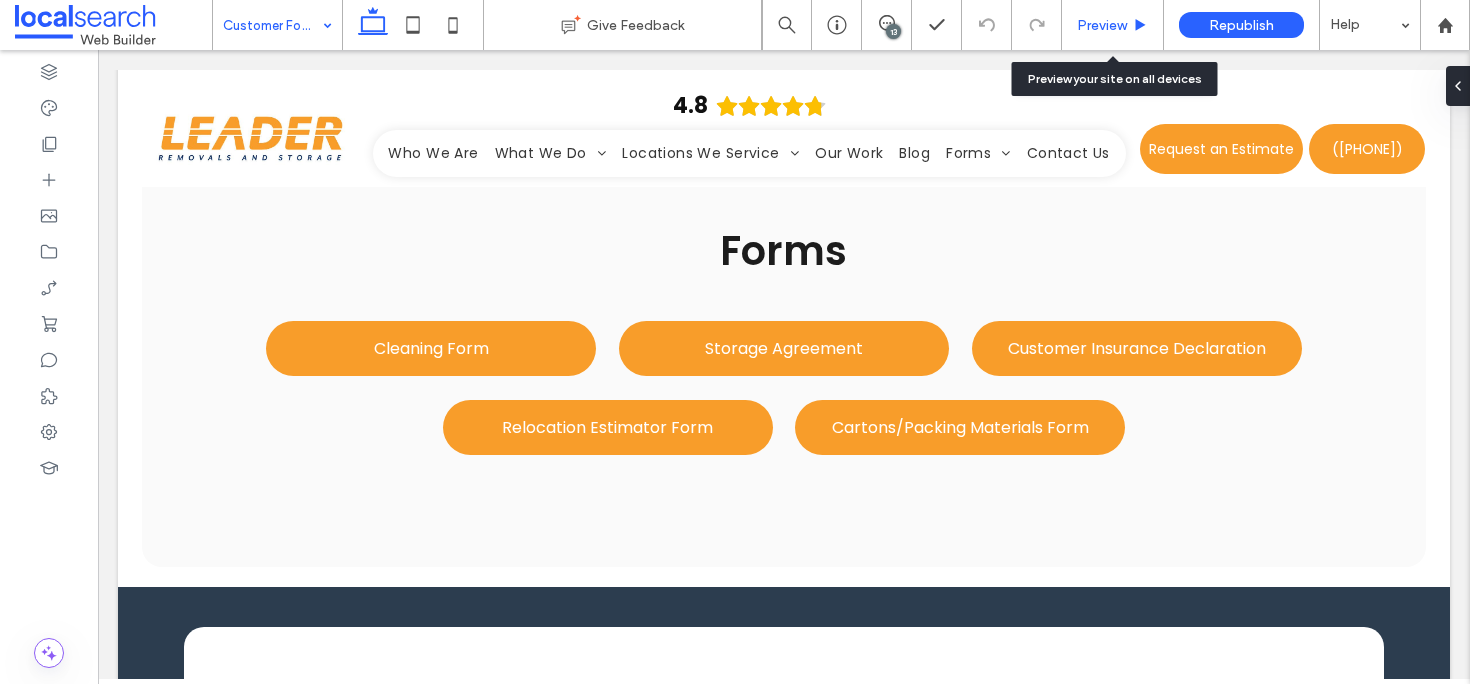 click on "Preview" at bounding box center (1112, 25) 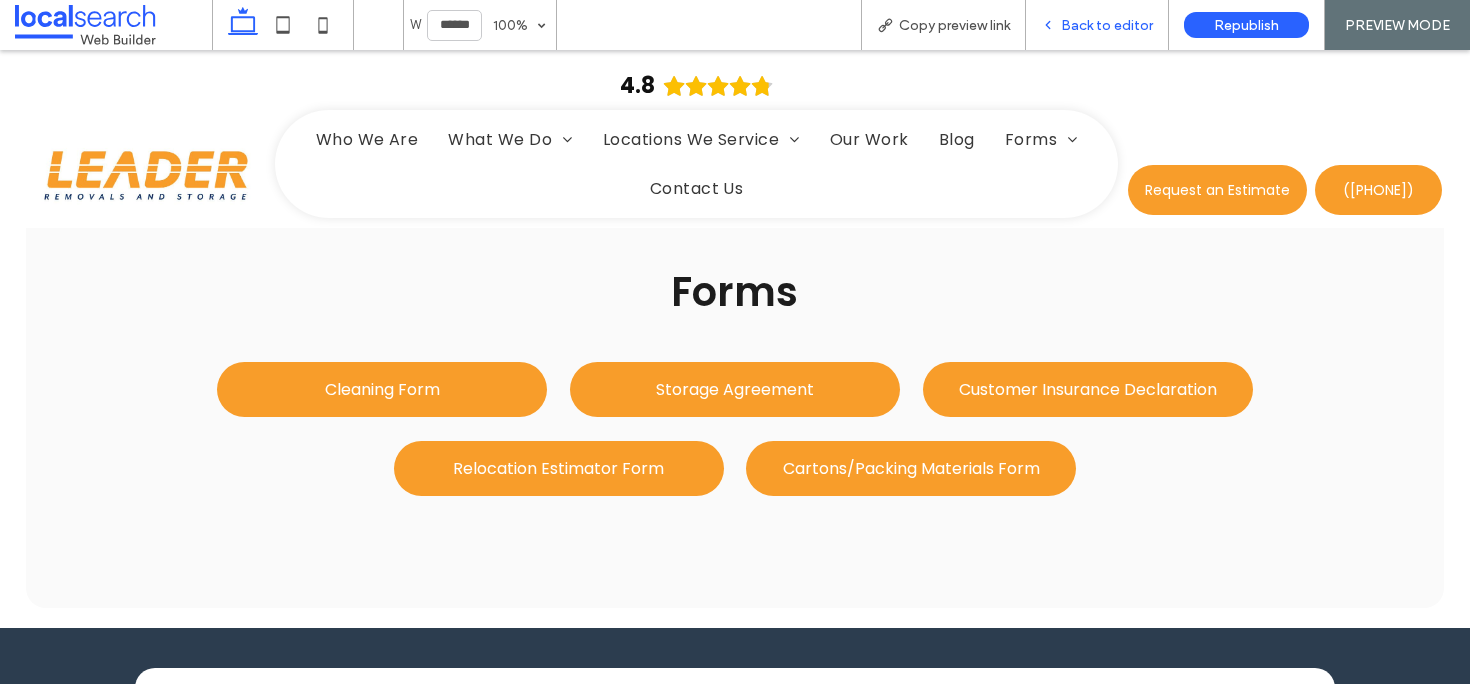 scroll, scrollTop: 1428, scrollLeft: 0, axis: vertical 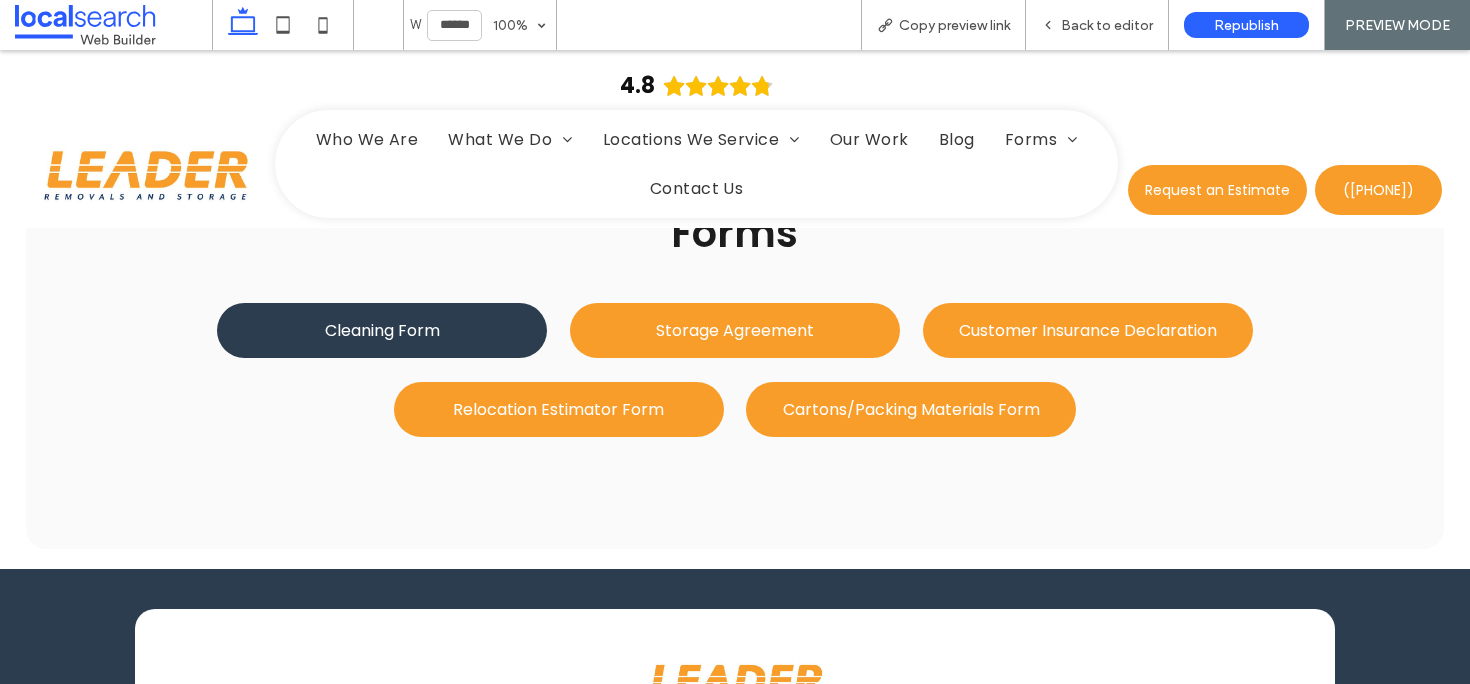 click on "Cleaning Form" at bounding box center [382, 330] 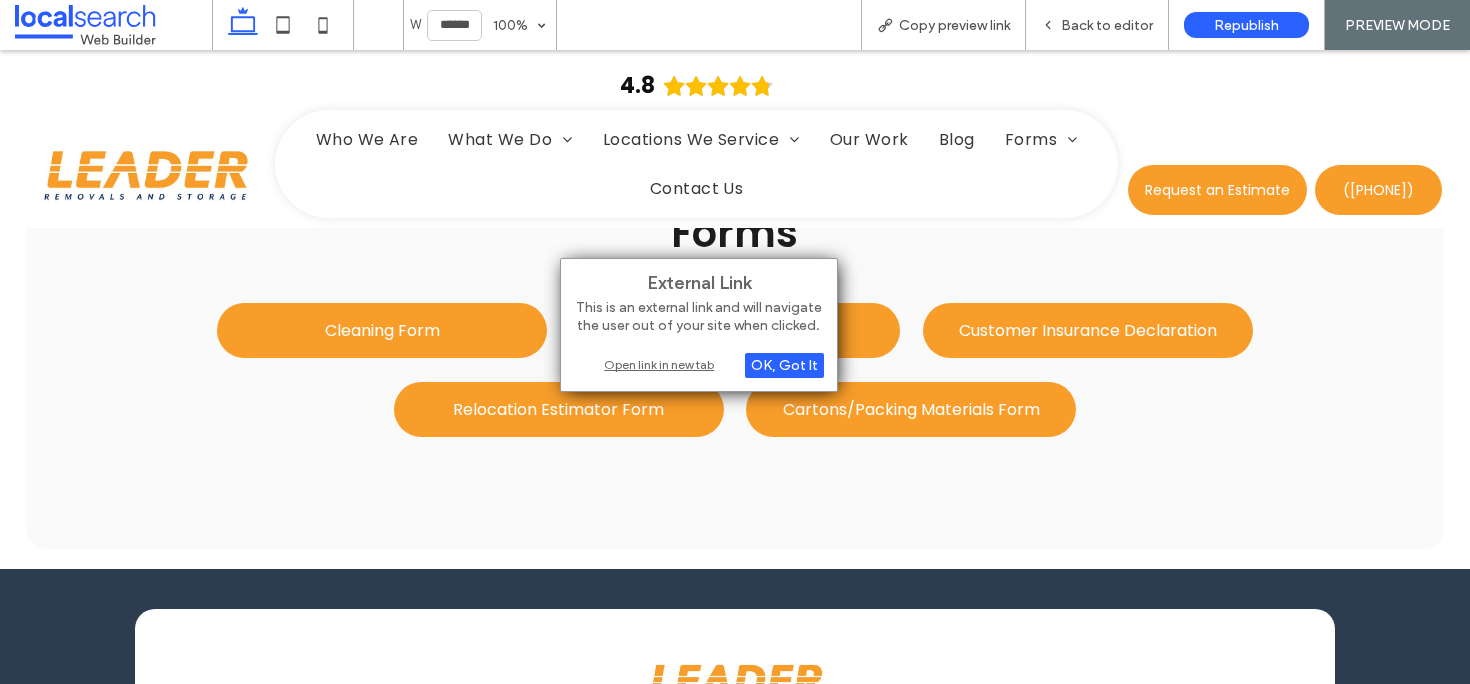 click on "Open link in new tab" at bounding box center (699, 364) 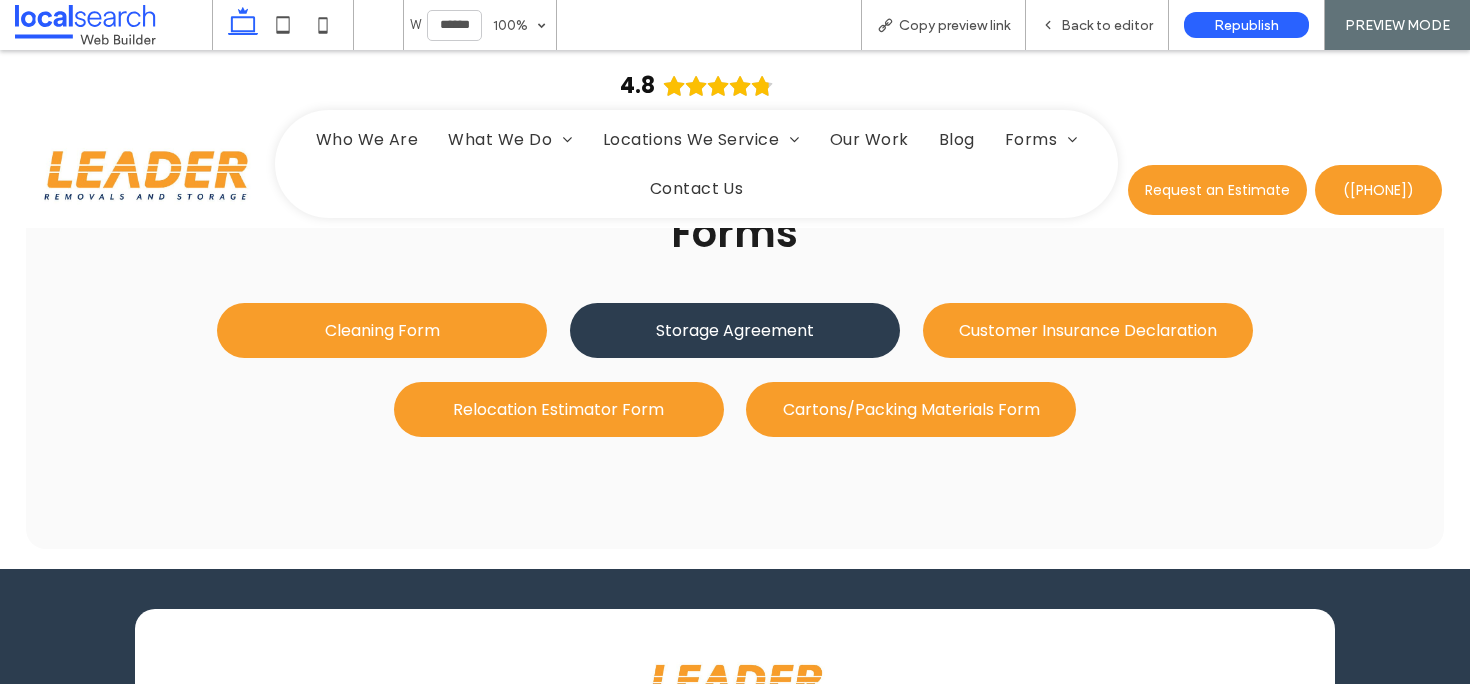 click on "Storage Agreement" at bounding box center (735, 330) 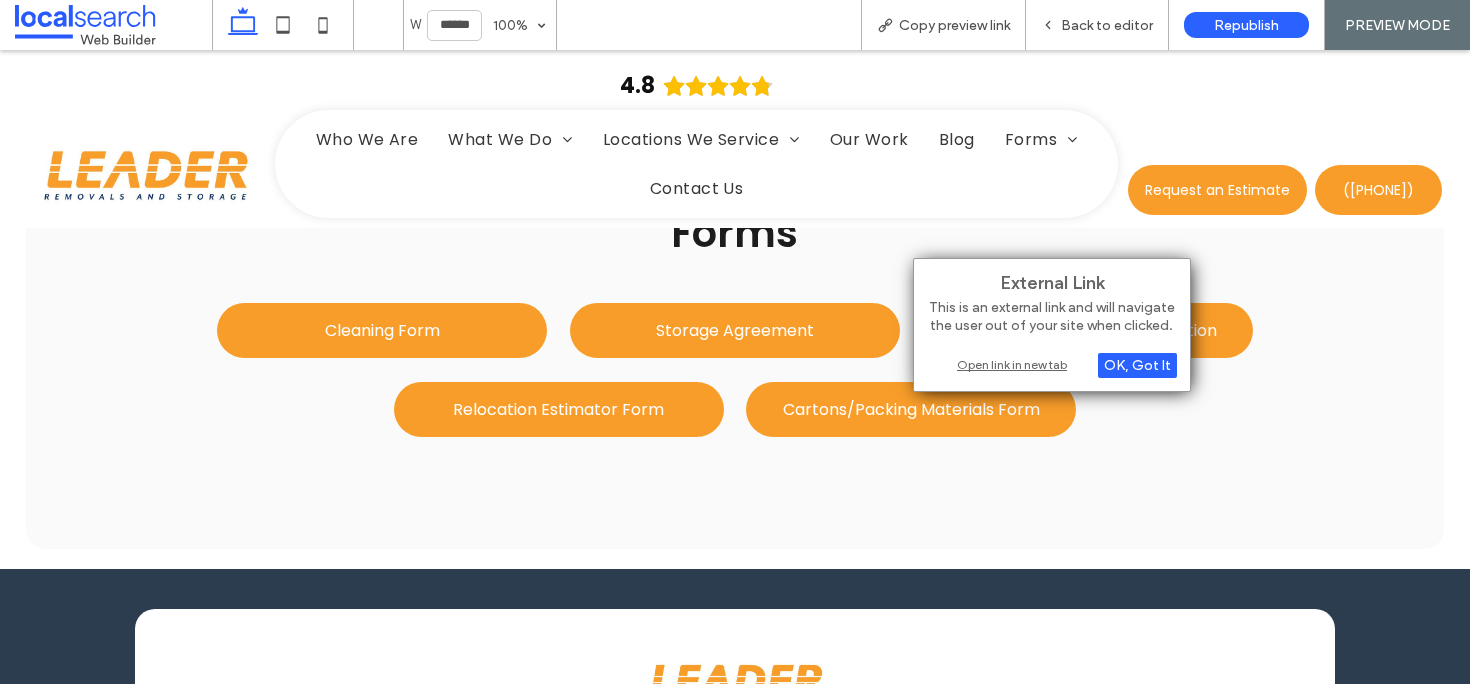 click on "Open link in new tab" at bounding box center [1052, 364] 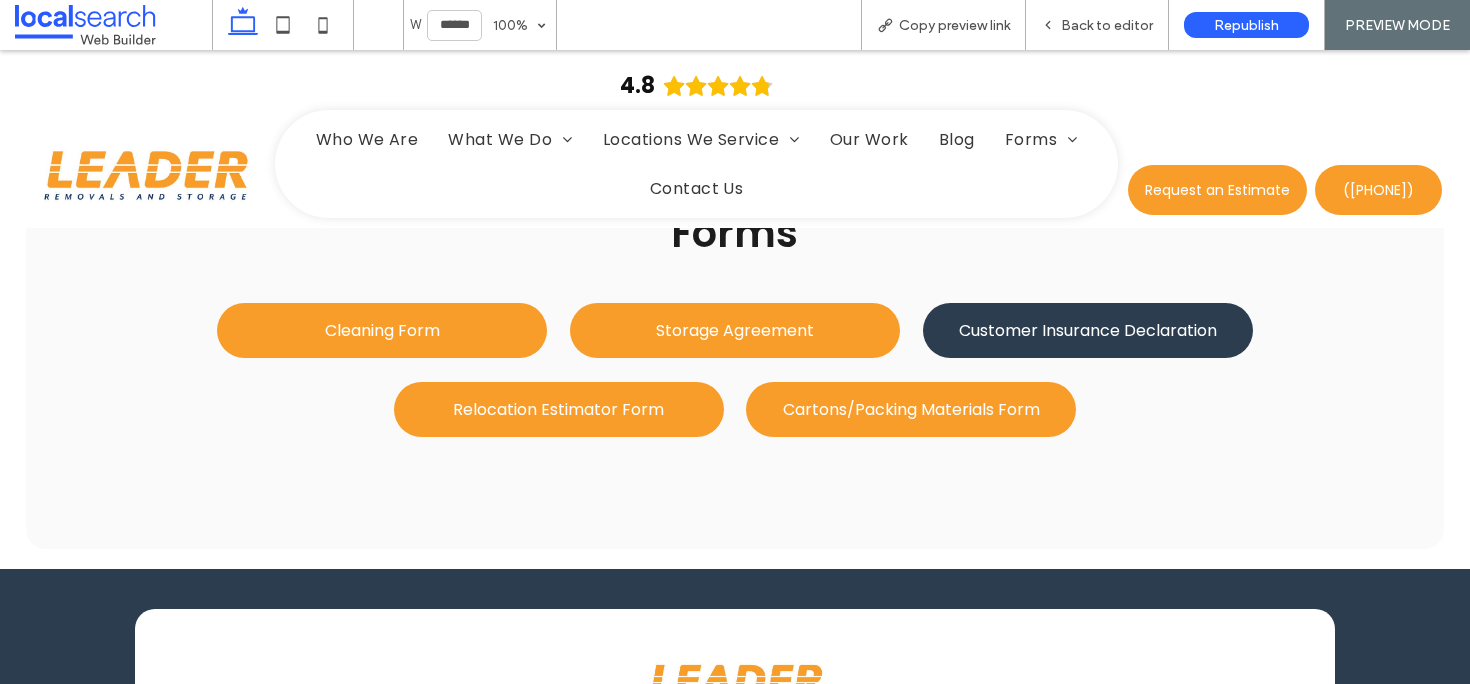 click on "Customer Insurance Declaration" at bounding box center [1088, 330] 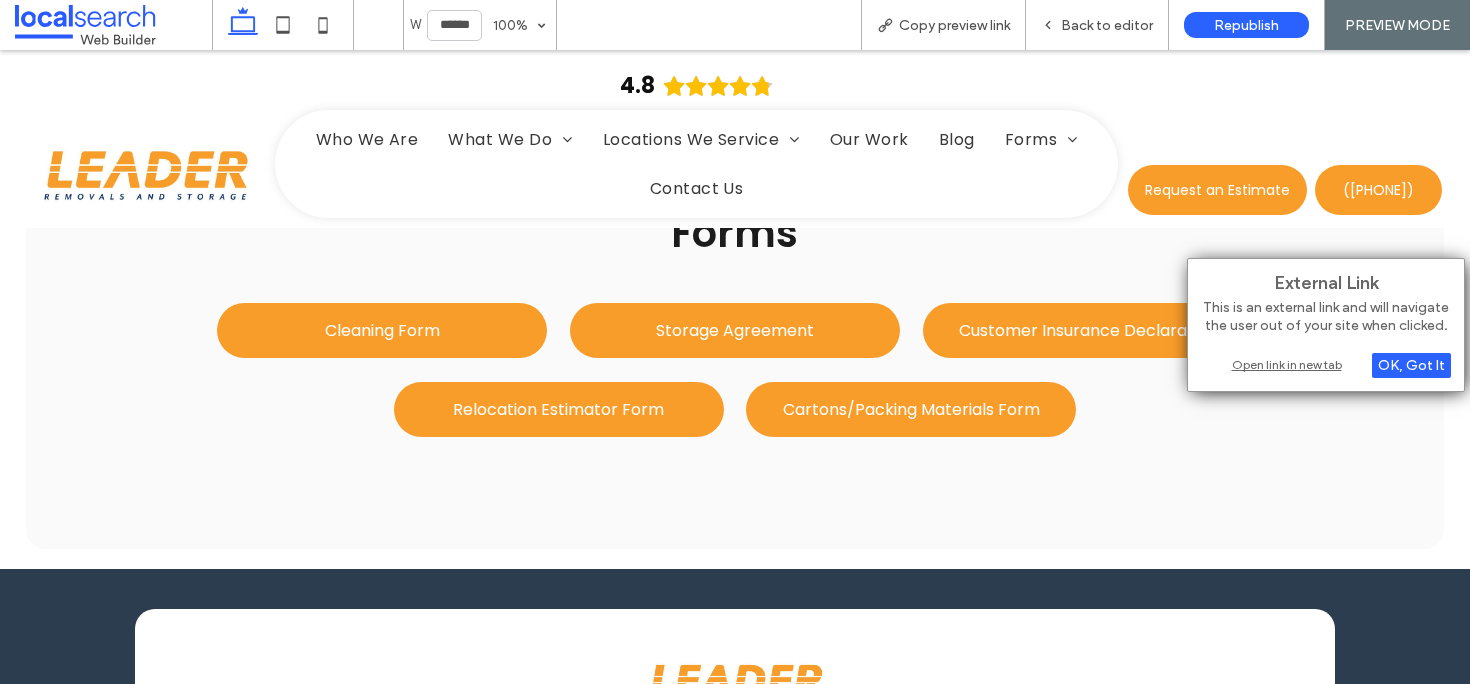 click on "Open link in new tab" at bounding box center (1326, 364) 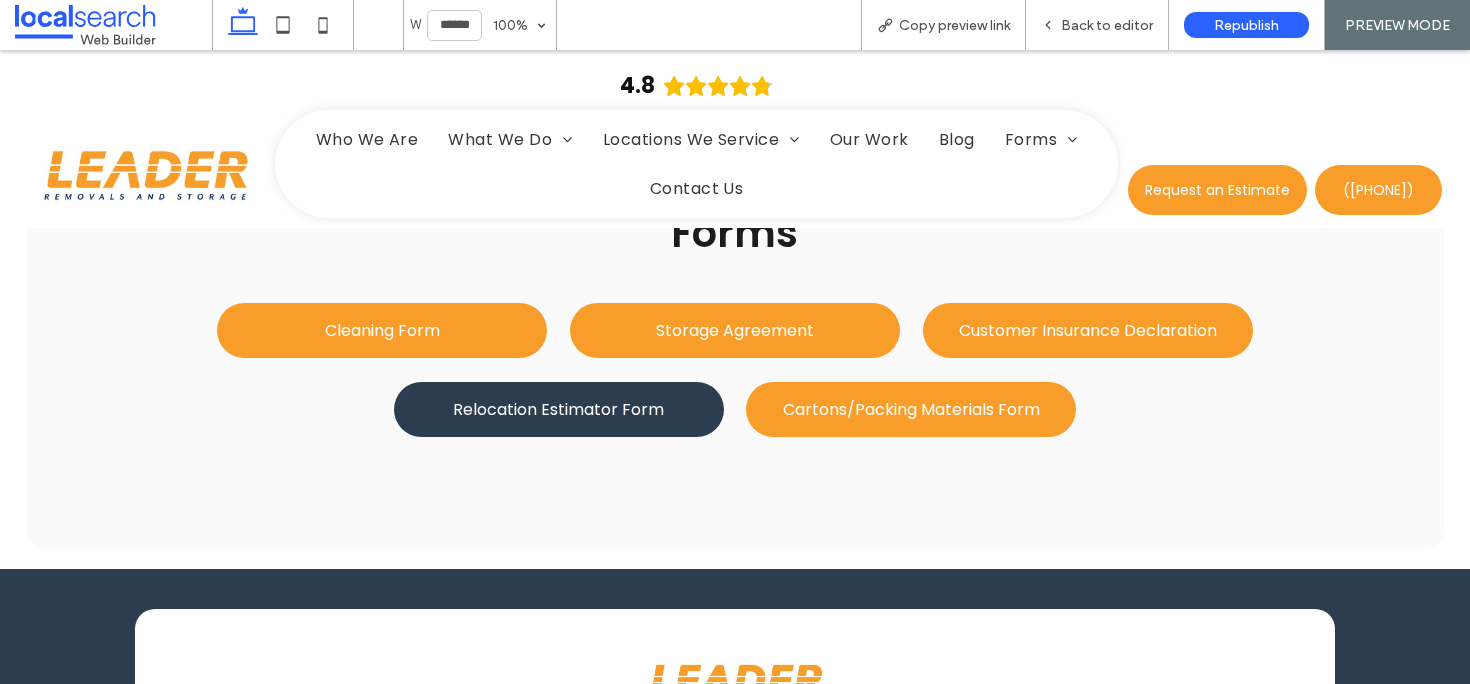 click on "Relocation Estimator Form" at bounding box center [559, 409] 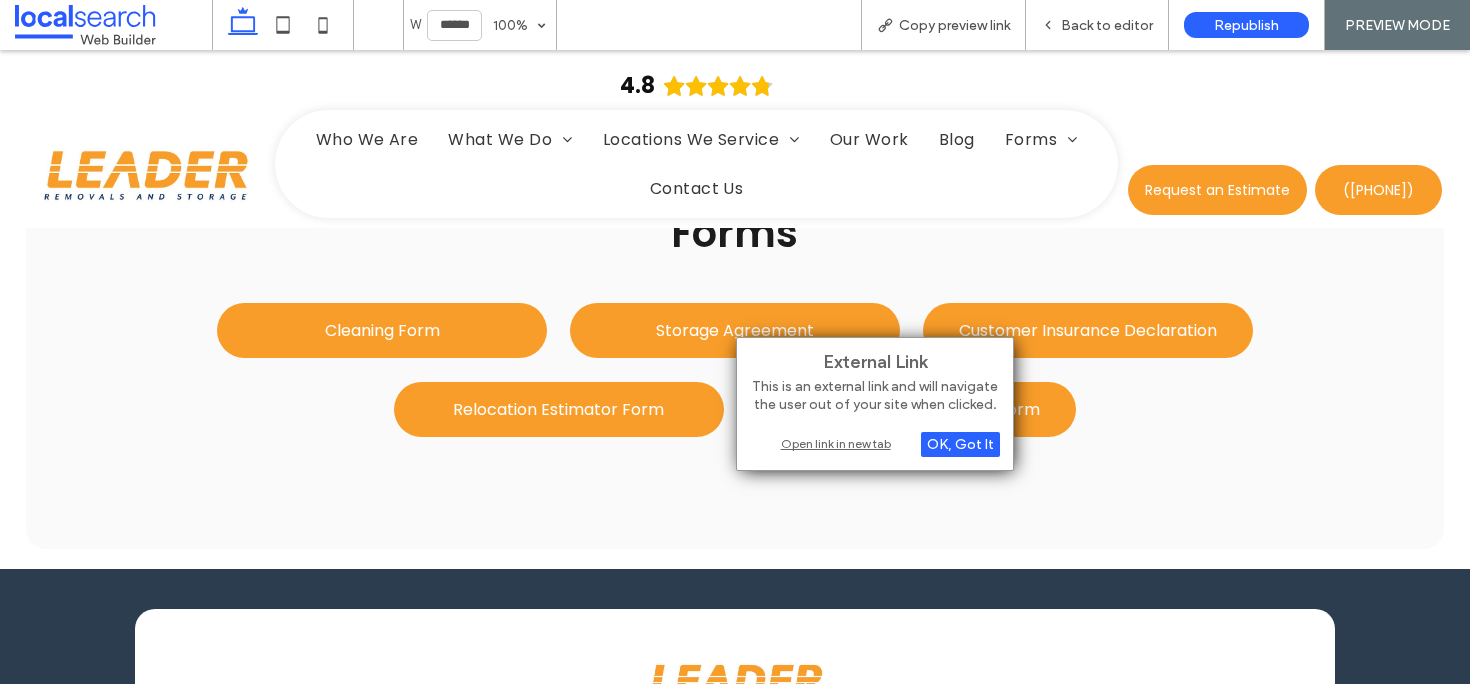 click on "Open link in new tab" at bounding box center (875, 443) 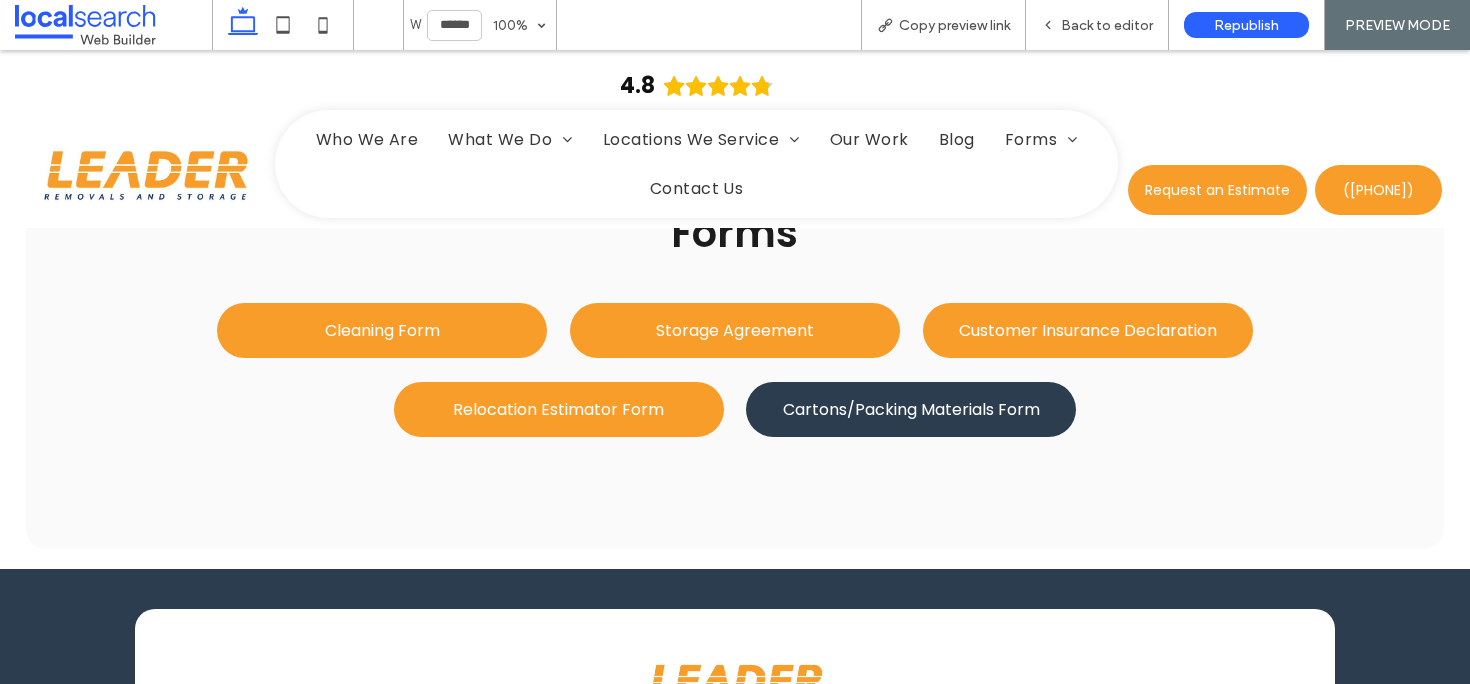 click on "Cartons/Packing Materials Form" at bounding box center (911, 409) 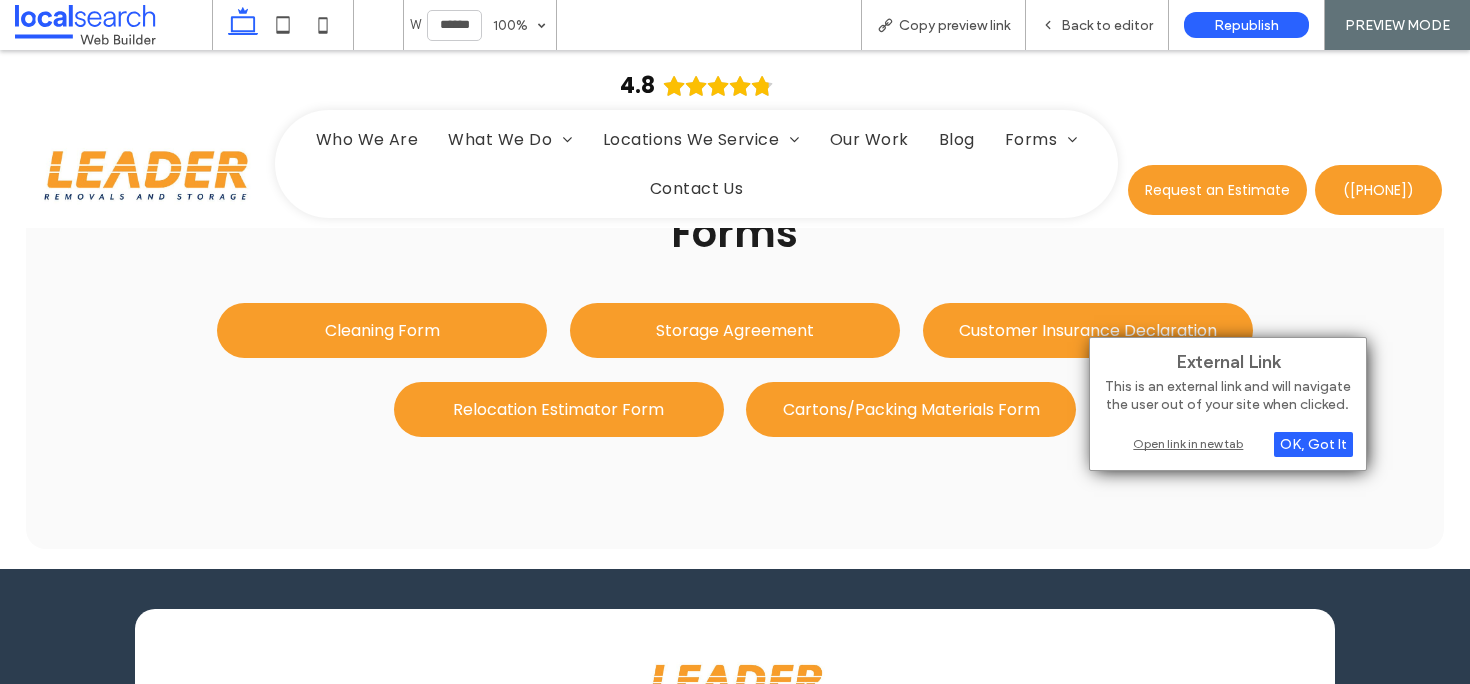 click on "External Link This is an external link and will navigate the user out of your site when clicked. OK, Got It Open link in new tab" at bounding box center [1228, 404] 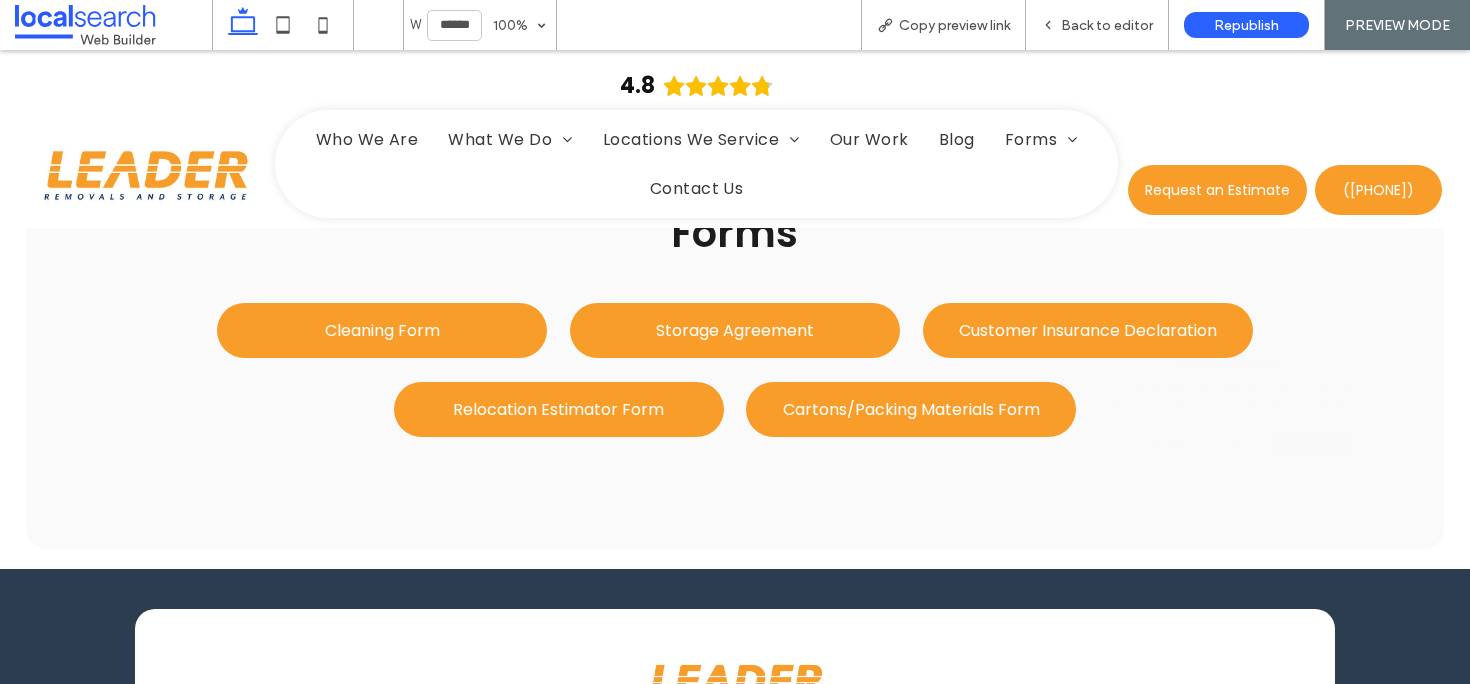 click on "Cleaning Form
Storage Agreement
Customer Insurance Declaration
Relocation Estimator Form
Cartons/Packing Materials Form" at bounding box center (735, 370) 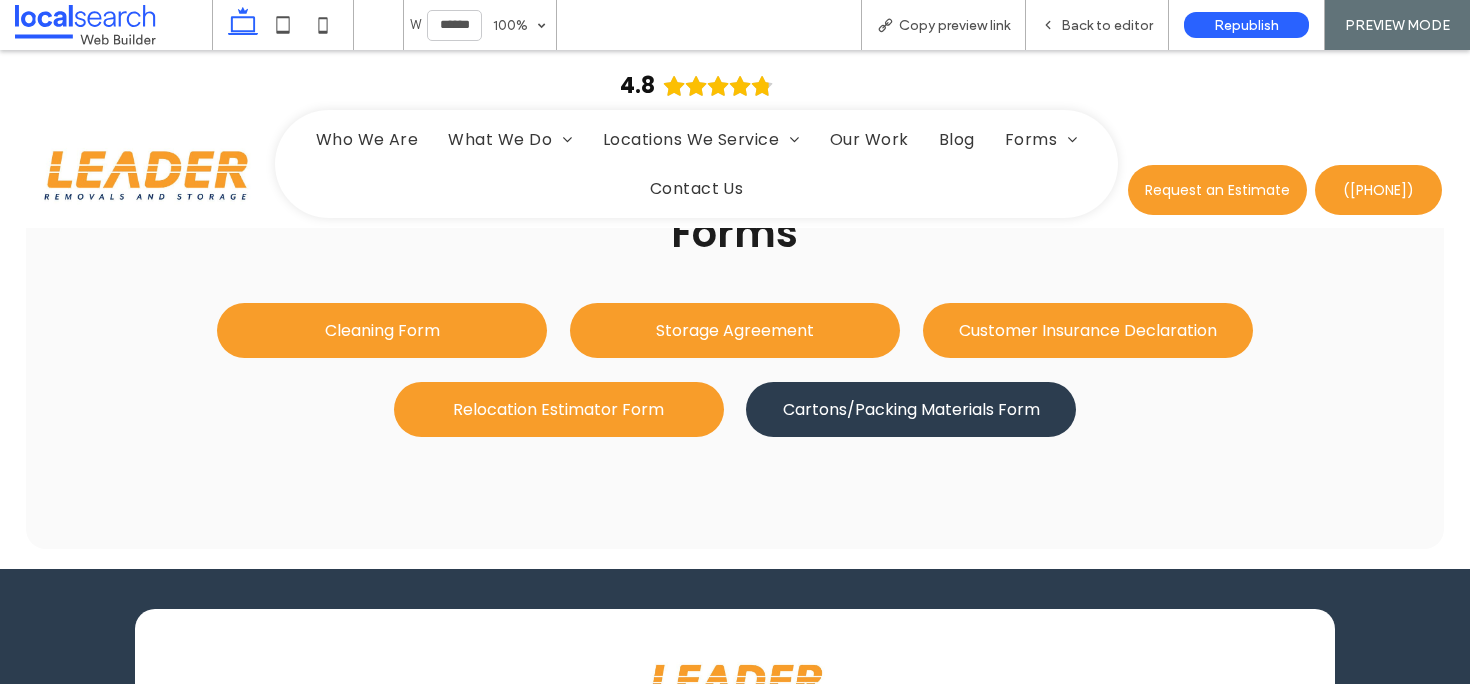click on "Cartons/Packing Materials Form" at bounding box center [911, 409] 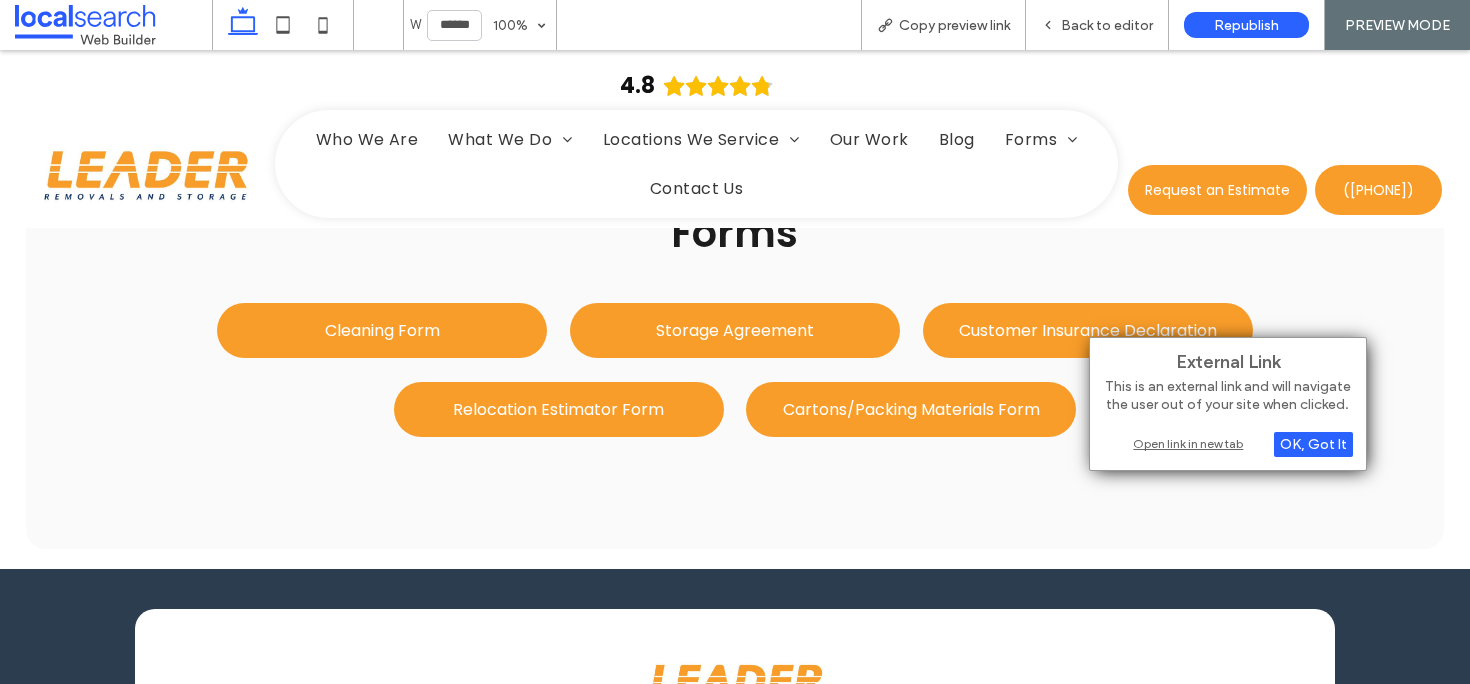 click on "External Link This is an external link and will navigate the user out of your site when clicked. OK, Got It Open link in new tab" at bounding box center [1228, 404] 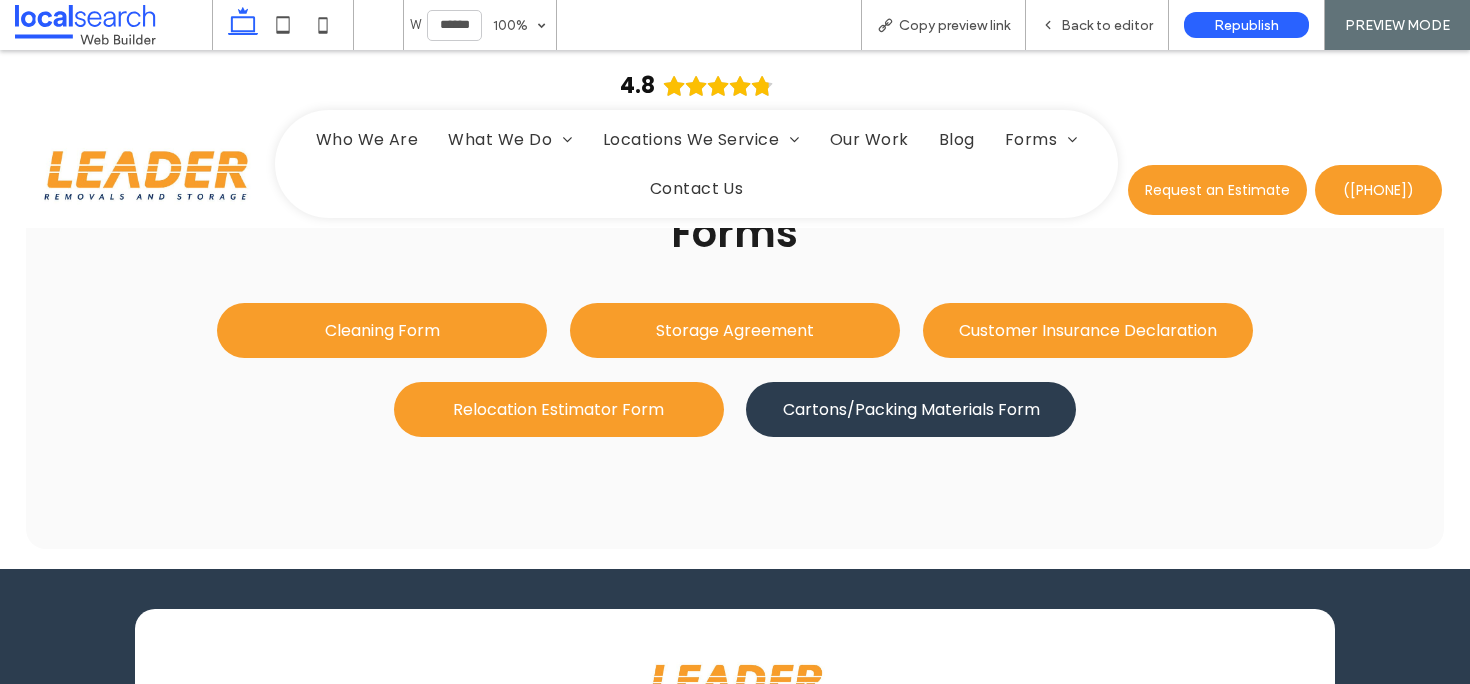 click on "Cartons/Packing Materials Form" at bounding box center (911, 409) 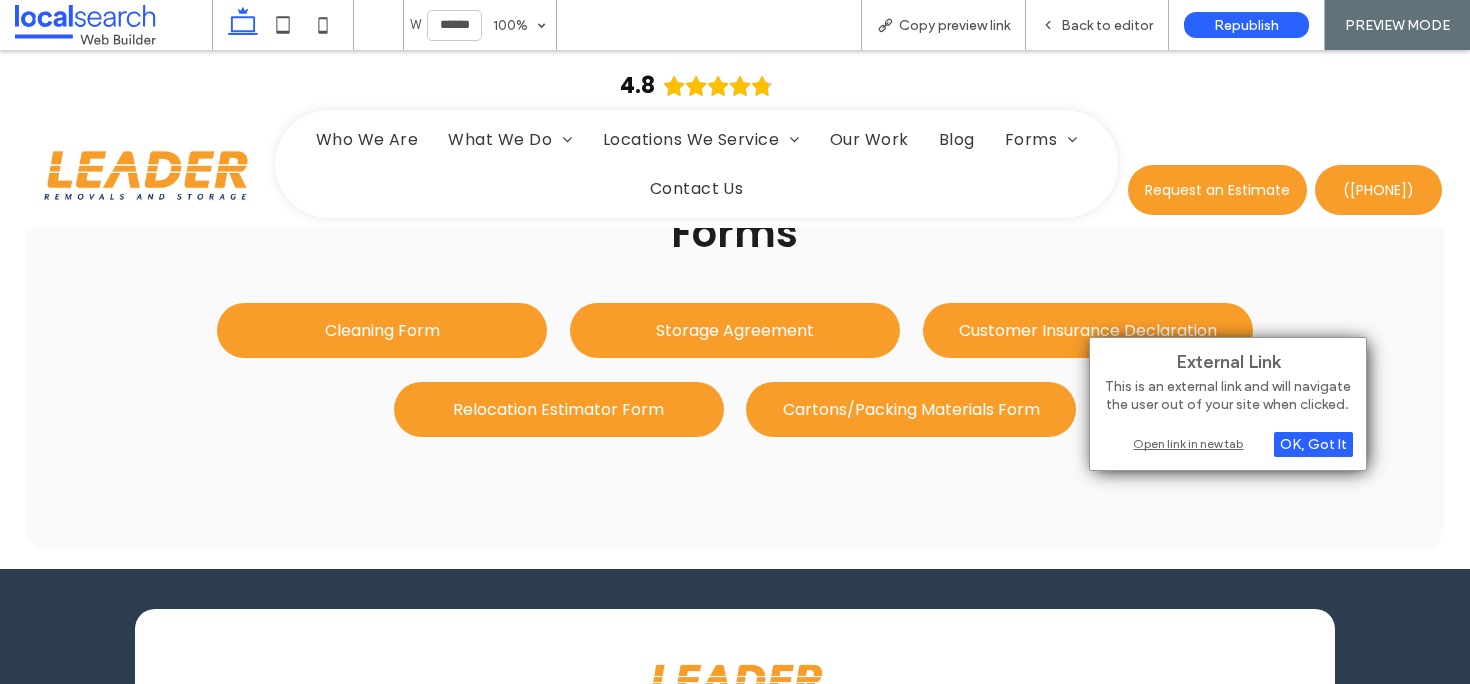 click on "Open link in new tab" at bounding box center (1228, 443) 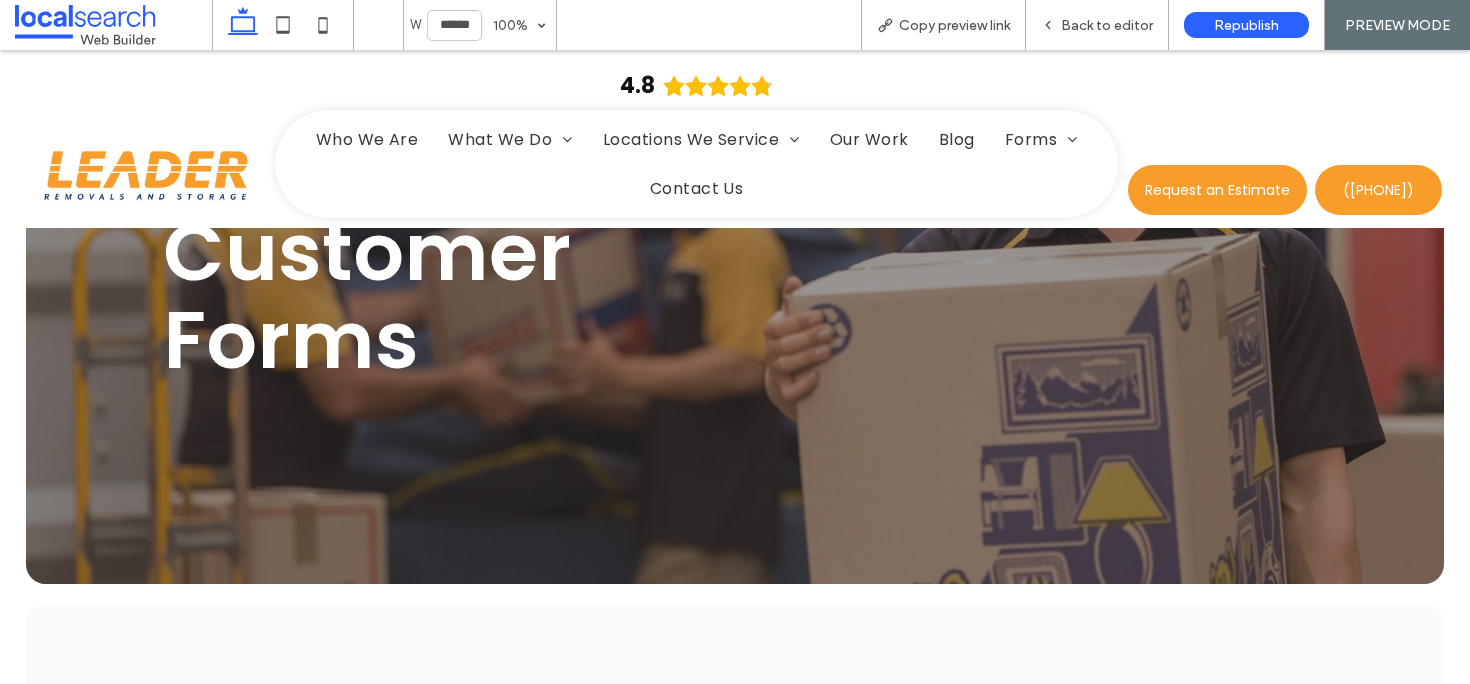scroll, scrollTop: 632, scrollLeft: 0, axis: vertical 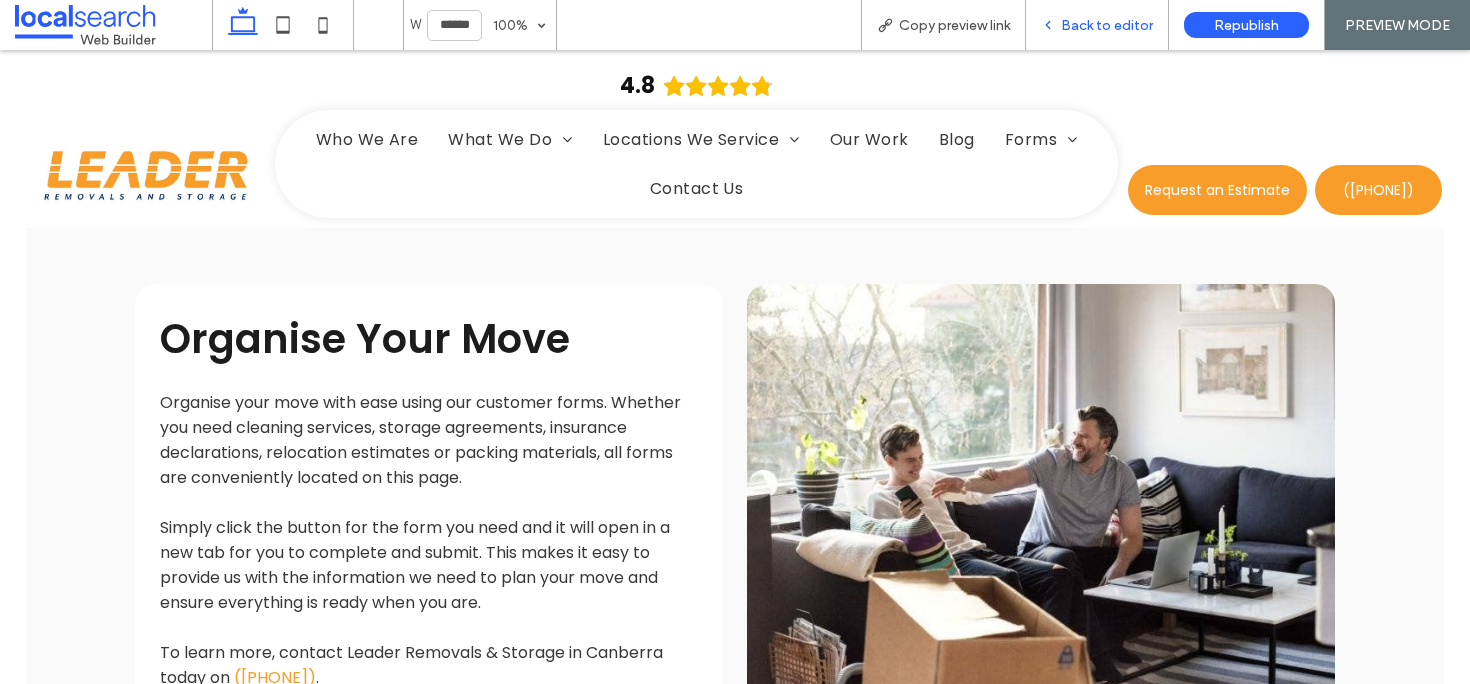 click on "Back to editor" at bounding box center [1097, 25] 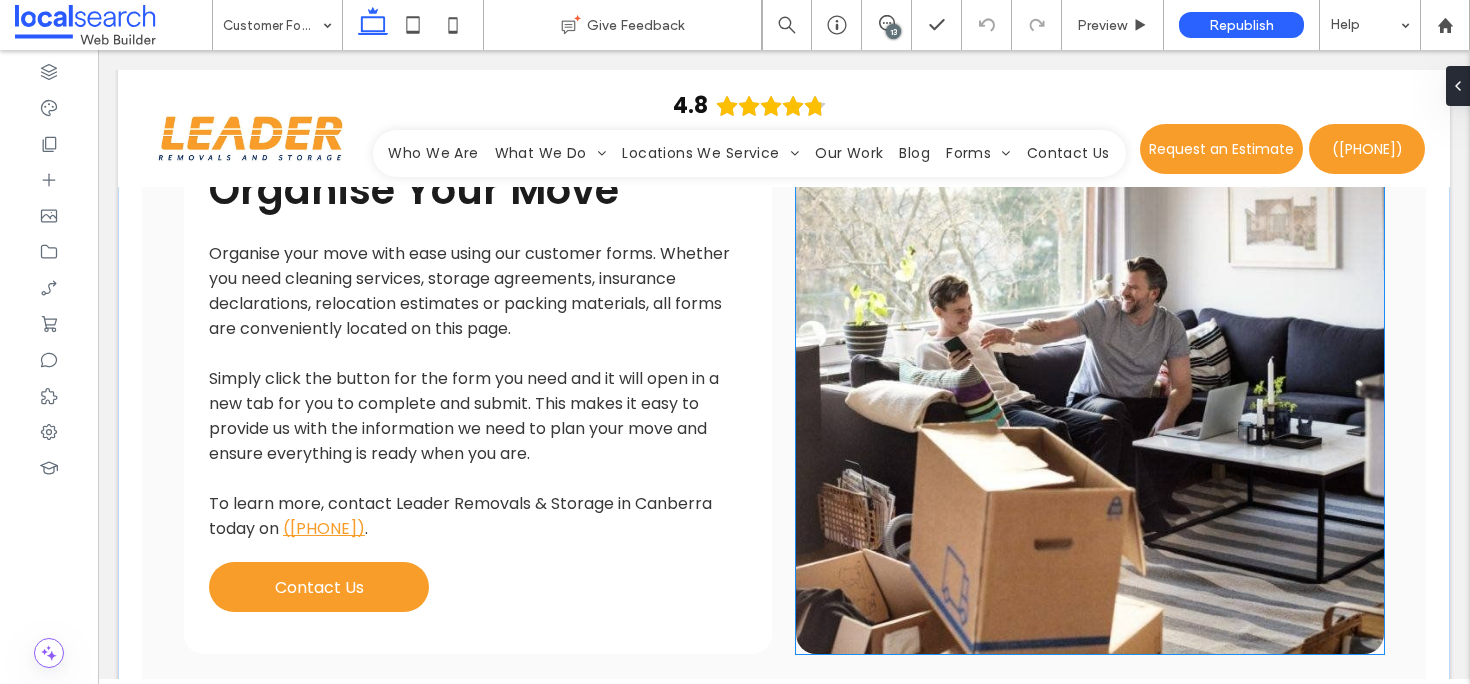 scroll, scrollTop: 787, scrollLeft: 0, axis: vertical 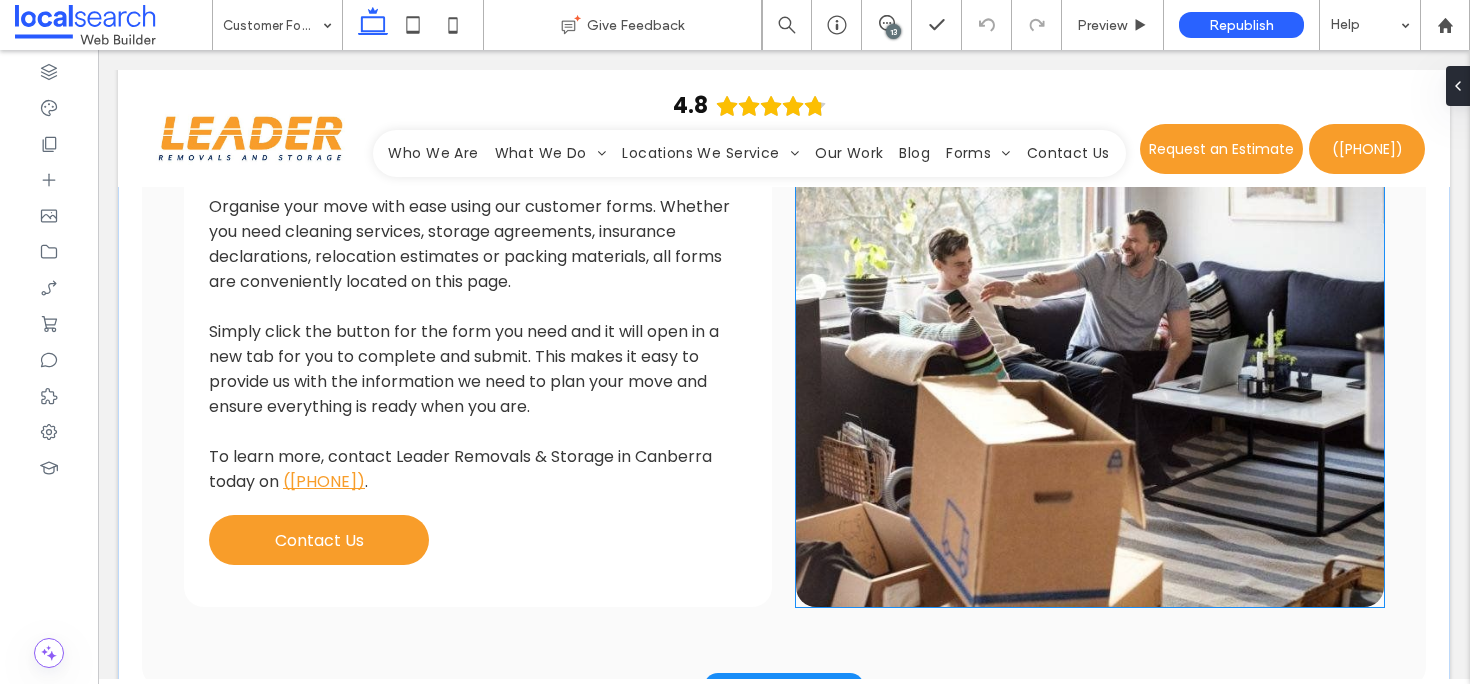 click at bounding box center [1090, 347] 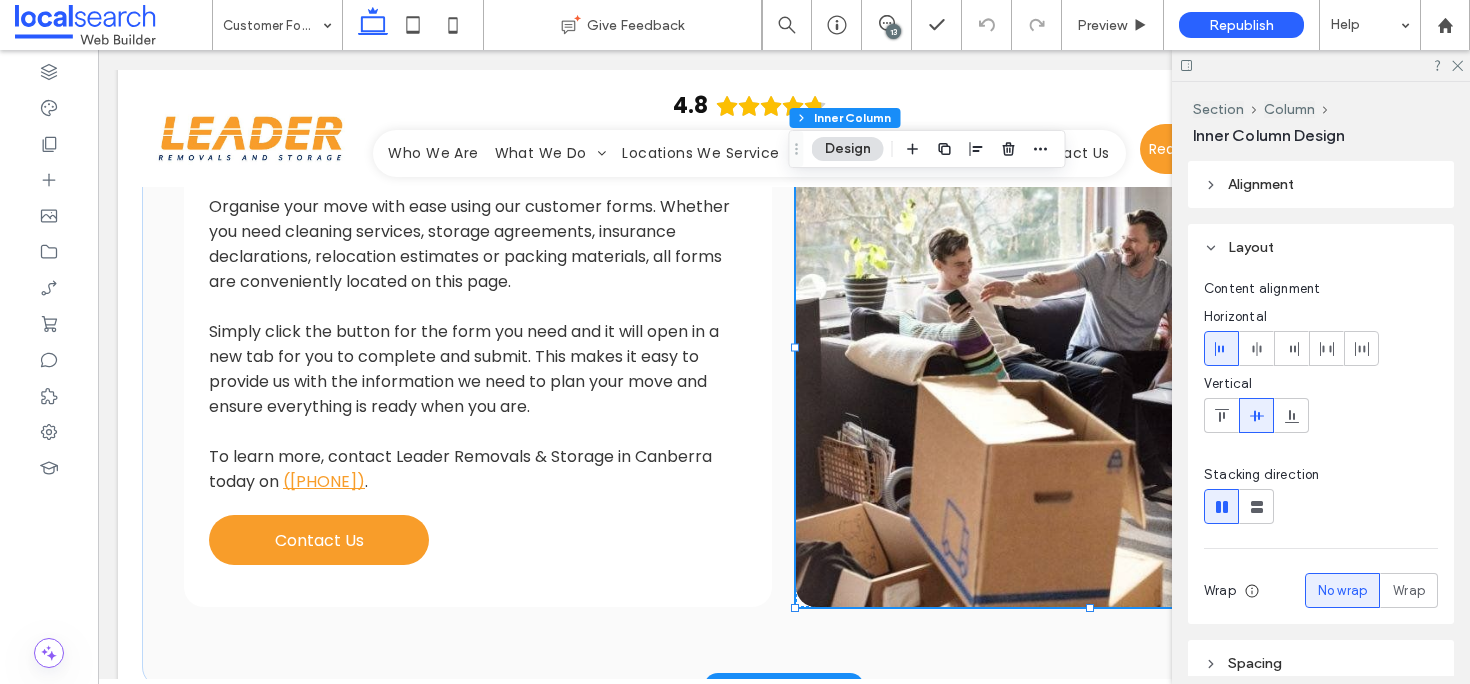 click at bounding box center [1090, 347] 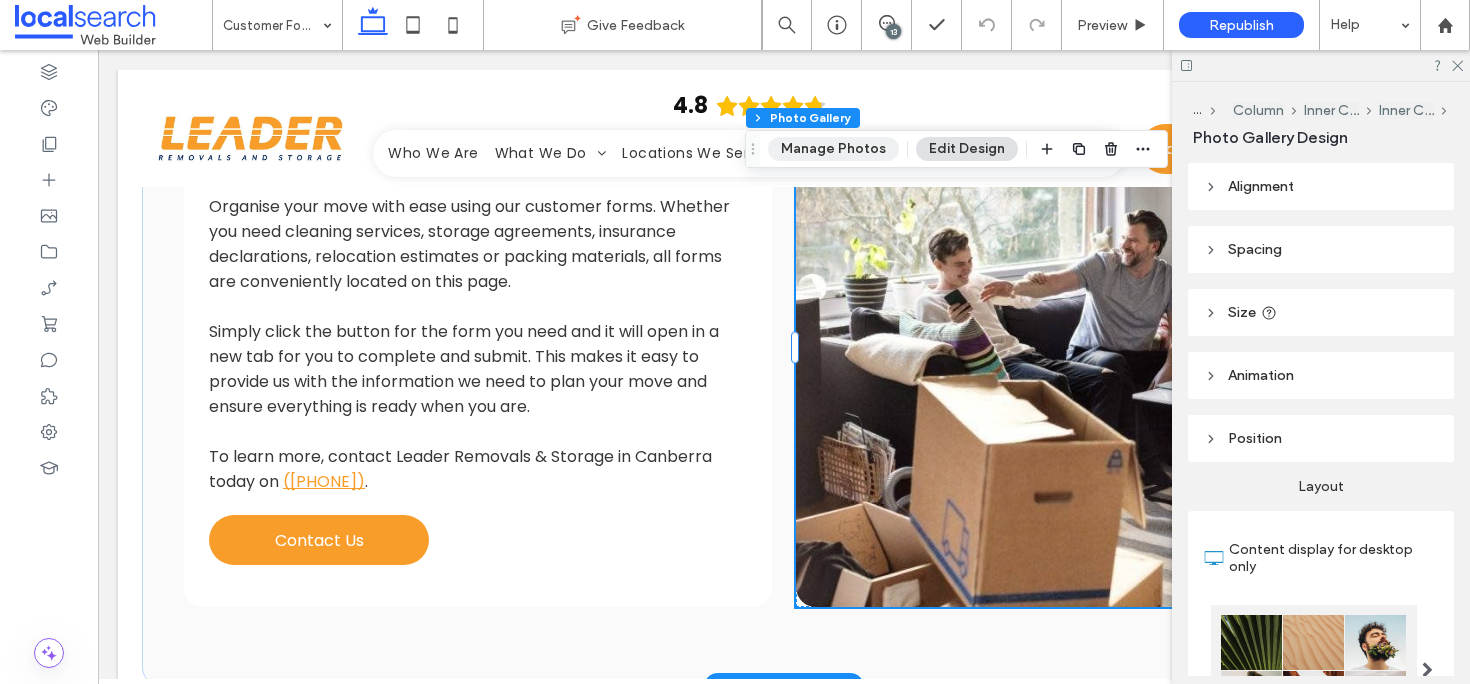 click on "Manage Photos" at bounding box center (833, 149) 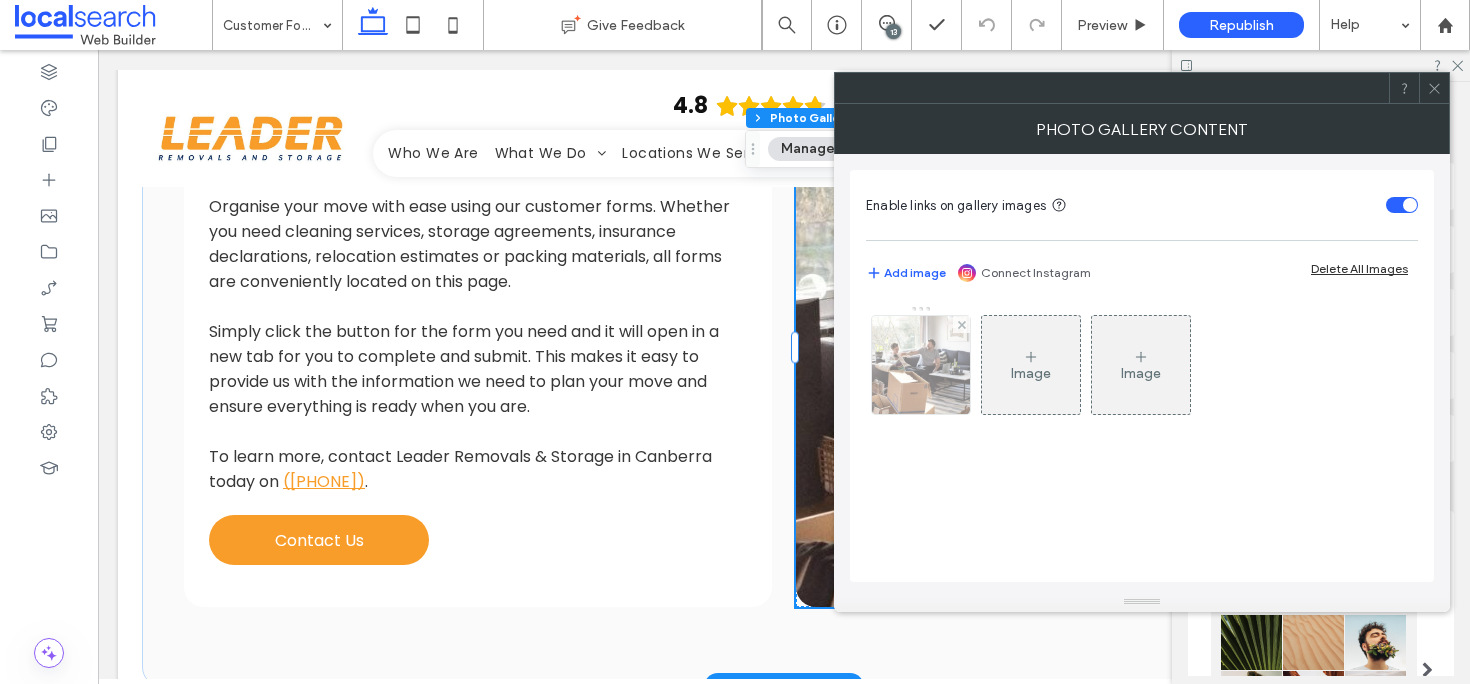 click at bounding box center [921, 365] 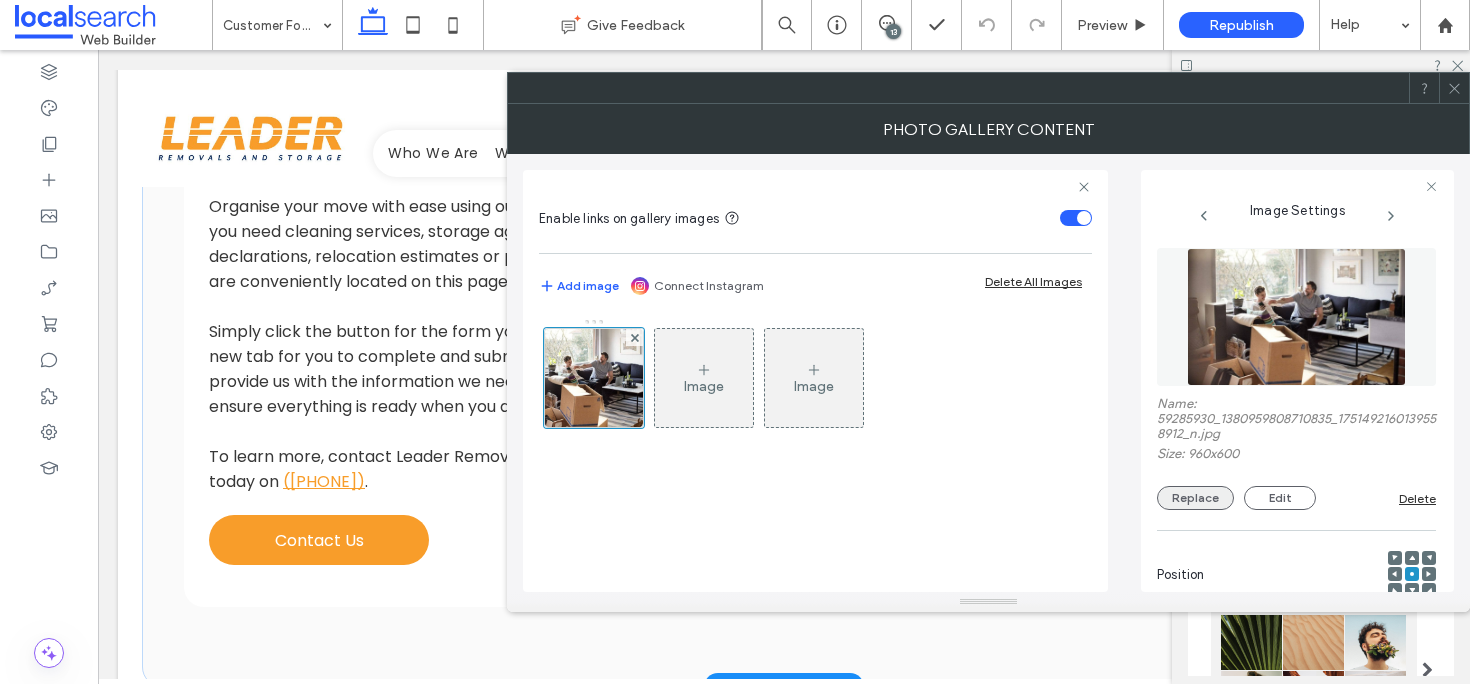 click on "Replace" at bounding box center [1195, 498] 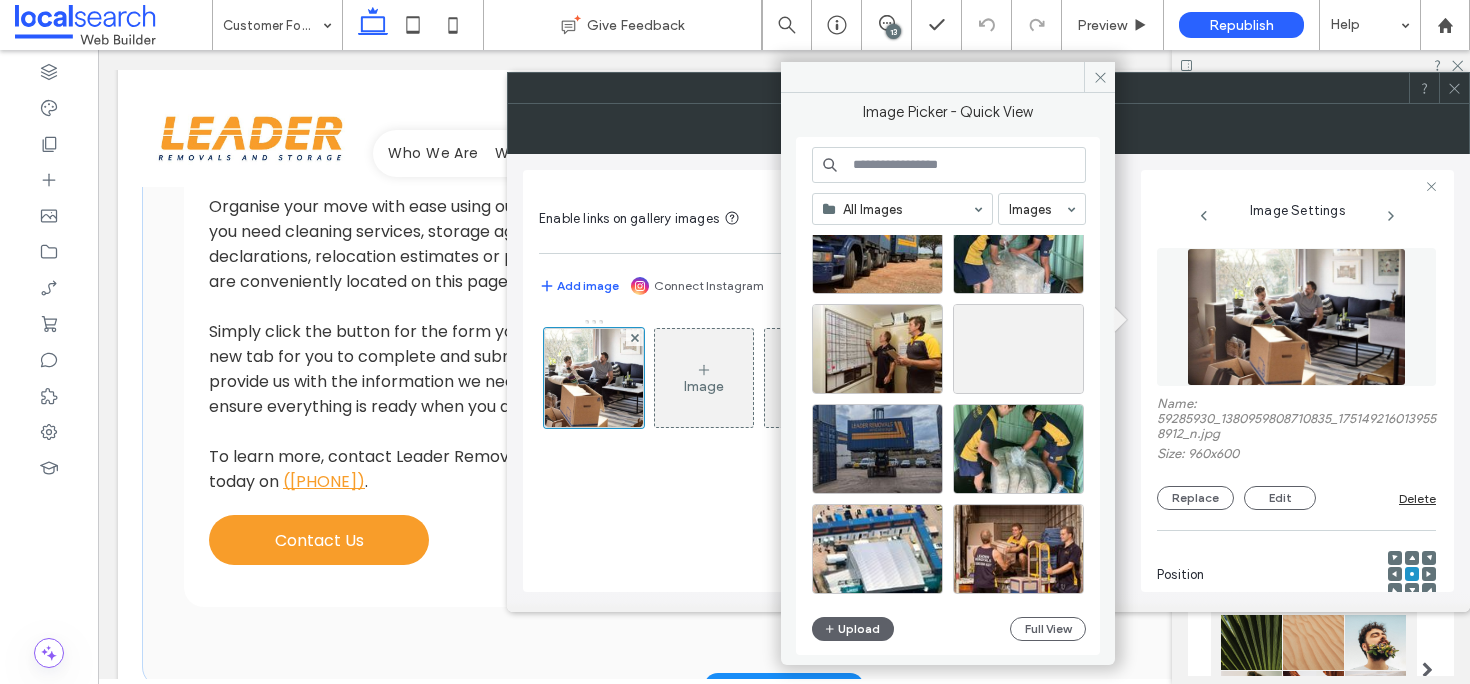 scroll, scrollTop: 527, scrollLeft: 0, axis: vertical 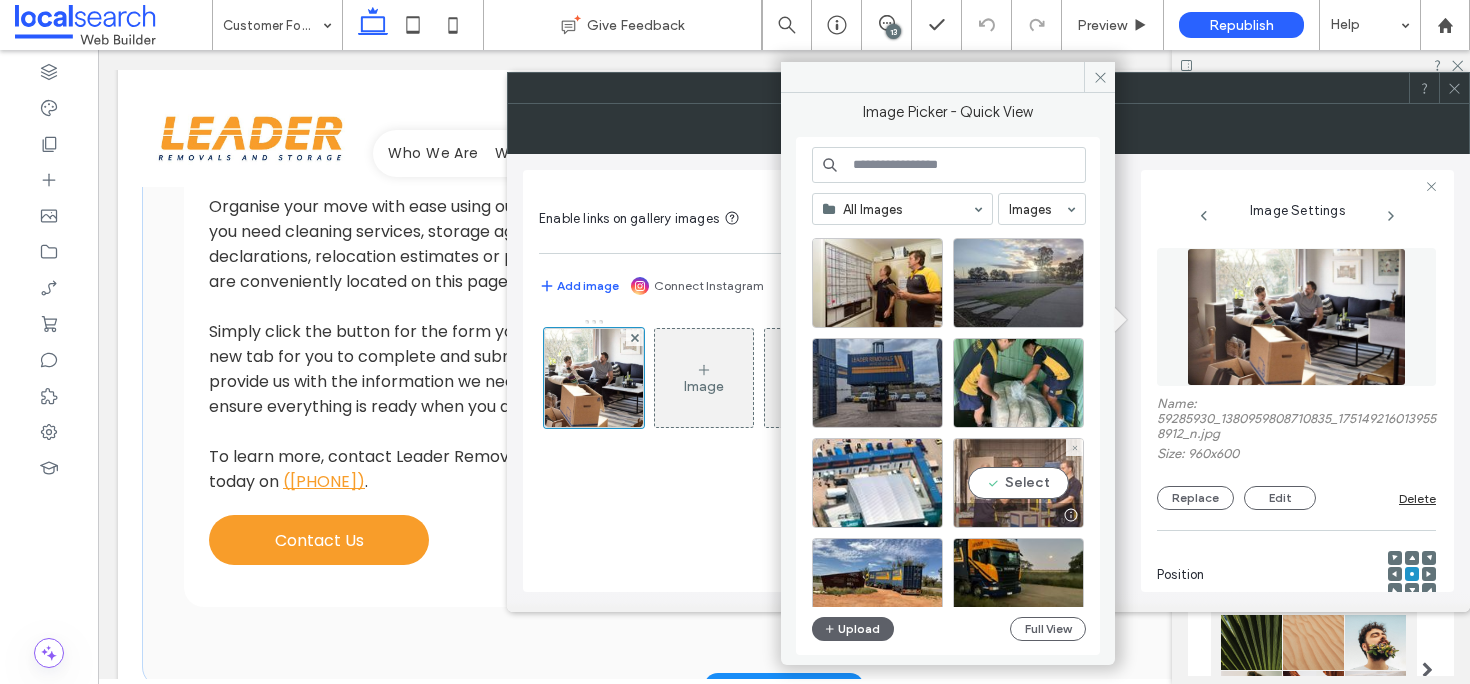 click on "Select" at bounding box center [1018, 483] 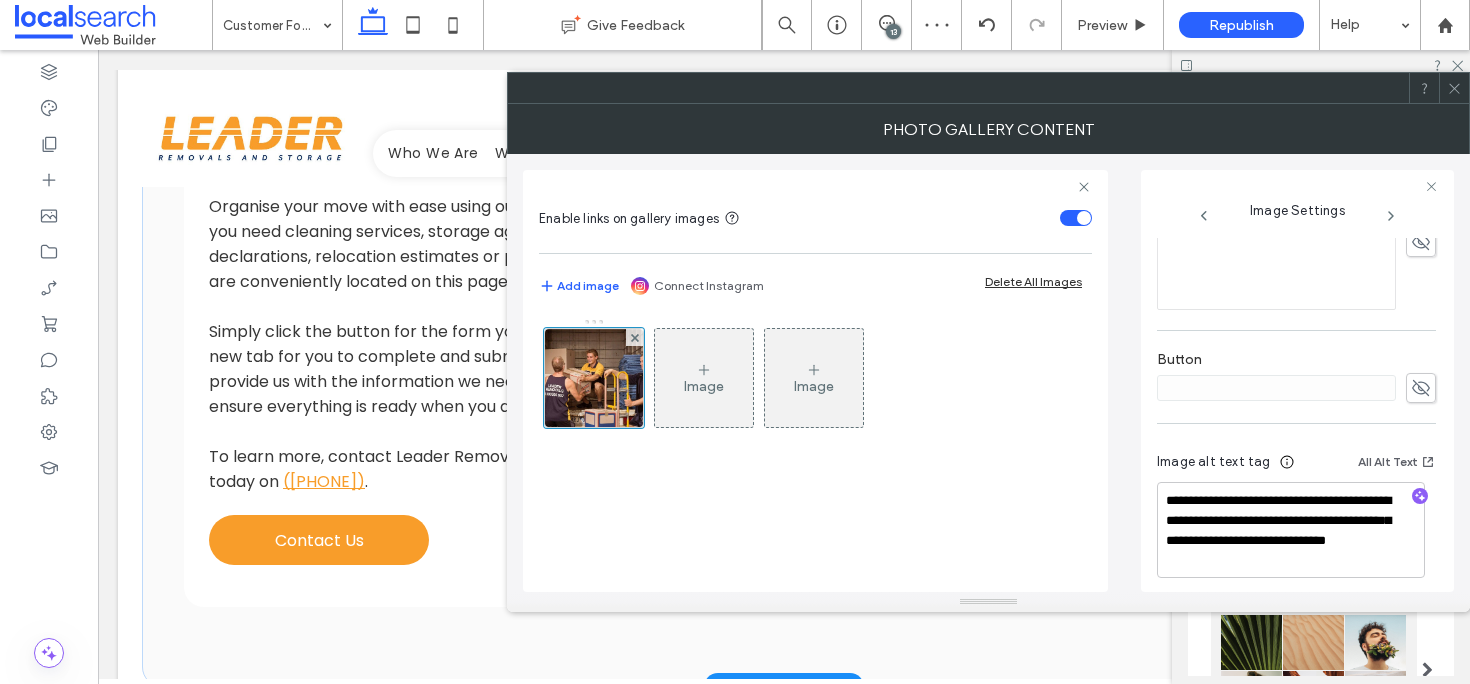 scroll, scrollTop: 613, scrollLeft: 0, axis: vertical 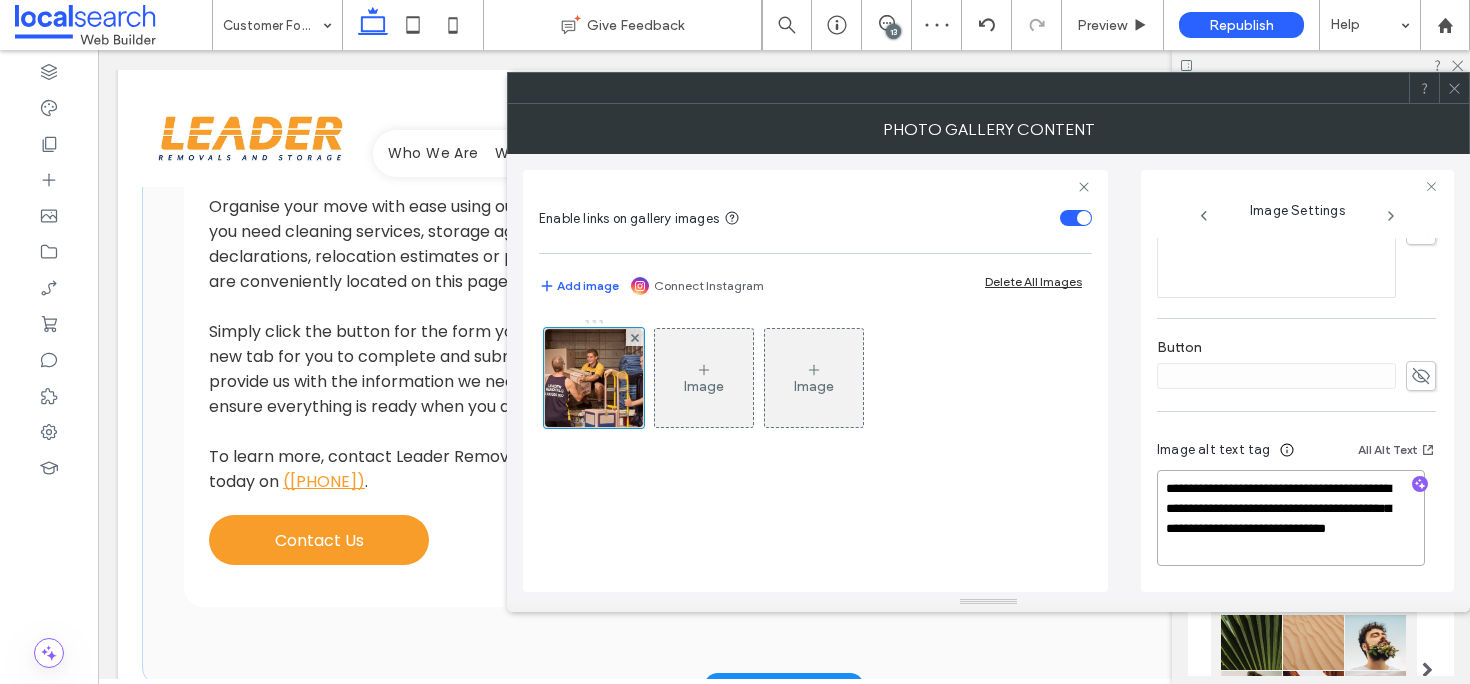 click on "**********" at bounding box center (1291, 518) 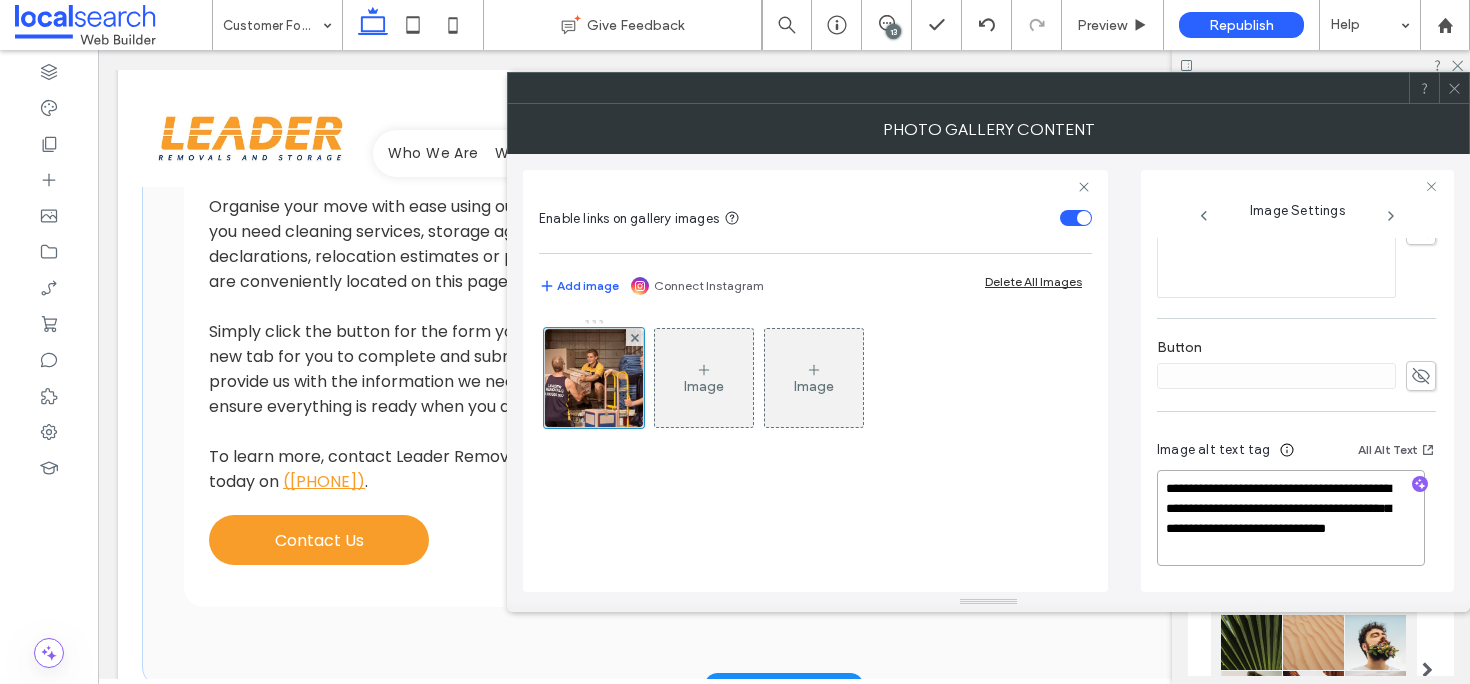 click on "**********" at bounding box center [1291, 518] 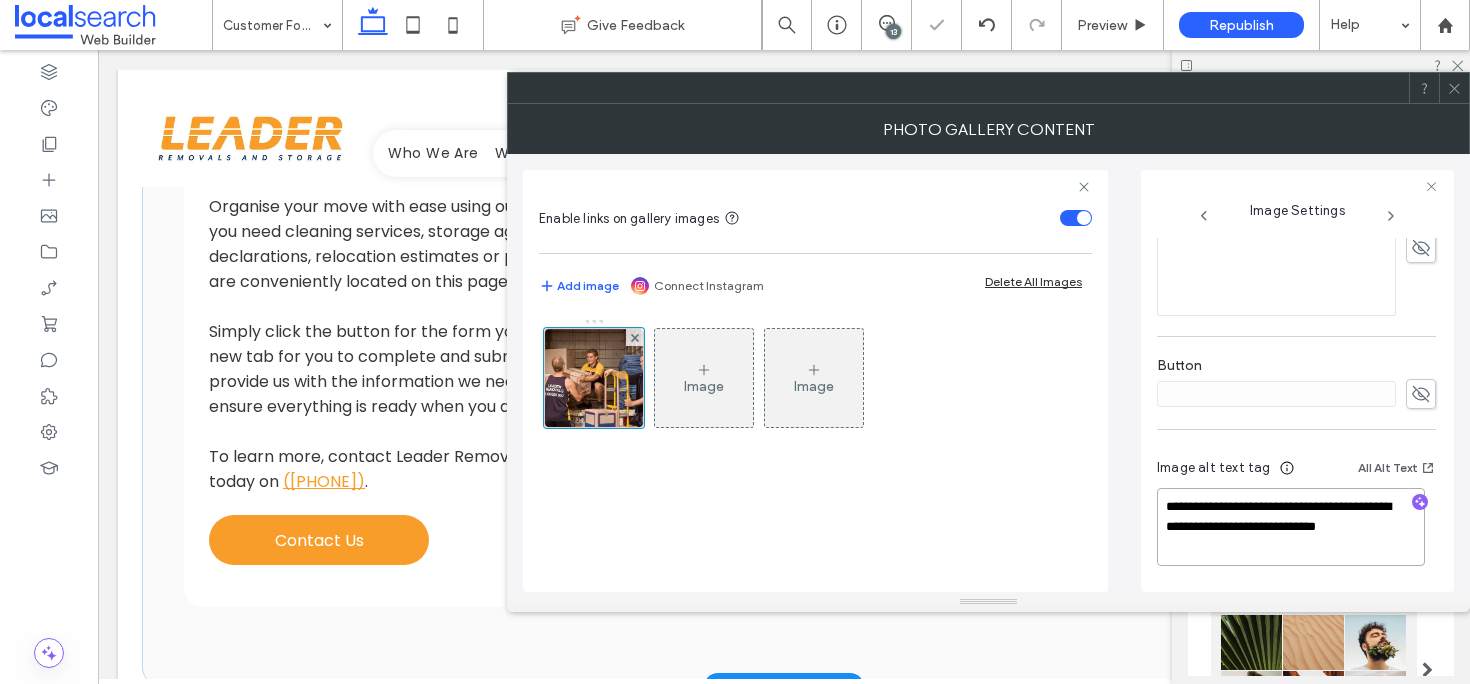 scroll, scrollTop: 593, scrollLeft: 0, axis: vertical 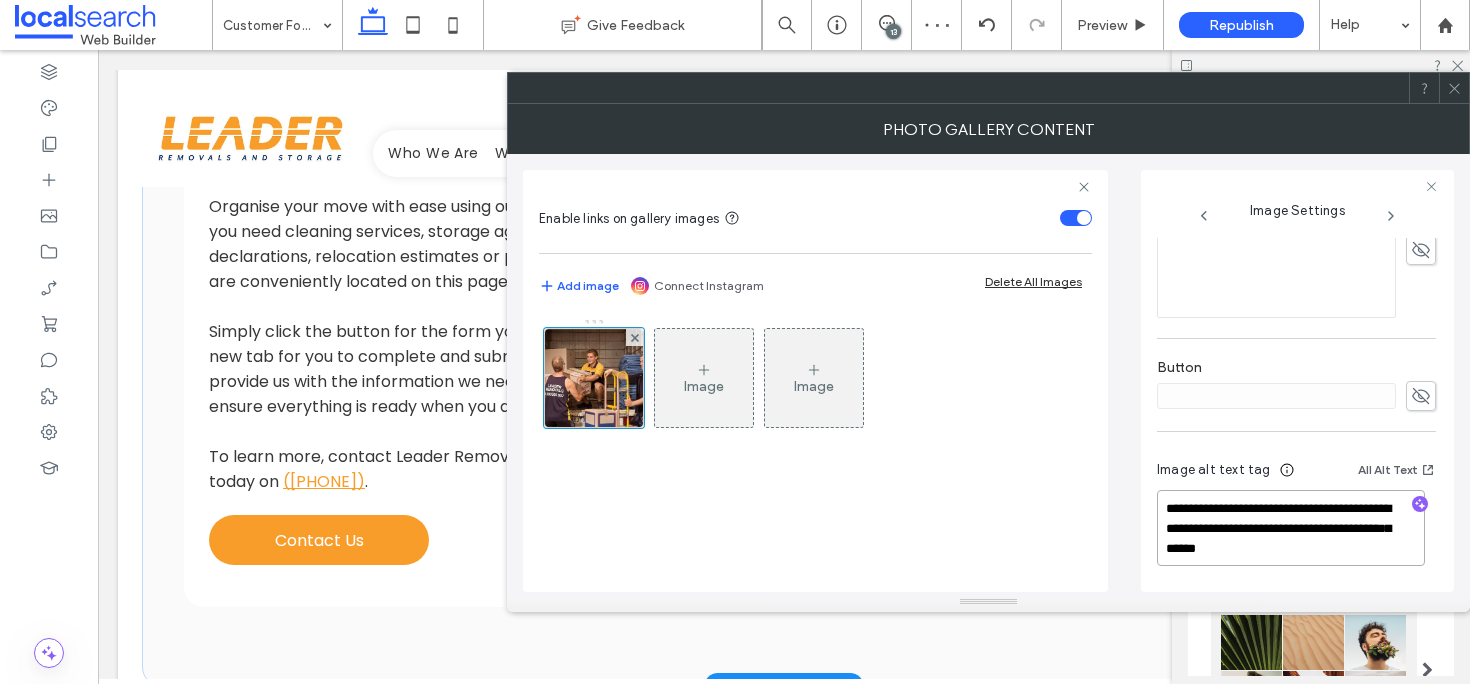 drag, startPoint x: 1296, startPoint y: 528, endPoint x: 1150, endPoint y: 529, distance: 146.00342 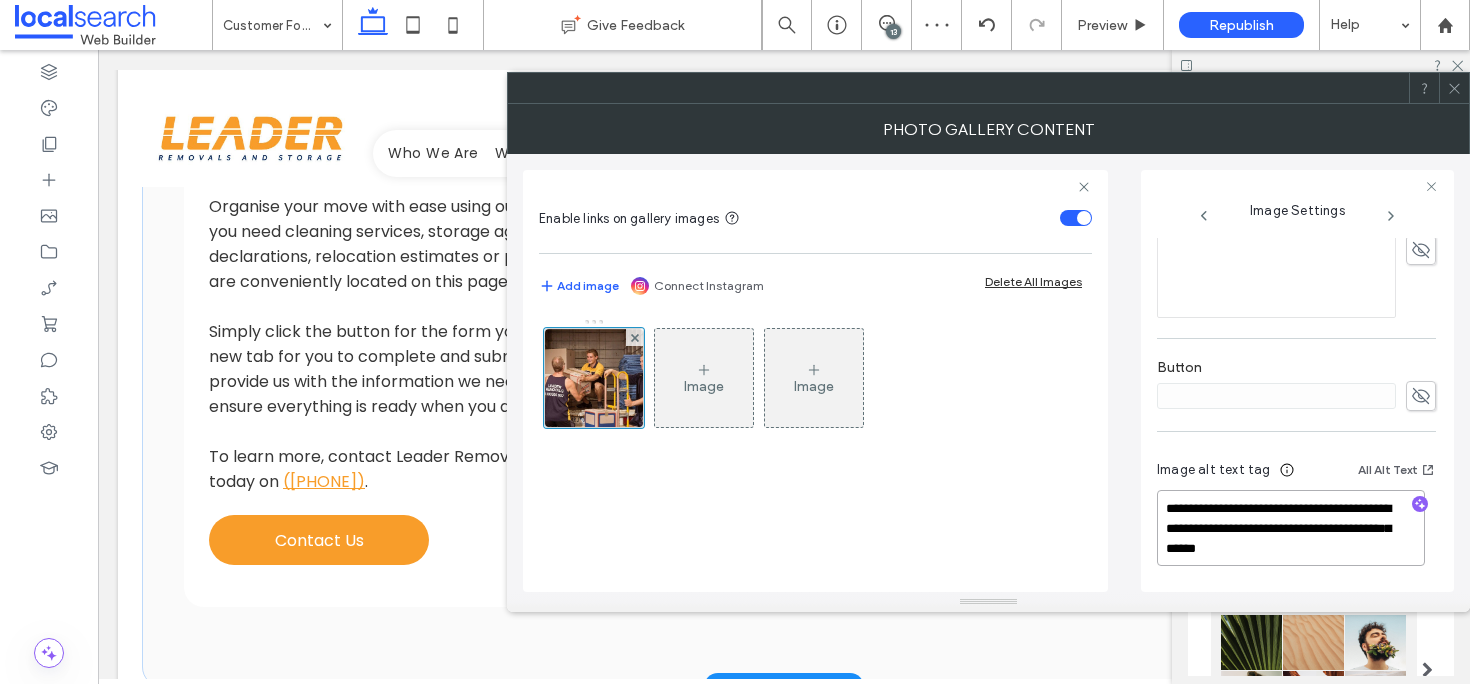 click on "**********" at bounding box center (1297, 381) 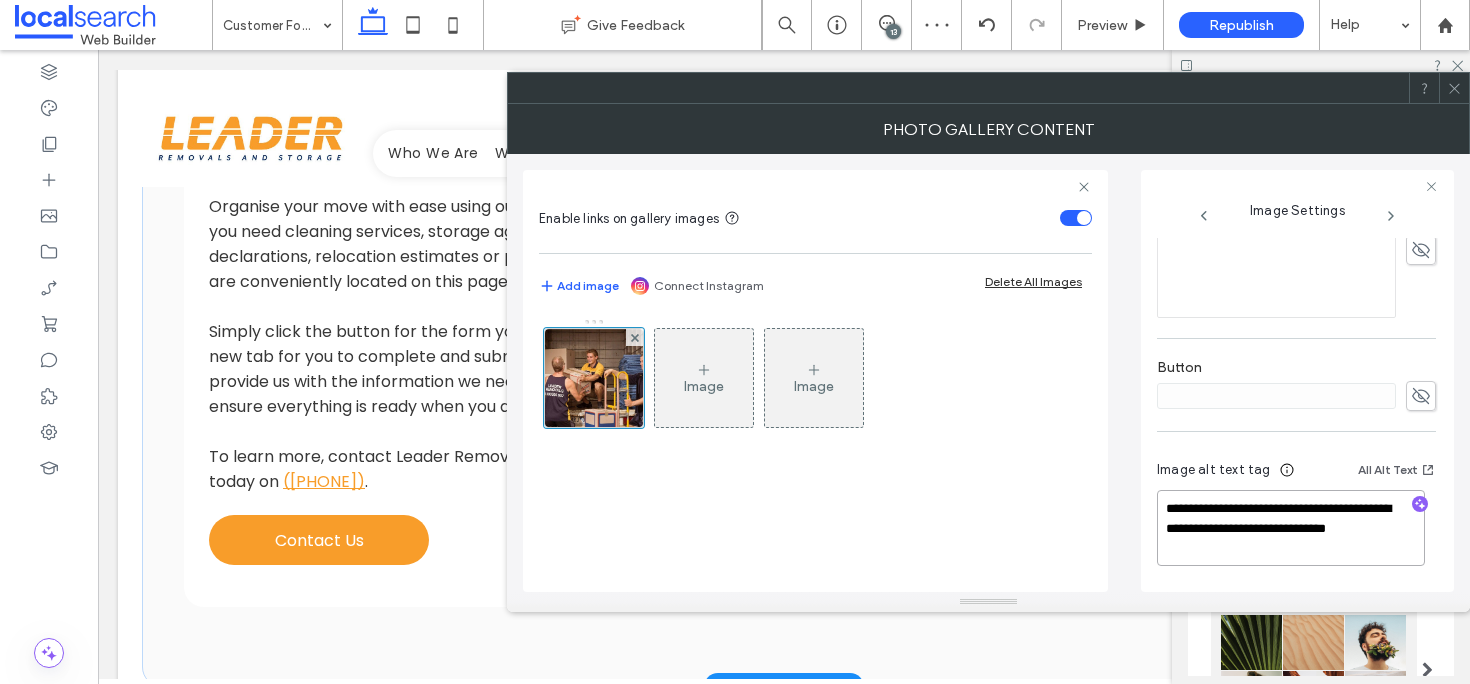type on "**********" 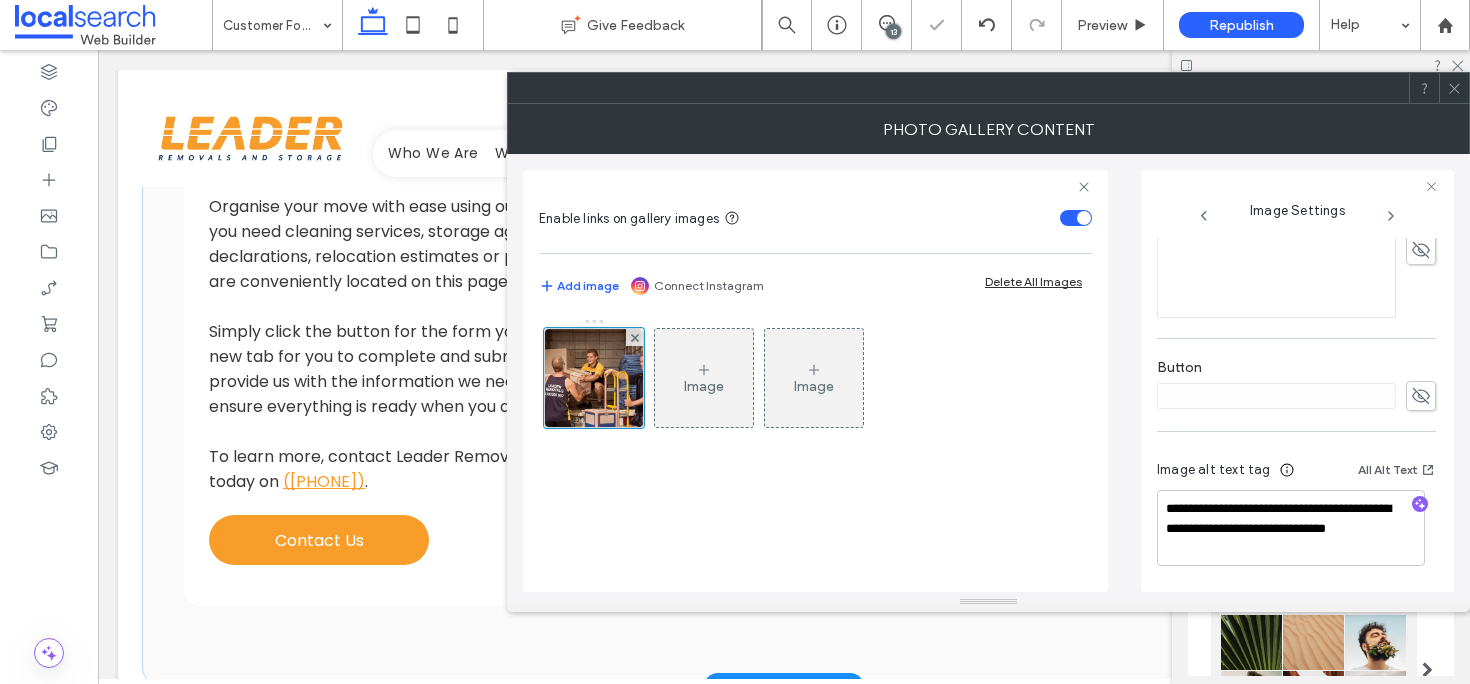 click on "Enable links on gallery images Add image Connect Instagram Delete All Images Image Image" at bounding box center [815, 381] 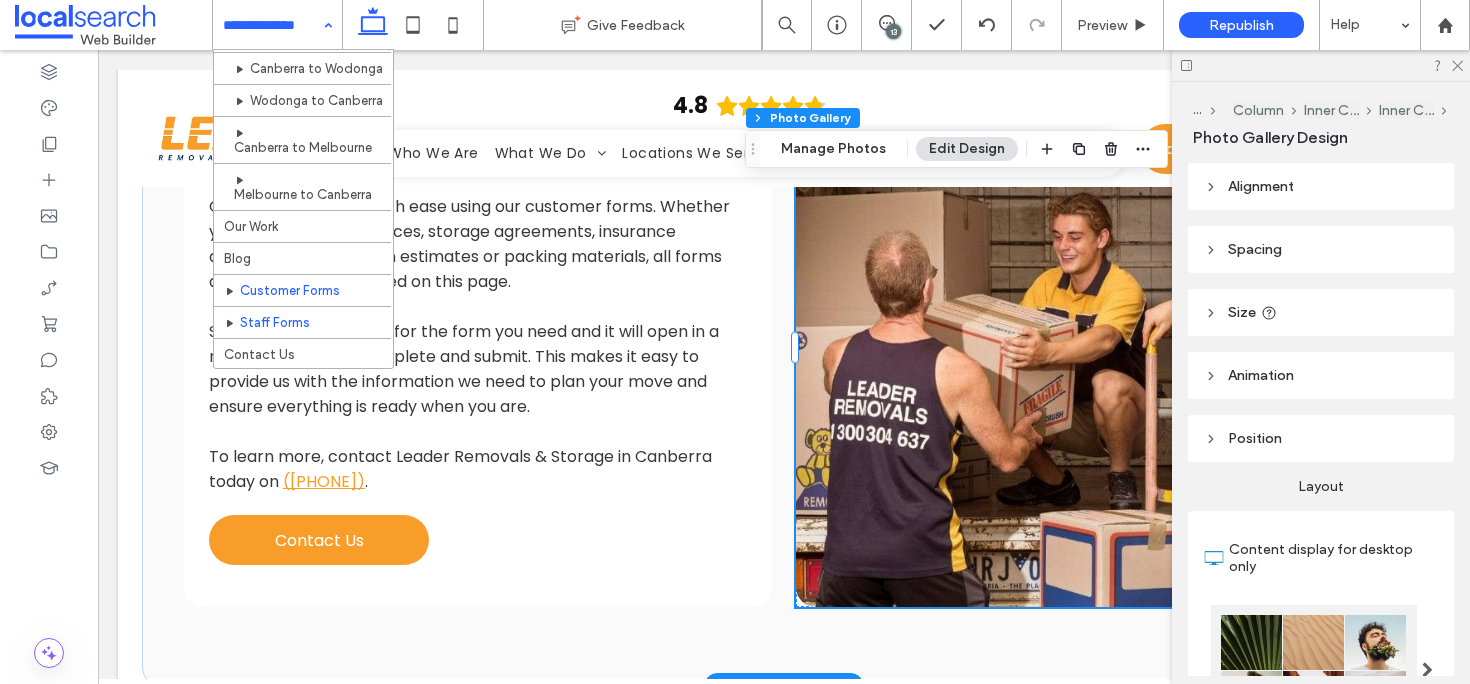 scroll, scrollTop: 1385, scrollLeft: 0, axis: vertical 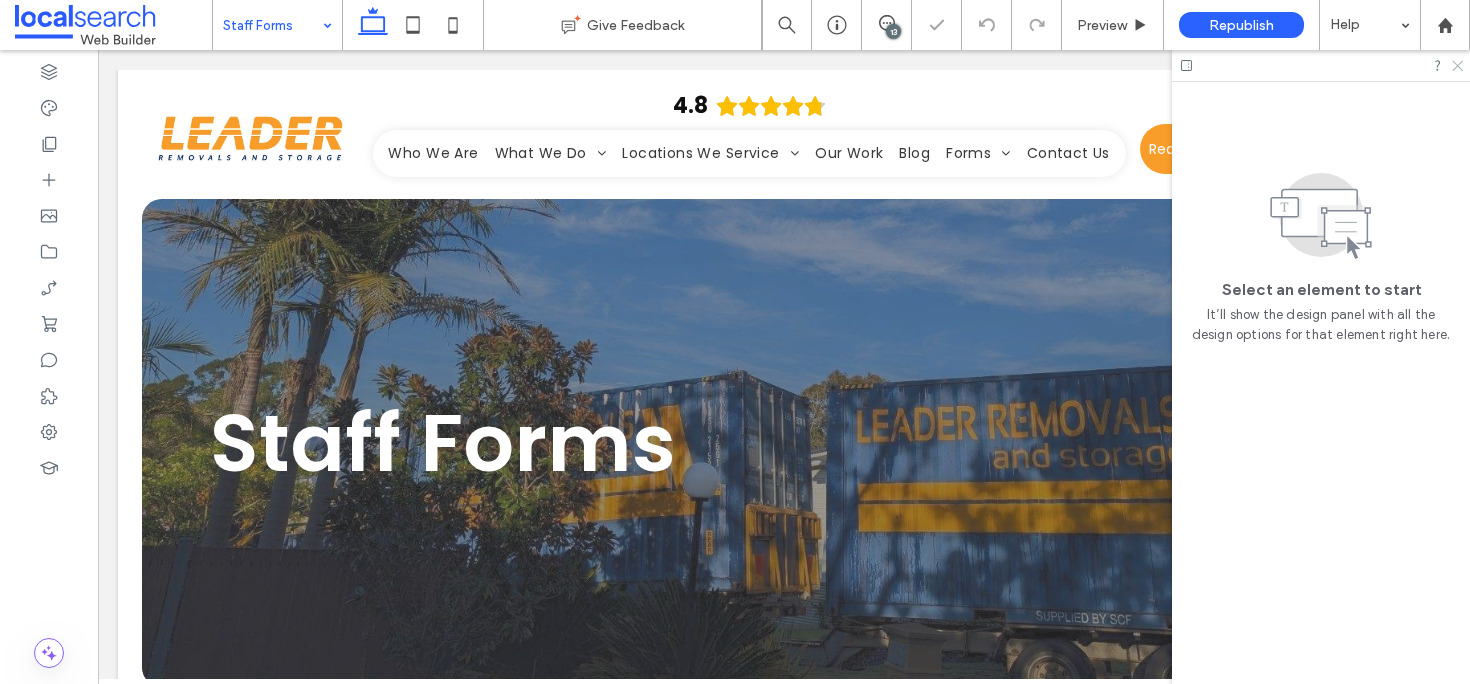 click 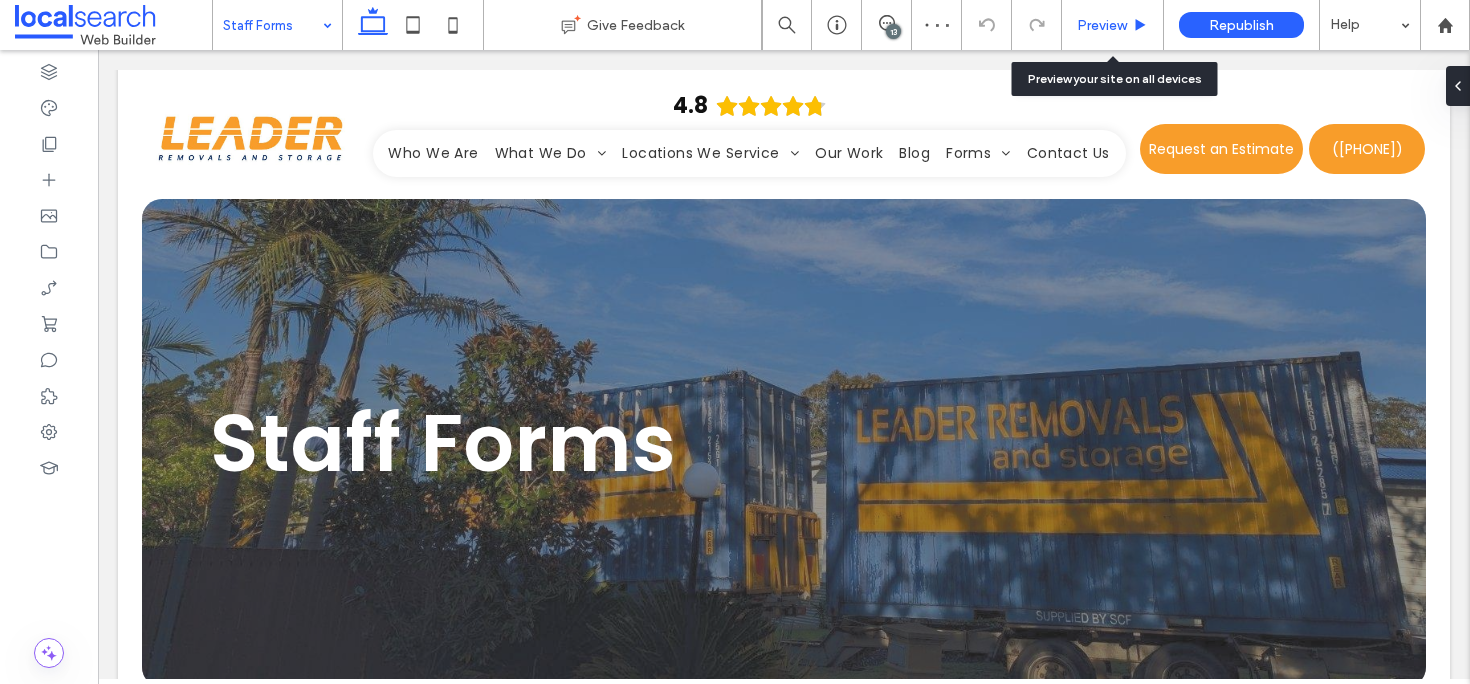 click on "Preview" at bounding box center [1102, 25] 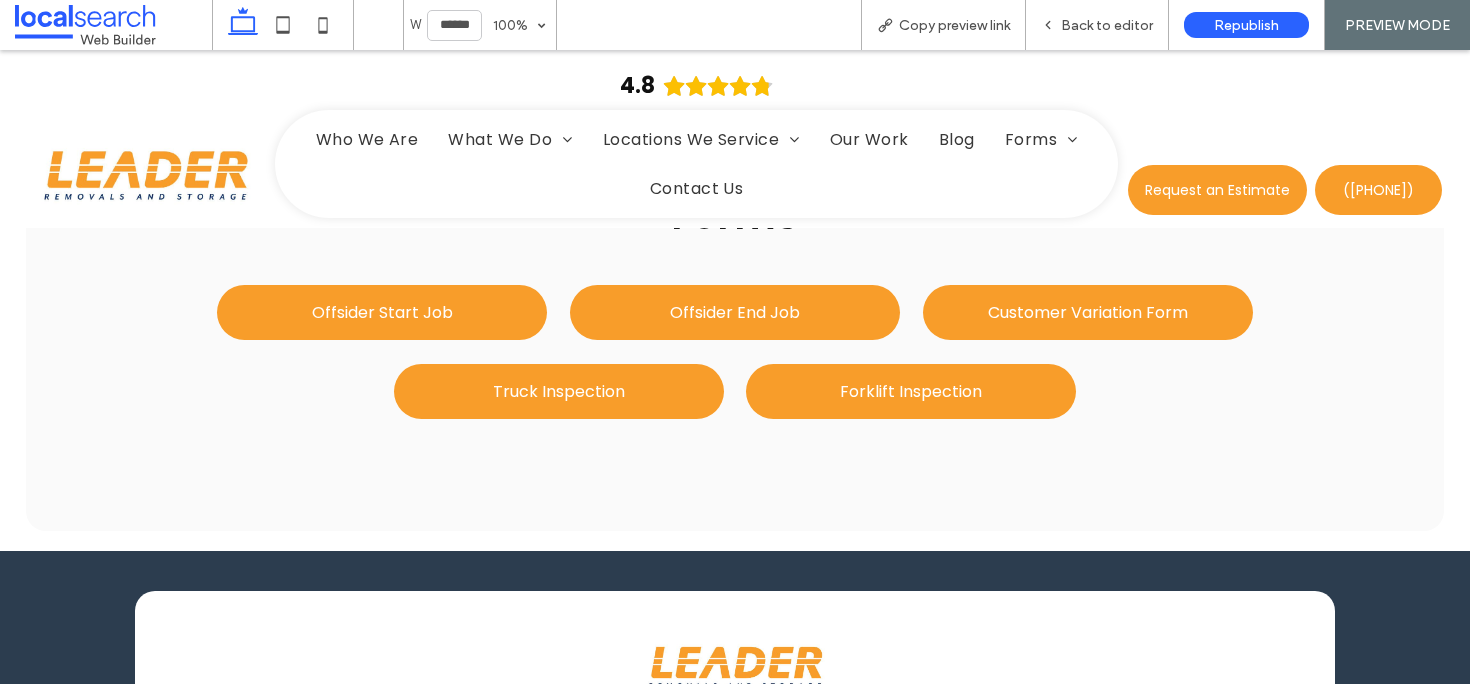 scroll, scrollTop: 1122, scrollLeft: 0, axis: vertical 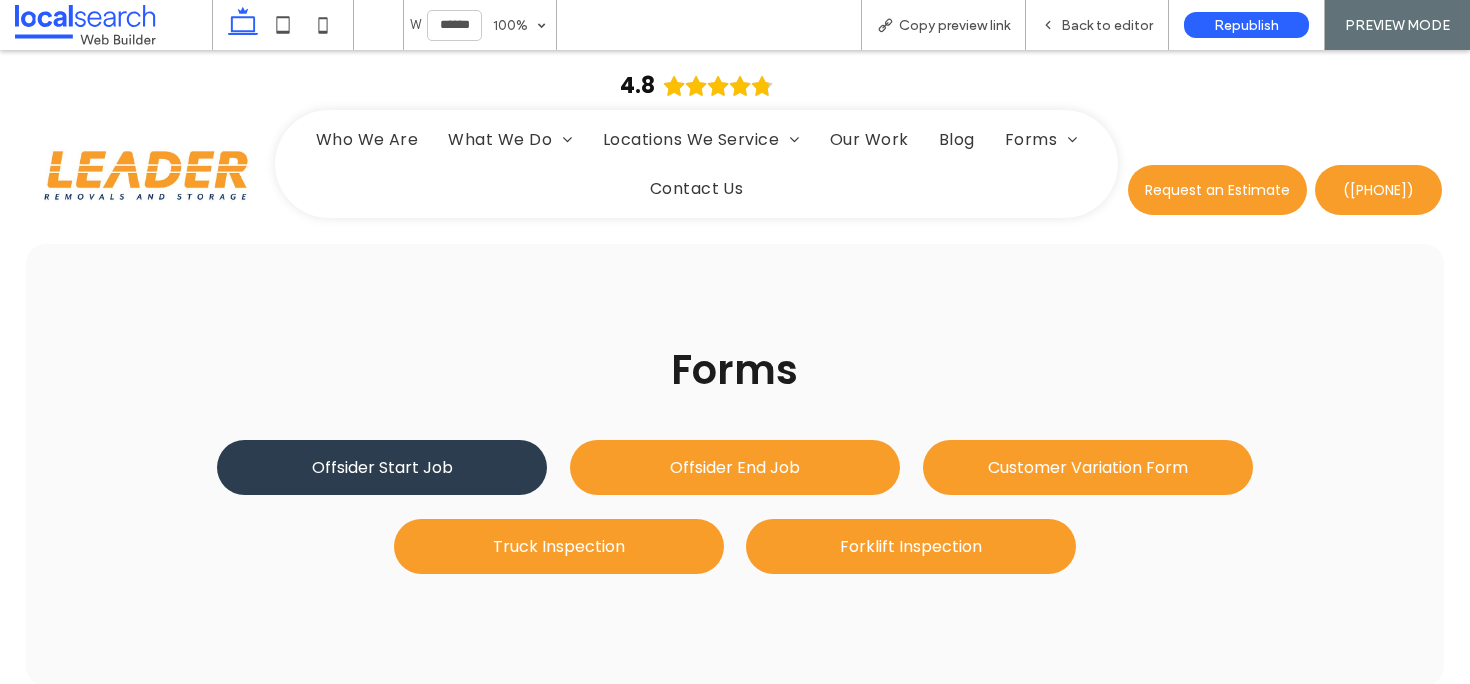 click on "Offsider Start Job" at bounding box center (382, 467) 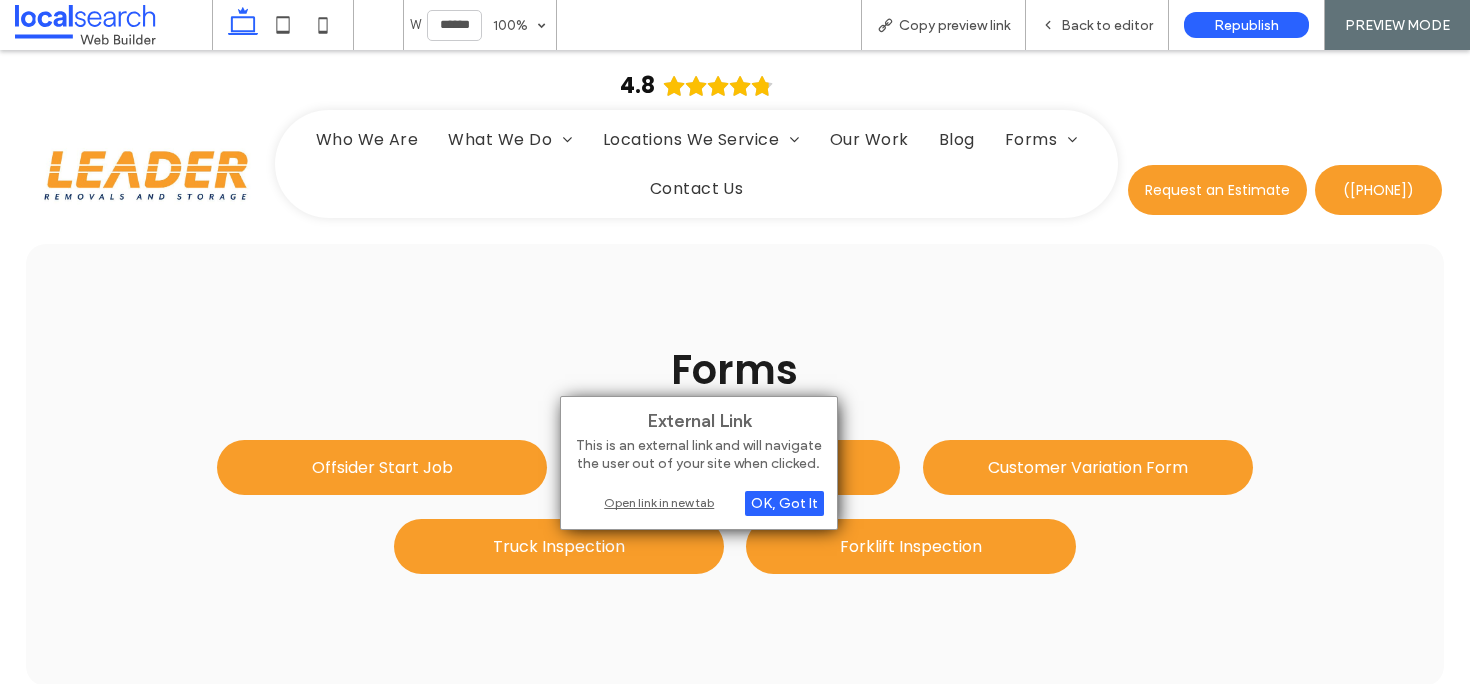 click on "Open link in new tab" at bounding box center (699, 502) 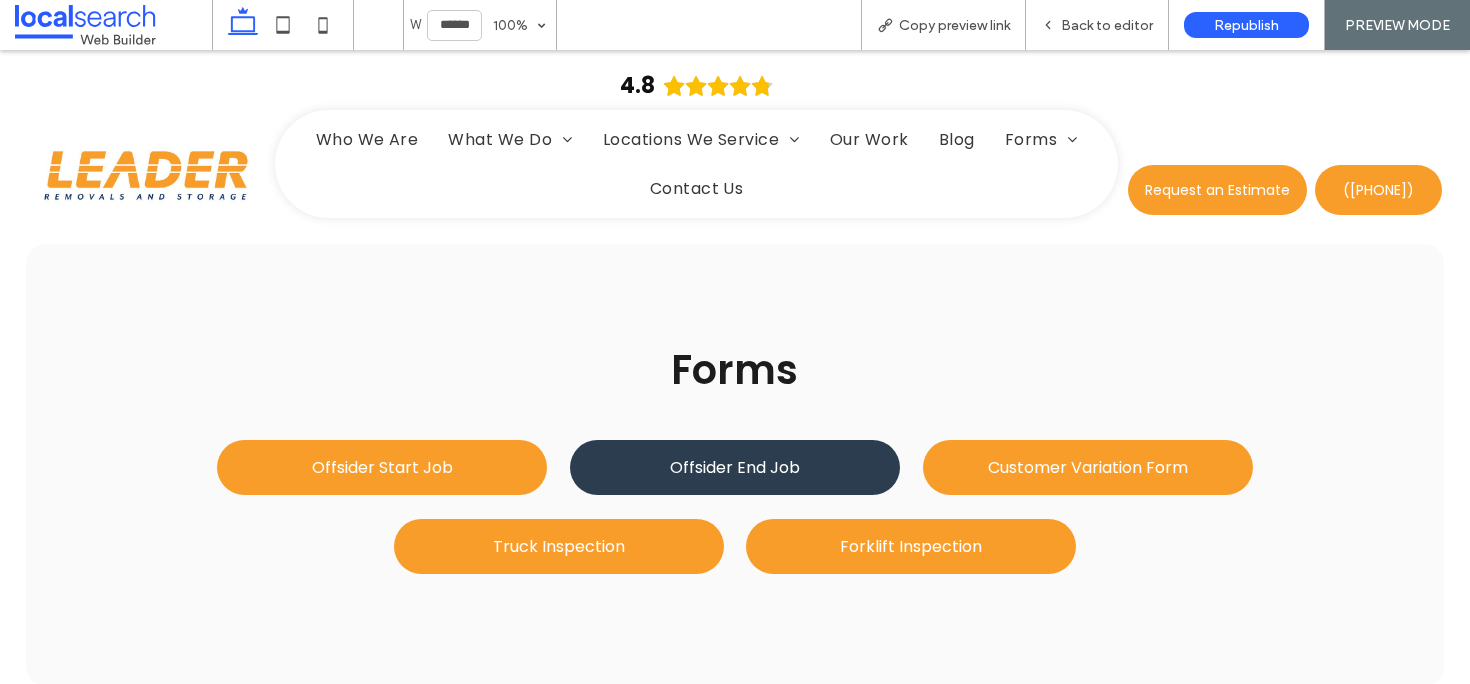 click on "Offsider End Job" at bounding box center [735, 467] 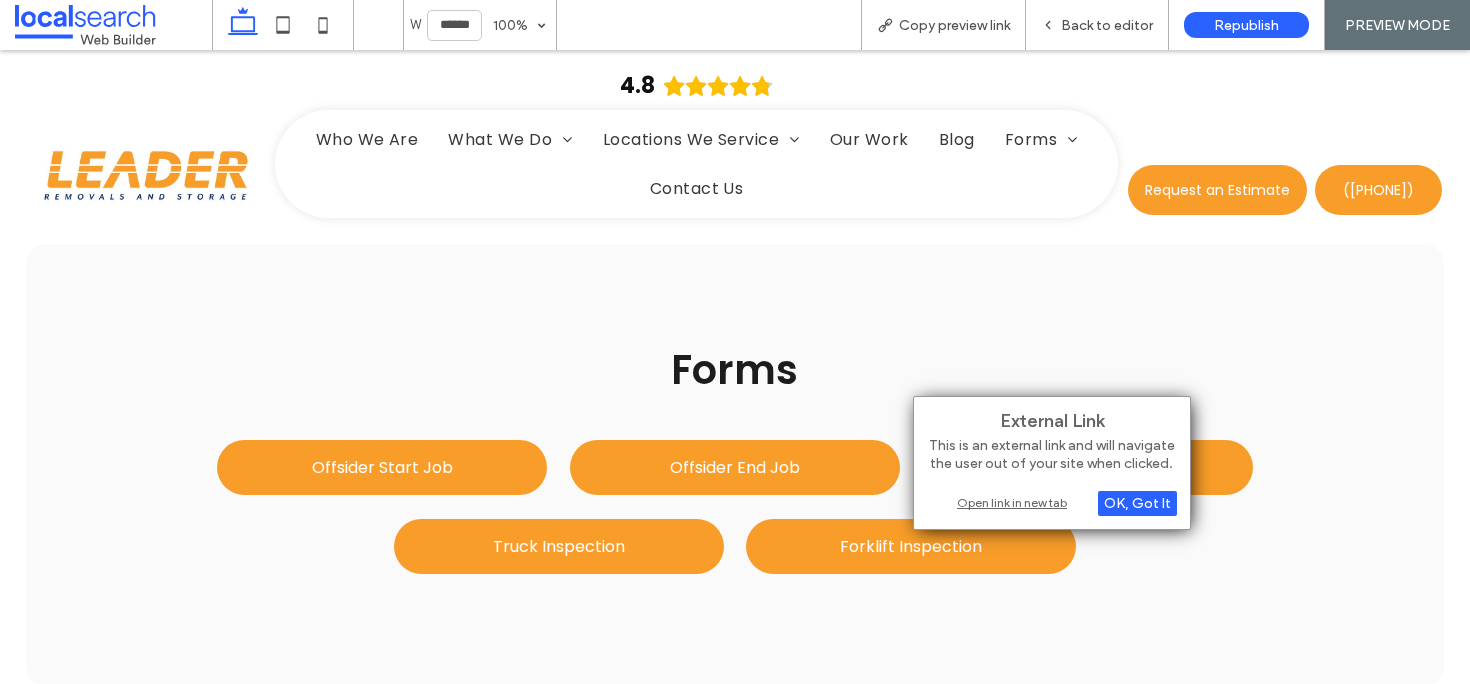 click on "Open link in new tab" at bounding box center (1052, 502) 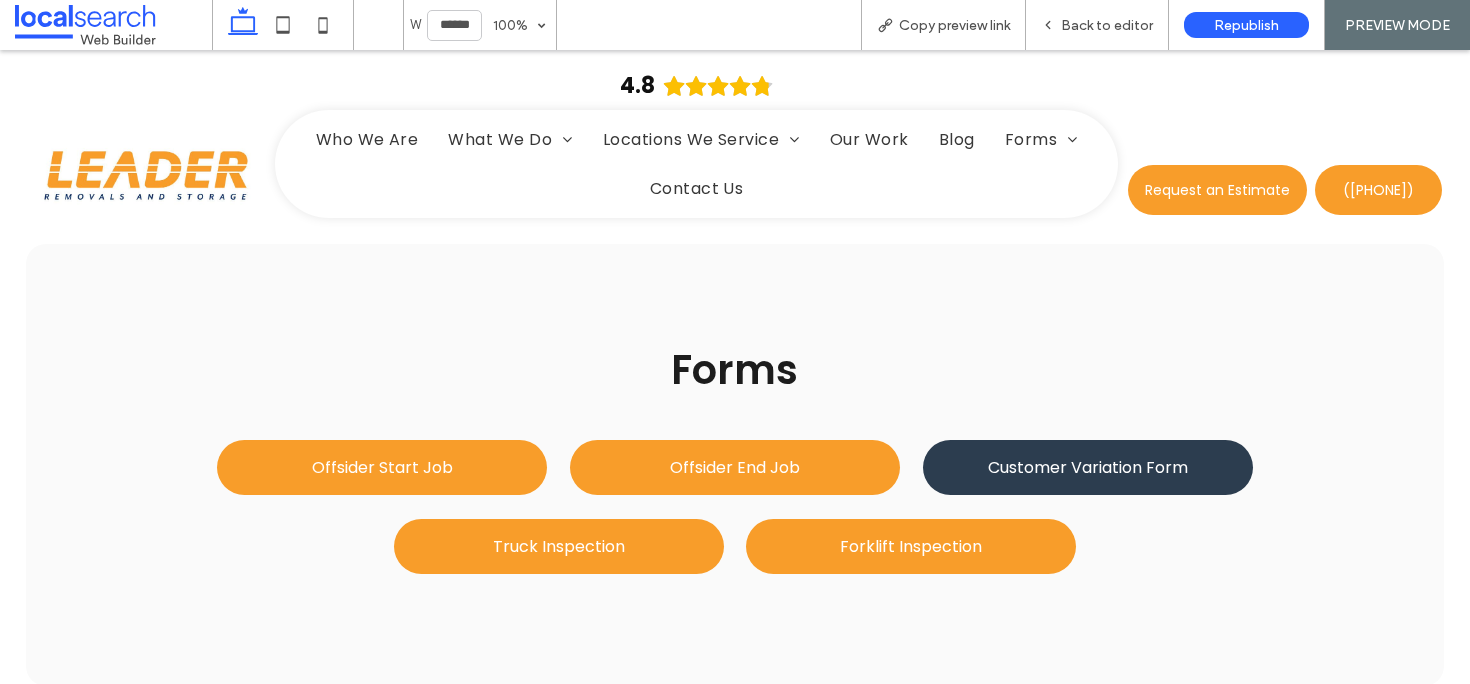 click on "Customer Variation Form" at bounding box center [1088, 467] 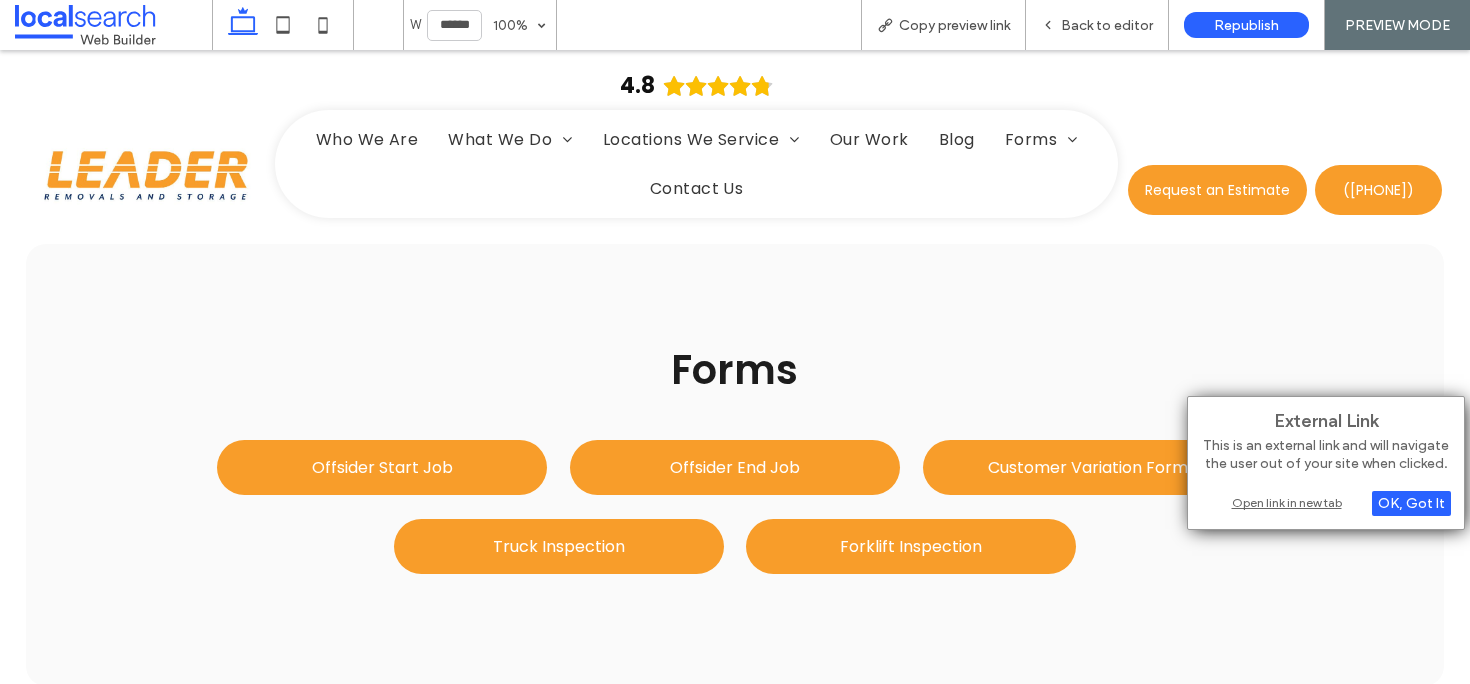 click on "Open link in new tab" at bounding box center [1326, 502] 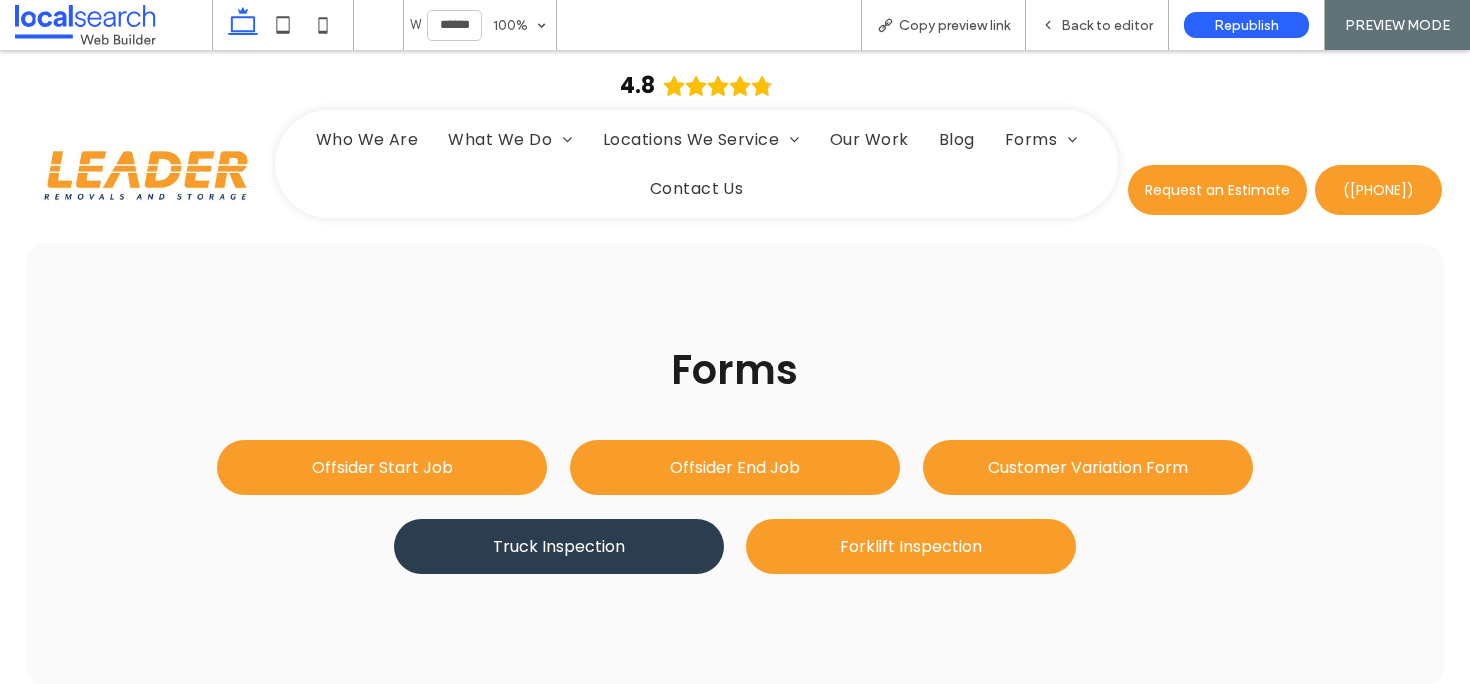 click on "Truck Inspection" at bounding box center [559, 546] 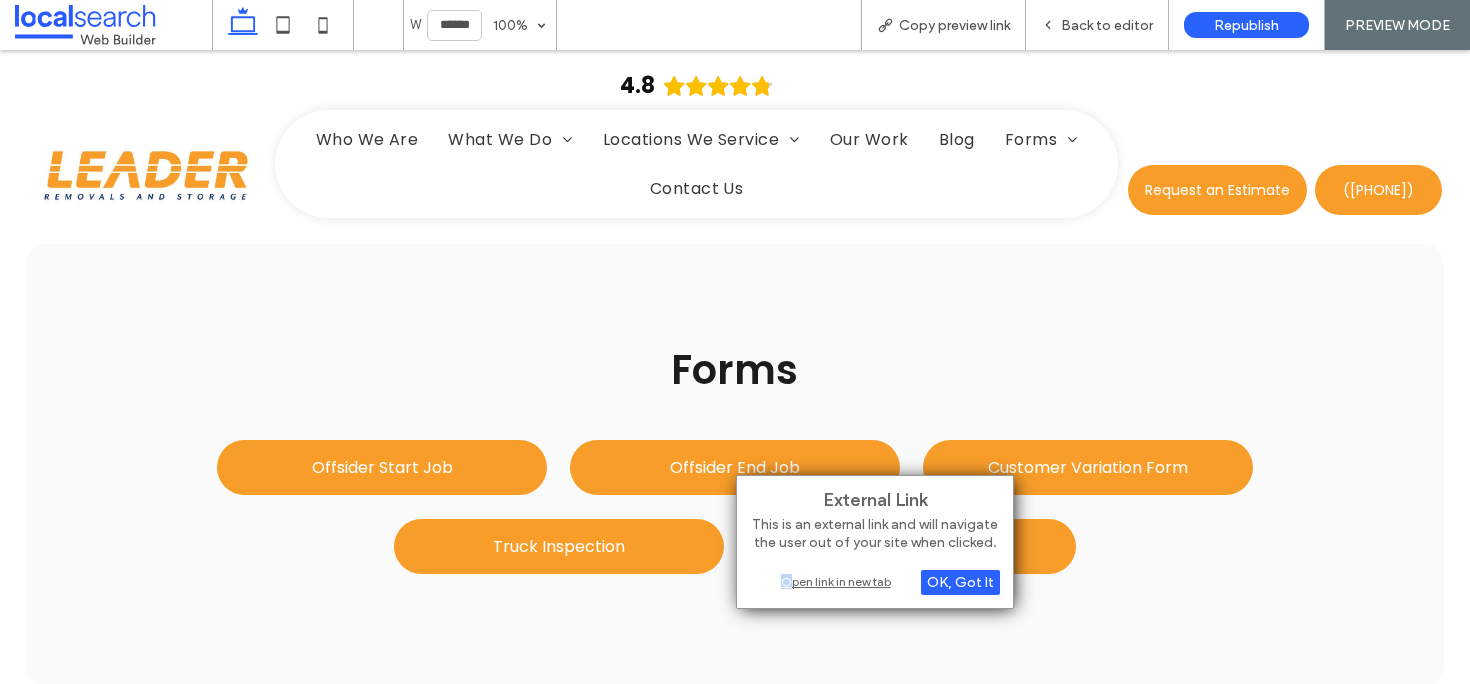 click on "Open link in new tab" at bounding box center (875, 581) 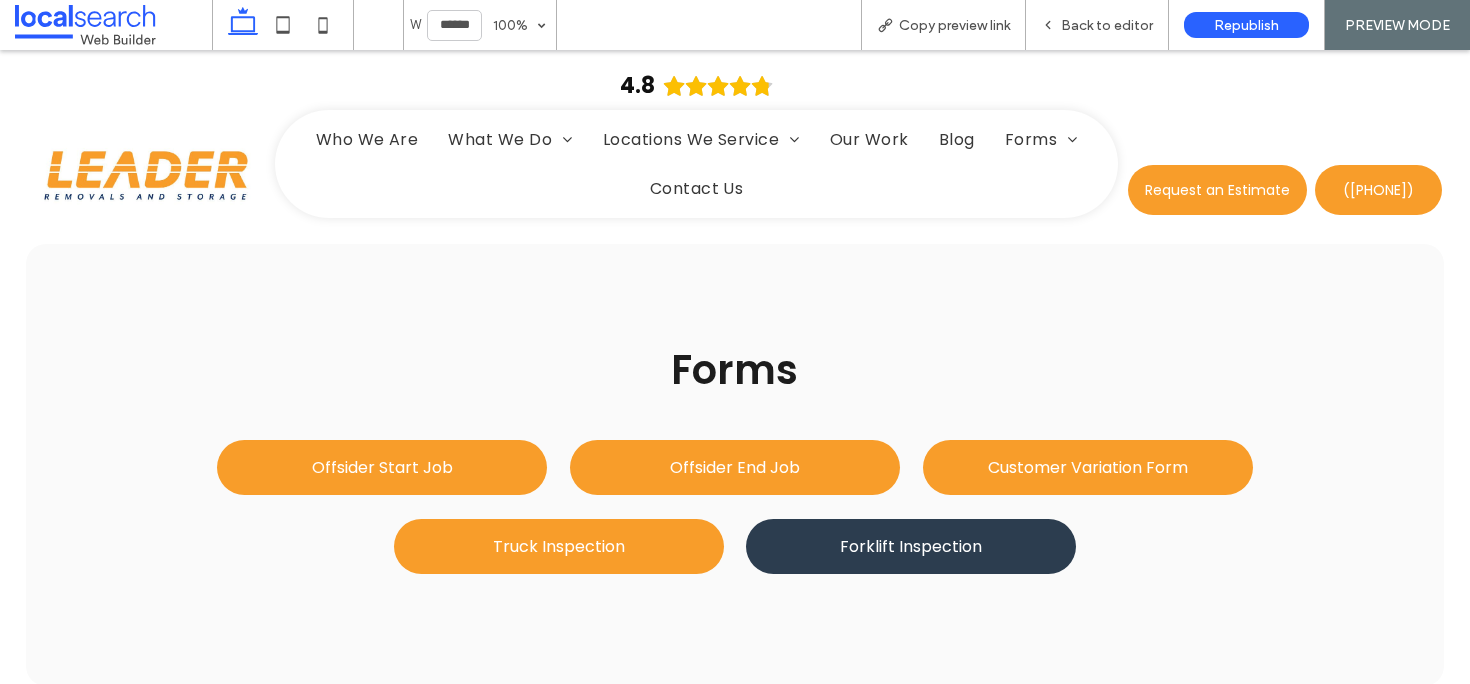 click on "Forklift Inspection" at bounding box center [911, 546] 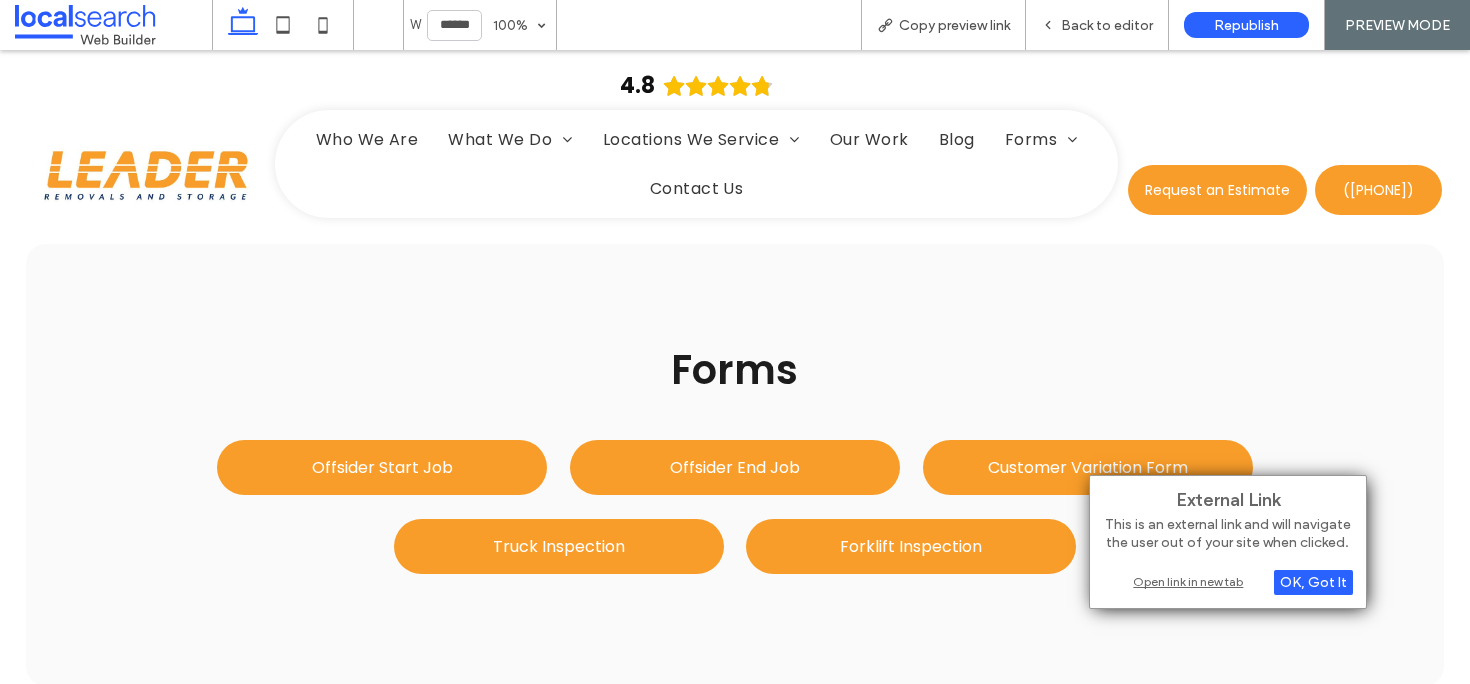 click on "Open link in new tab" at bounding box center [1228, 581] 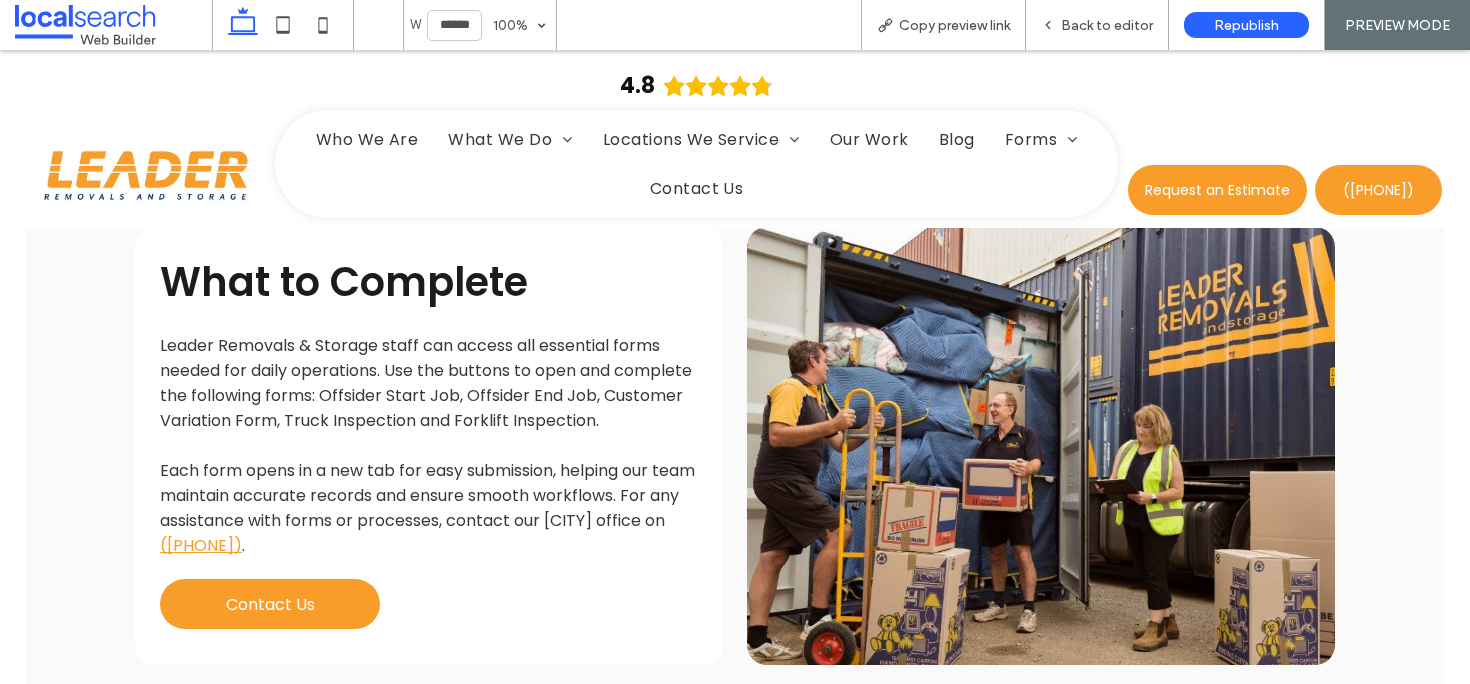 scroll, scrollTop: 0, scrollLeft: 0, axis: both 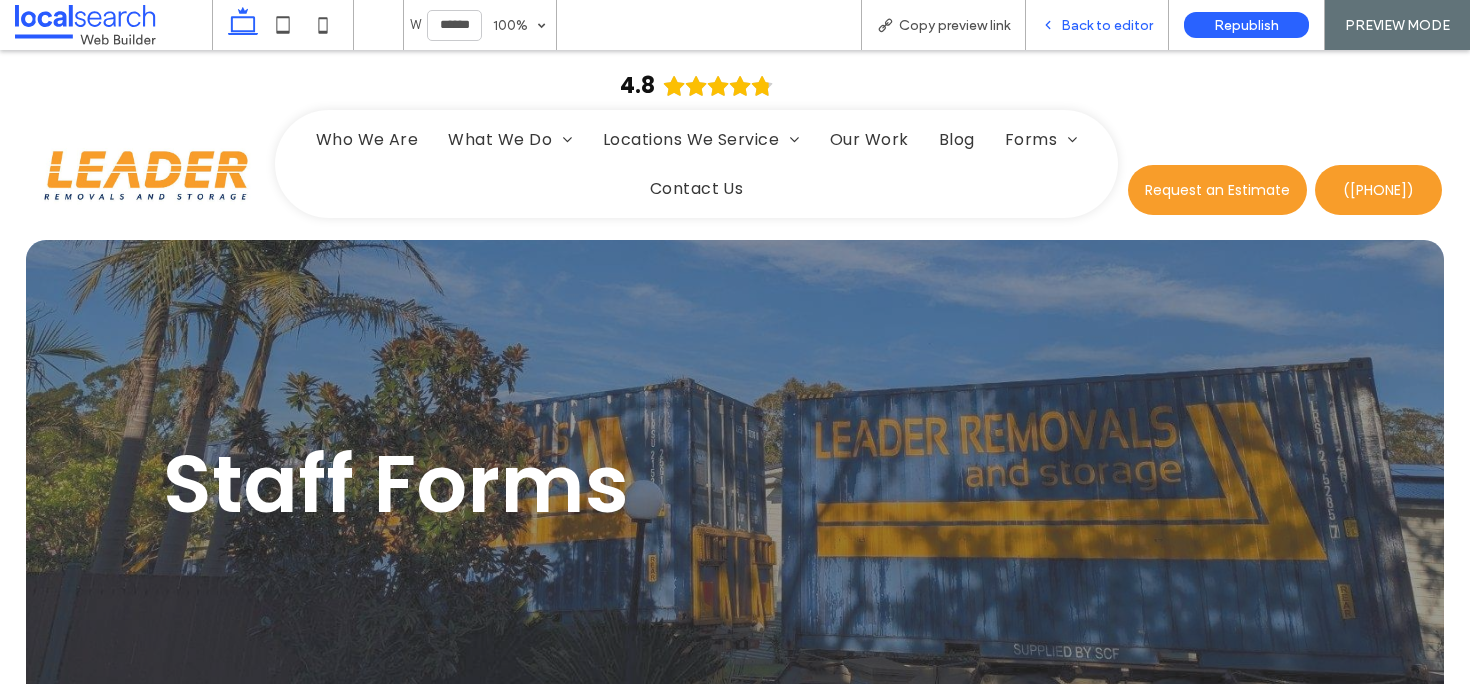 click on "Back to editor" at bounding box center (1097, 25) 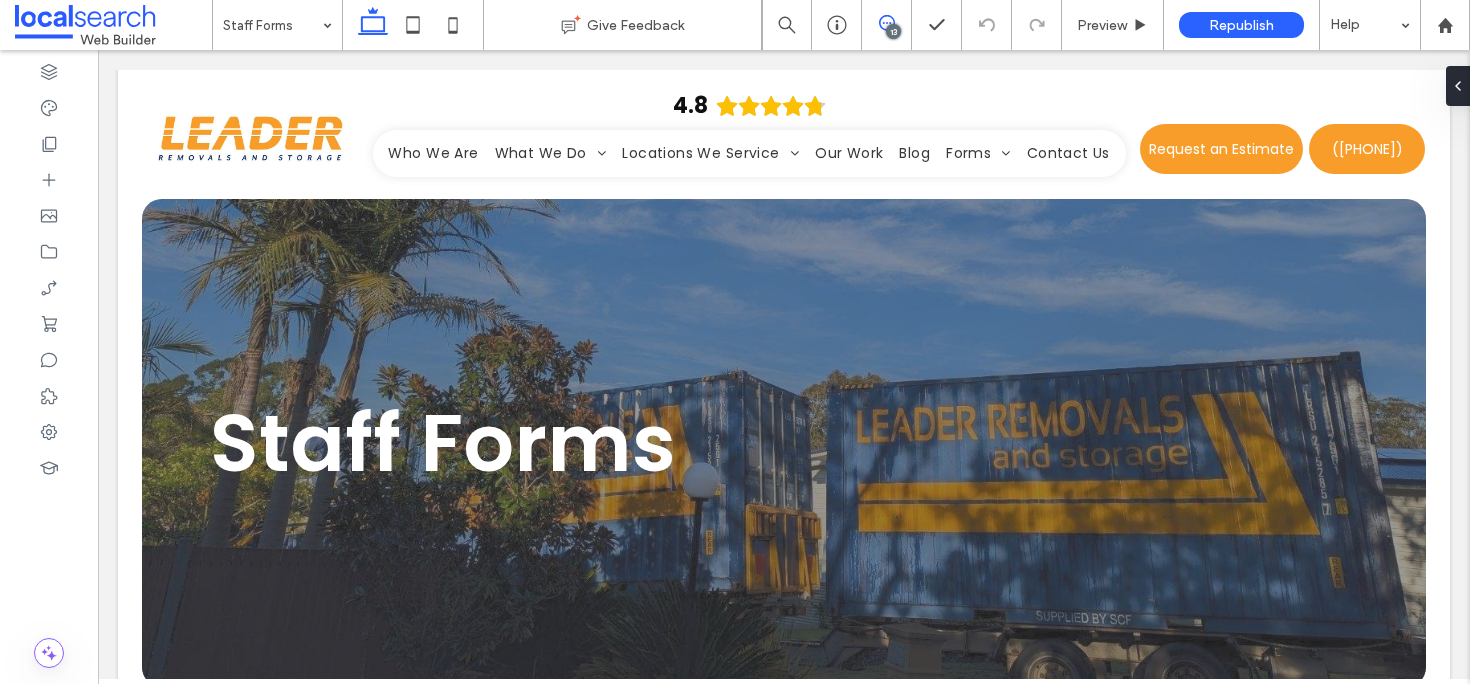 click 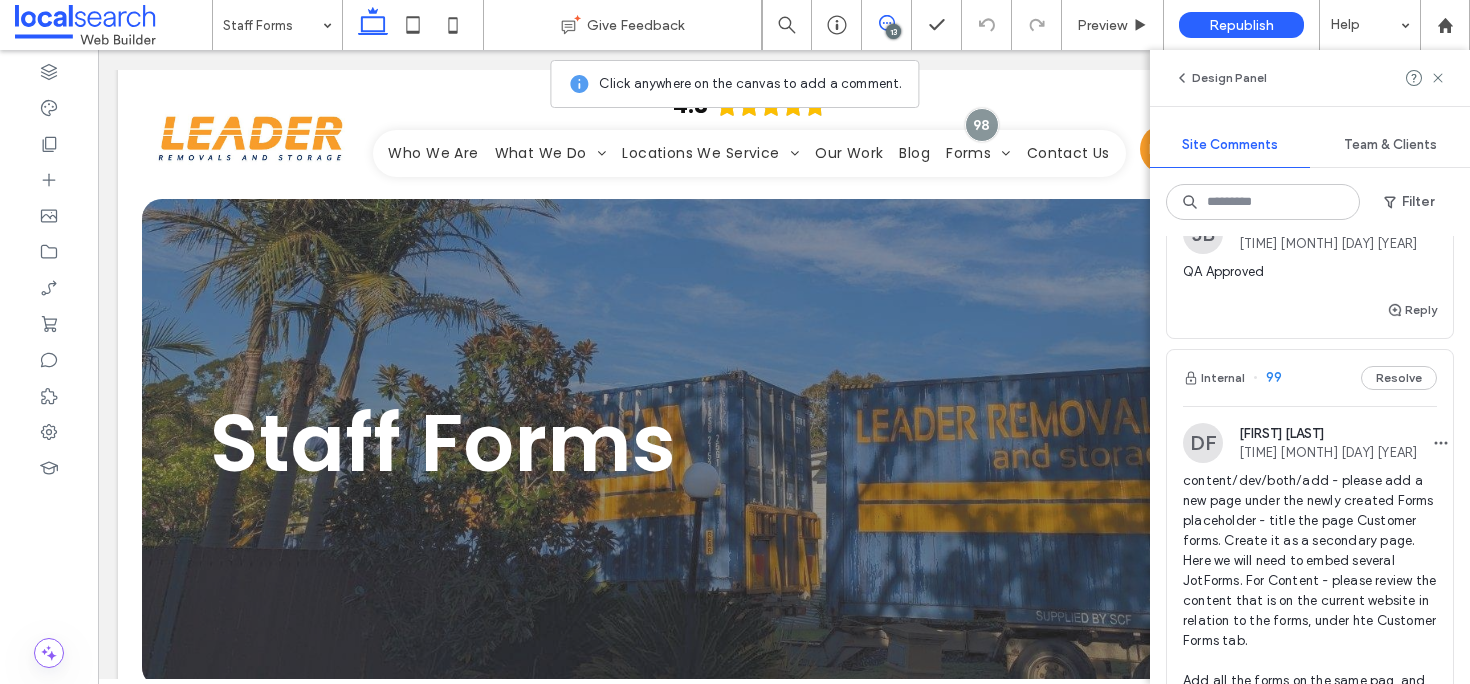 scroll, scrollTop: 585, scrollLeft: 0, axis: vertical 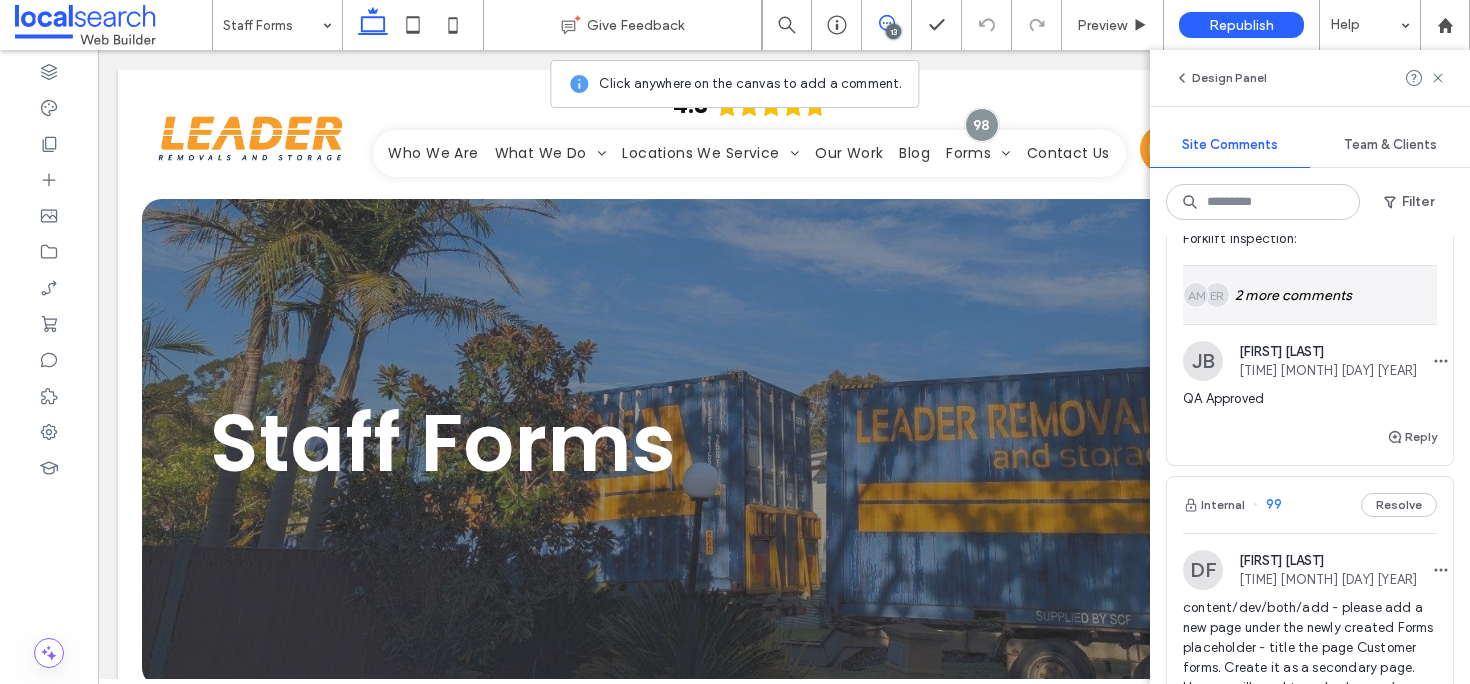 click on "ER AM 2 more comments" at bounding box center [1310, 295] 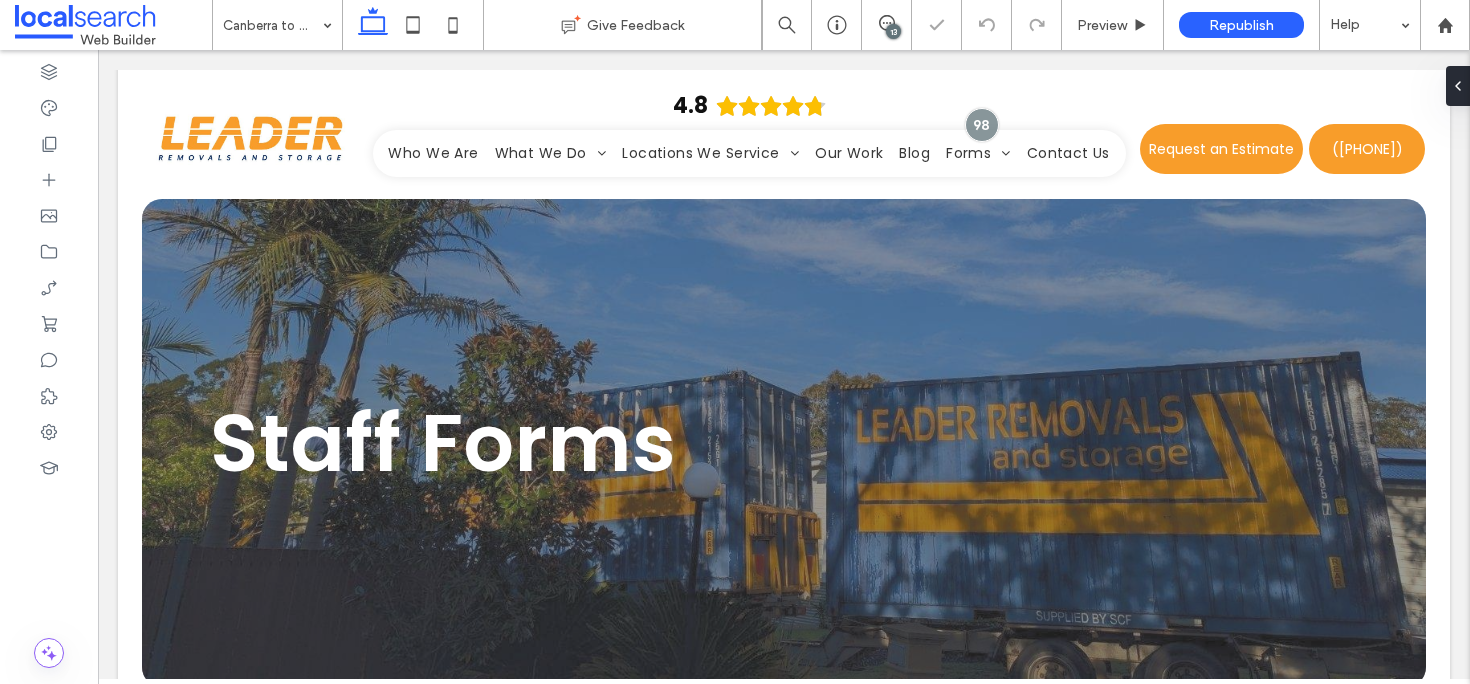 scroll, scrollTop: 0, scrollLeft: 0, axis: both 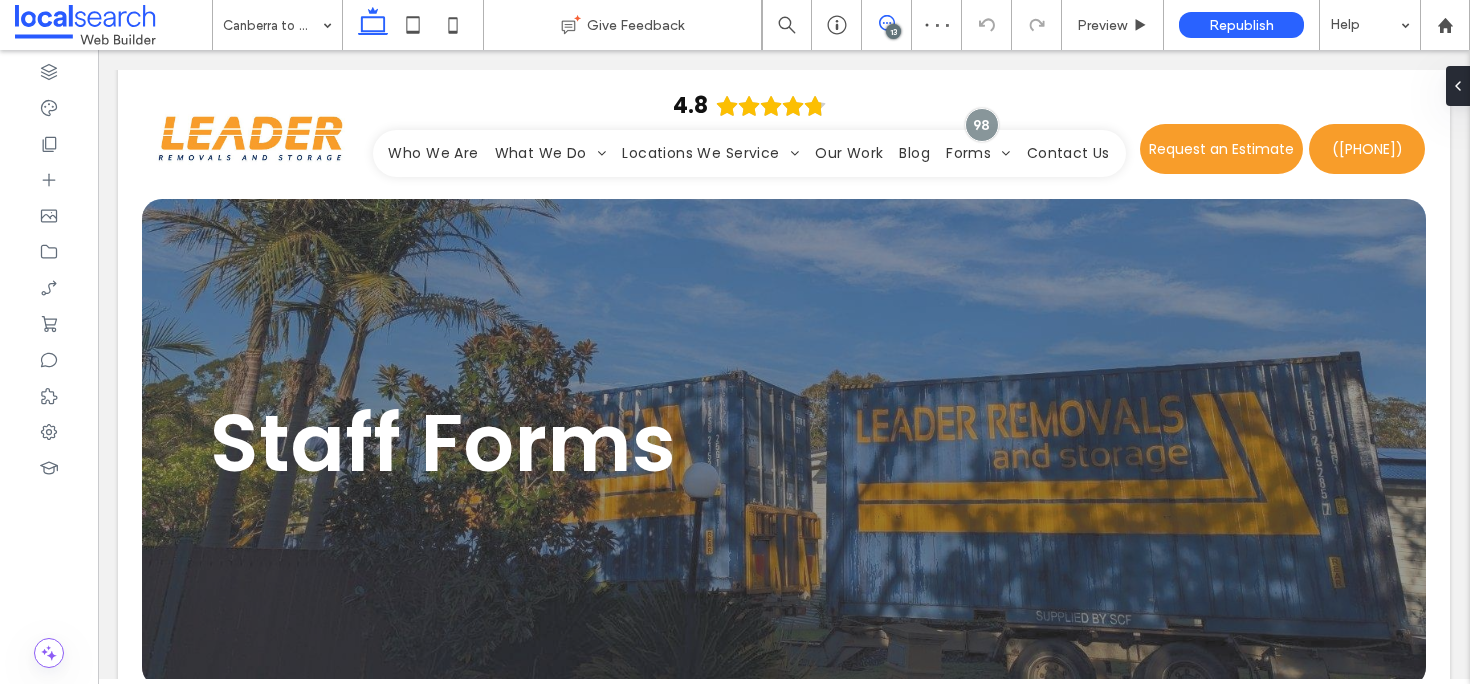 click at bounding box center [886, 23] 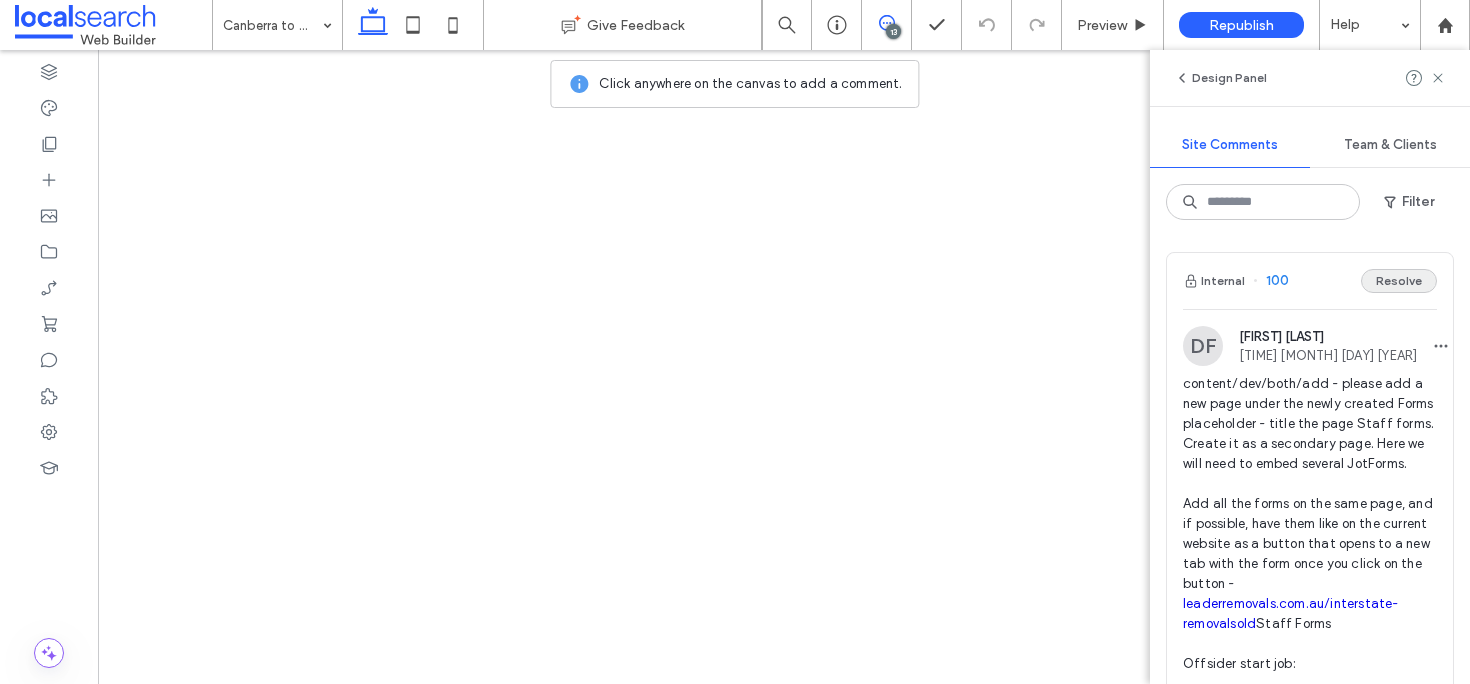 click on "Resolve" at bounding box center (1399, 281) 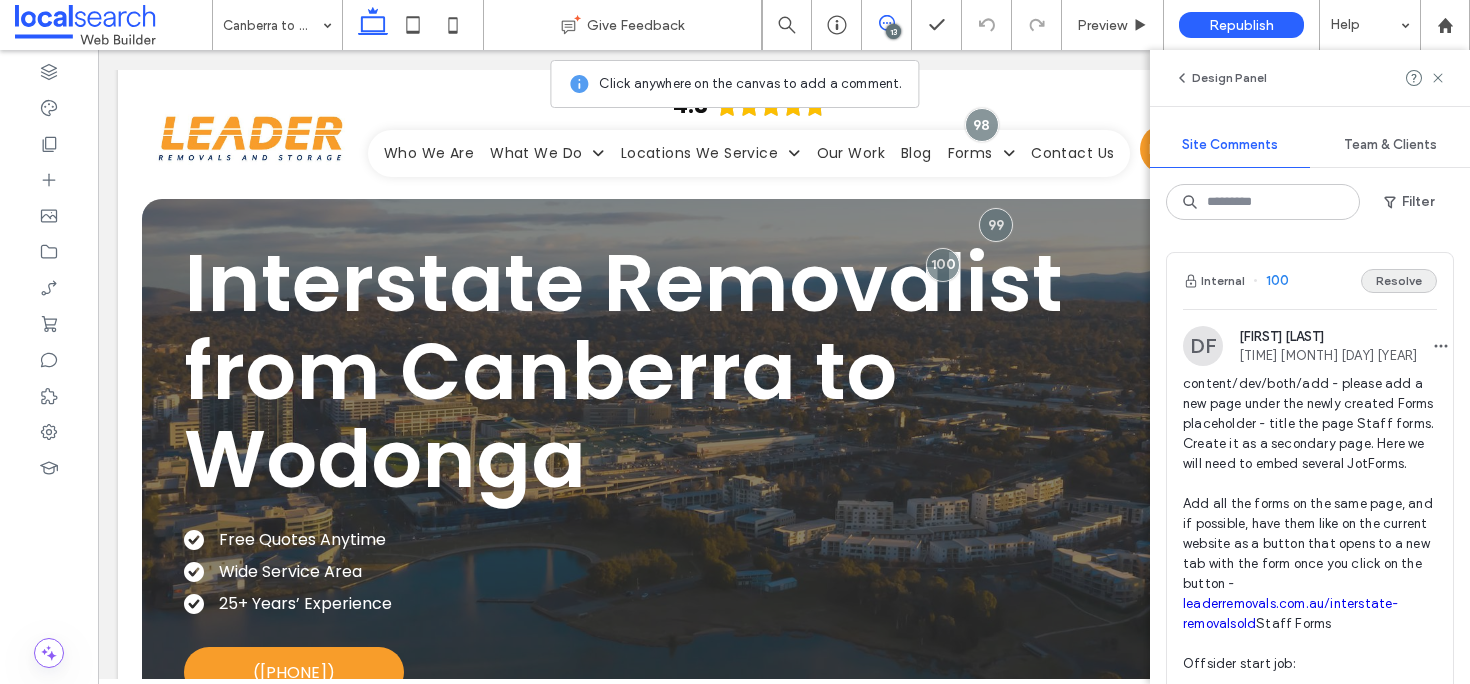 scroll, scrollTop: 0, scrollLeft: 0, axis: both 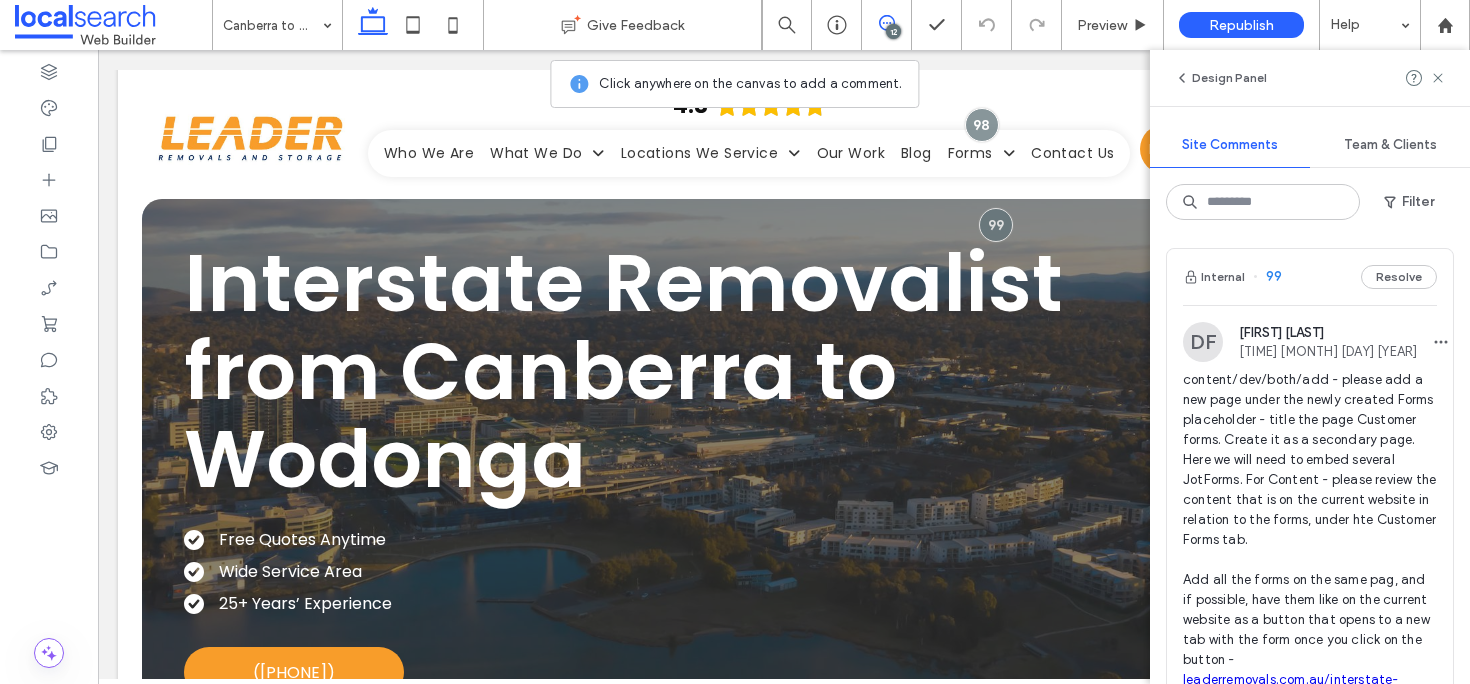 click on "Internal 99 Resolve" at bounding box center [1310, 277] 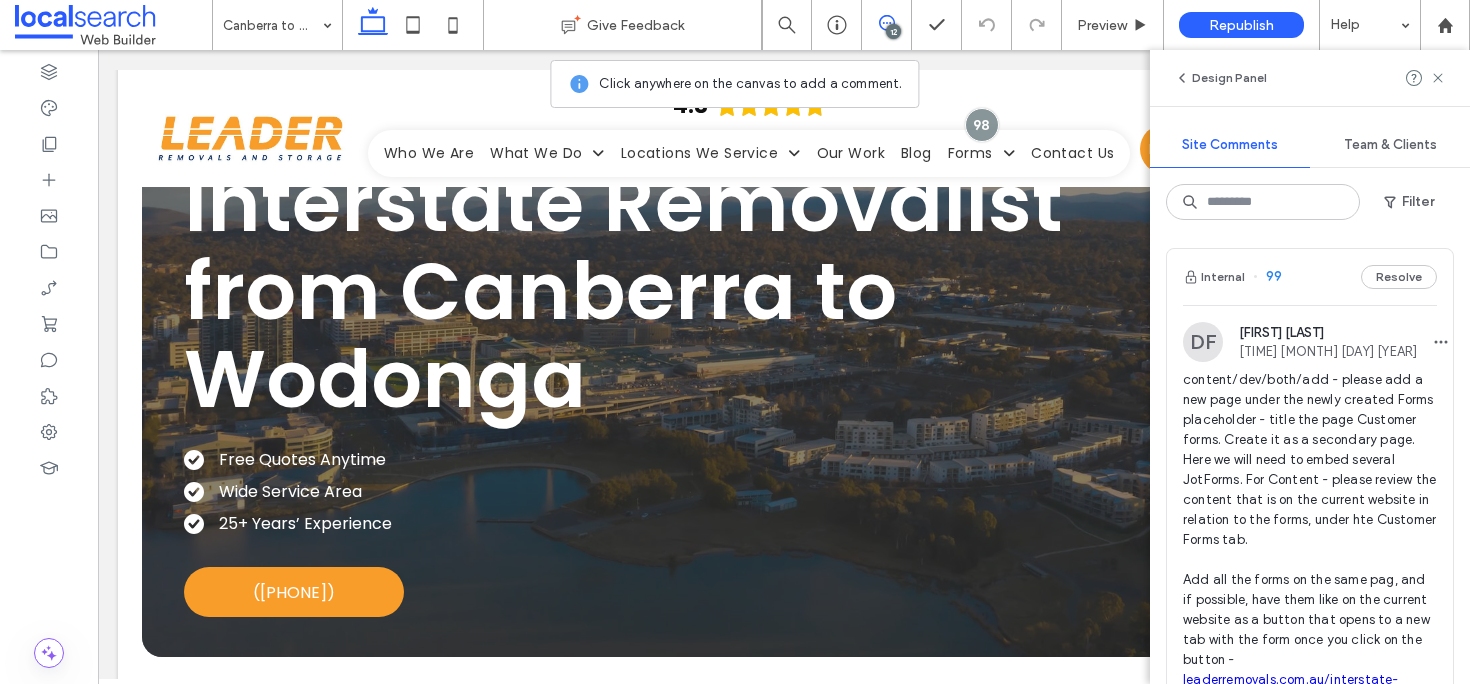 scroll, scrollTop: 89, scrollLeft: 0, axis: vertical 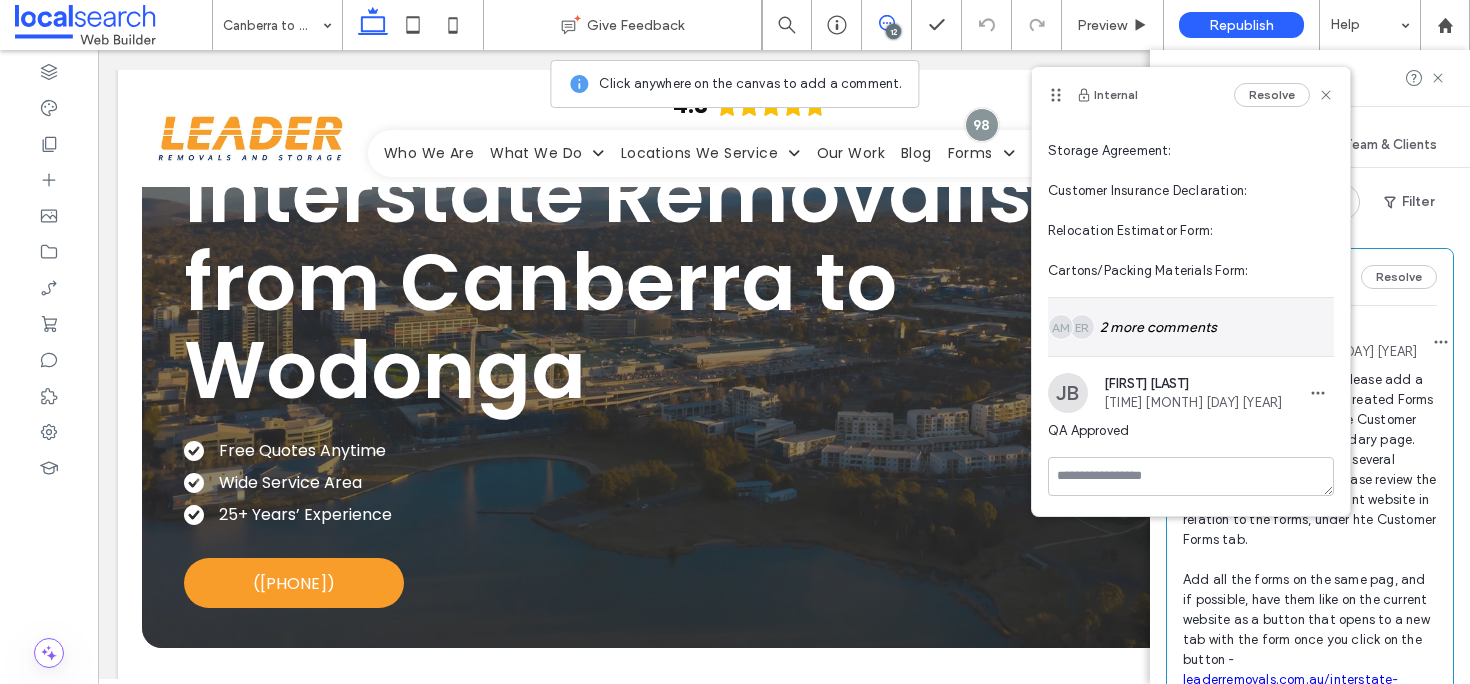 click on "ER AM 2 more comments" at bounding box center (1191, 327) 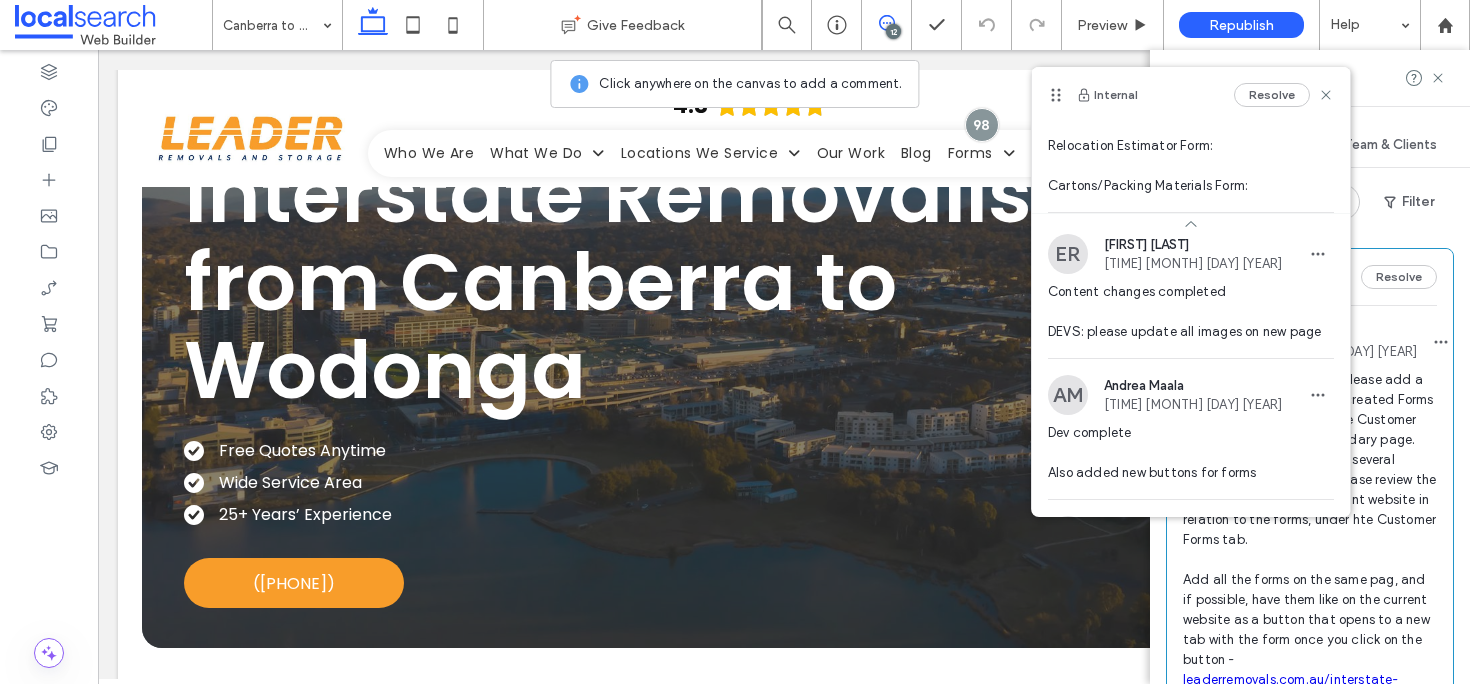 scroll, scrollTop: 678, scrollLeft: 0, axis: vertical 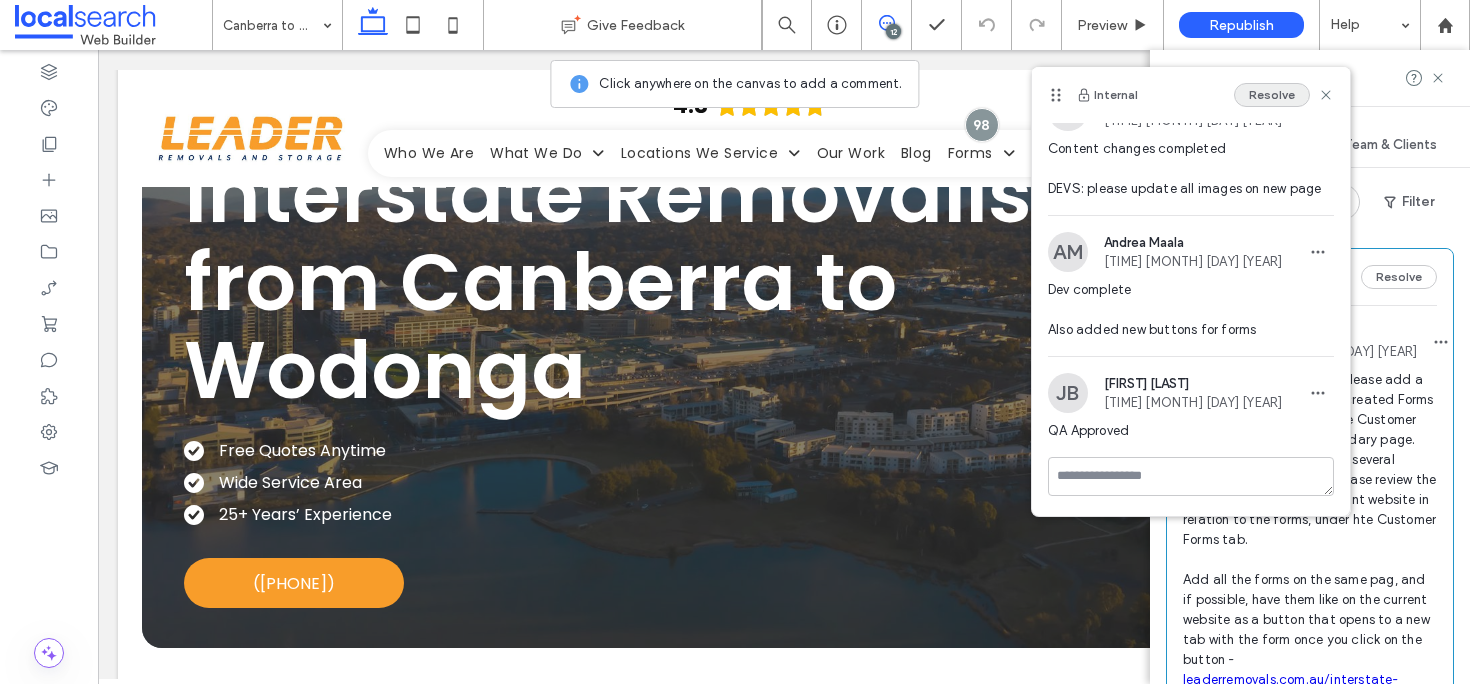 click on "Resolve" at bounding box center [1272, 95] 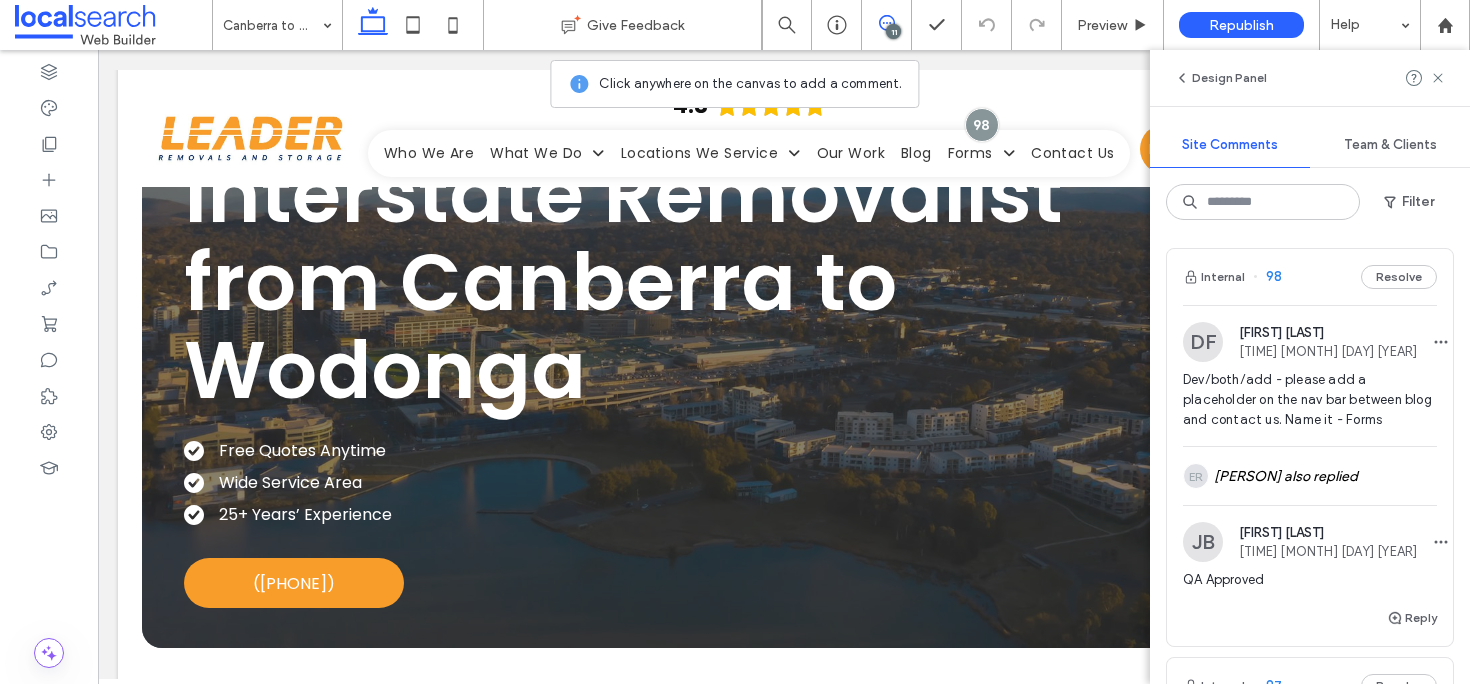 click on "Internal 98 Resolve" at bounding box center [1310, 277] 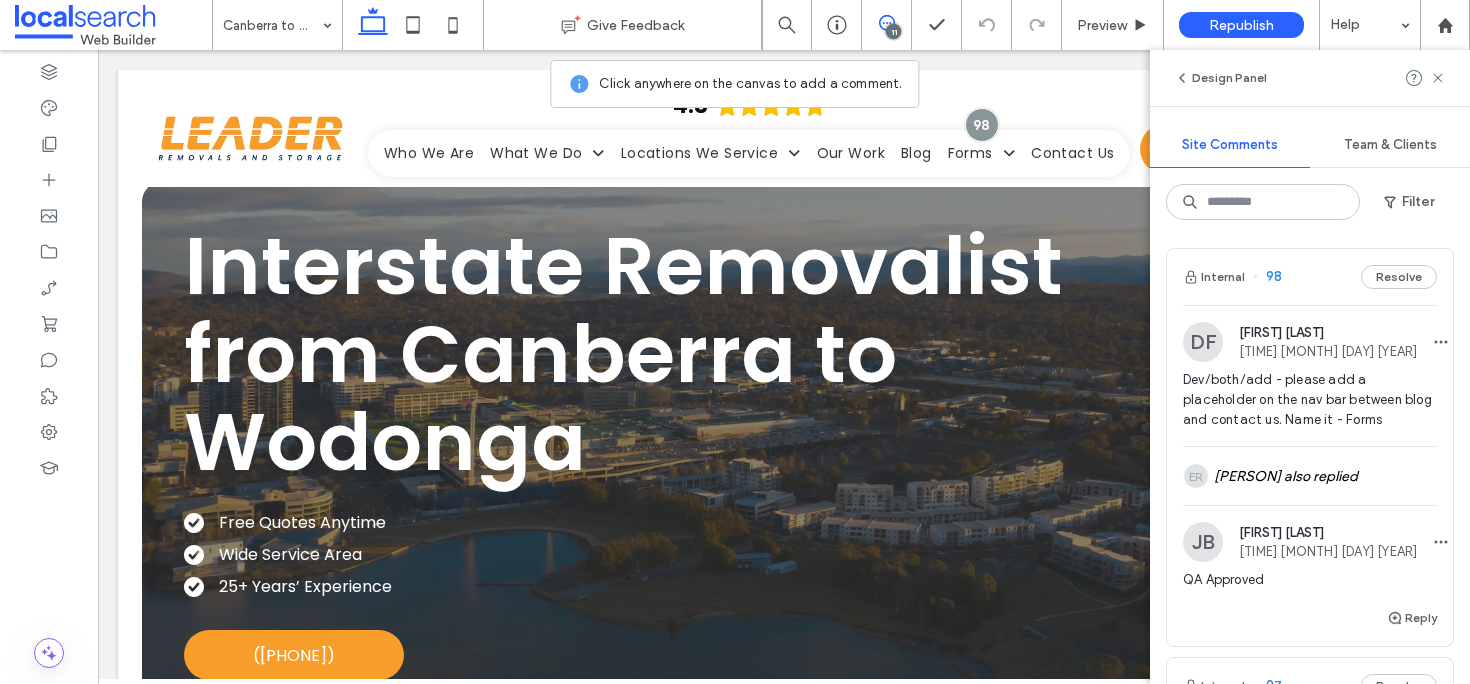 scroll, scrollTop: 0, scrollLeft: 0, axis: both 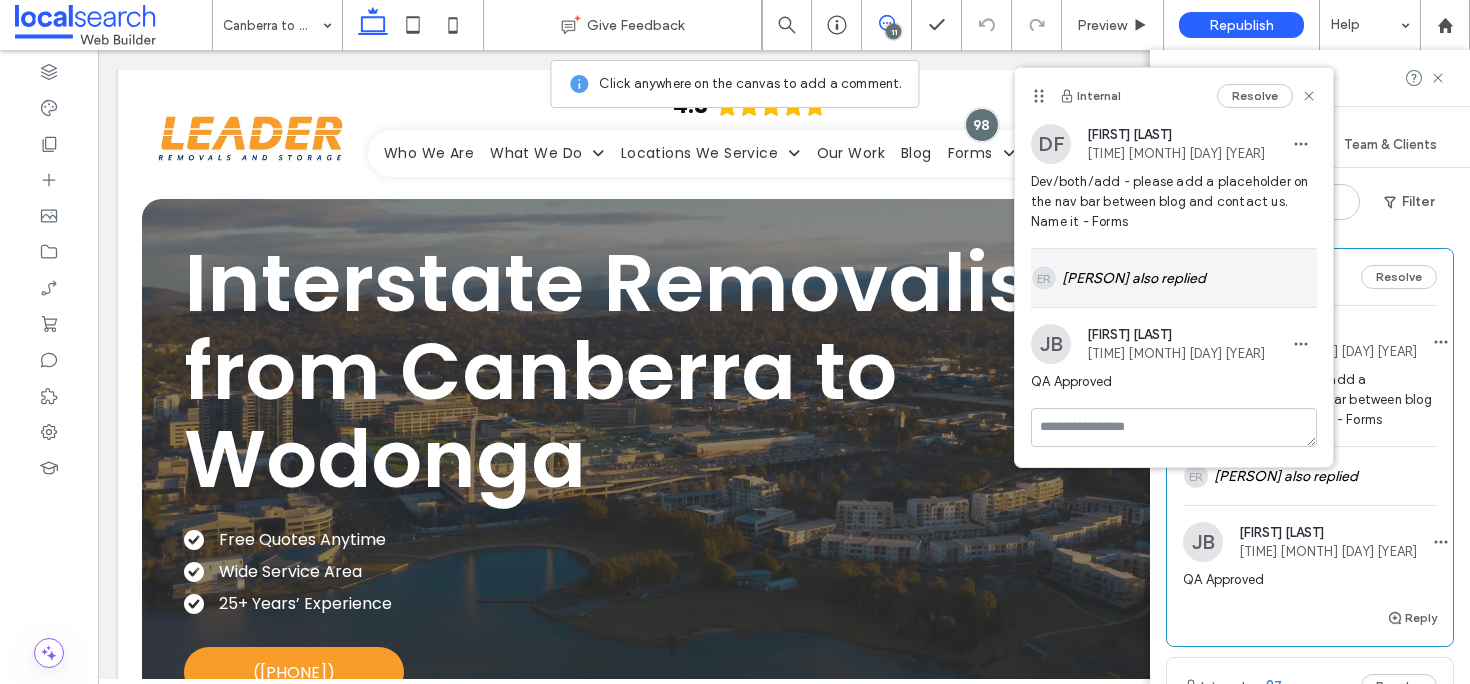 click on "[PERSON] also replied" at bounding box center (1174, 278) 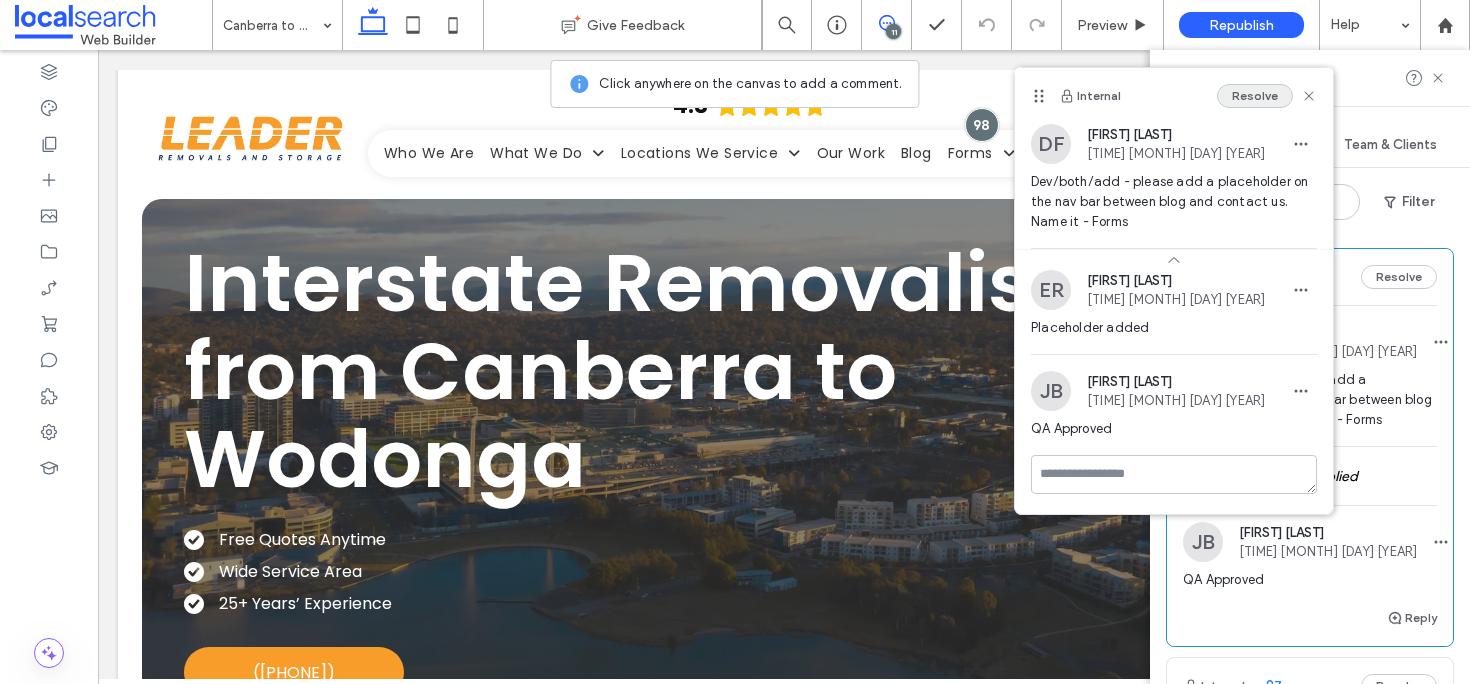 click on "Resolve" at bounding box center [1255, 96] 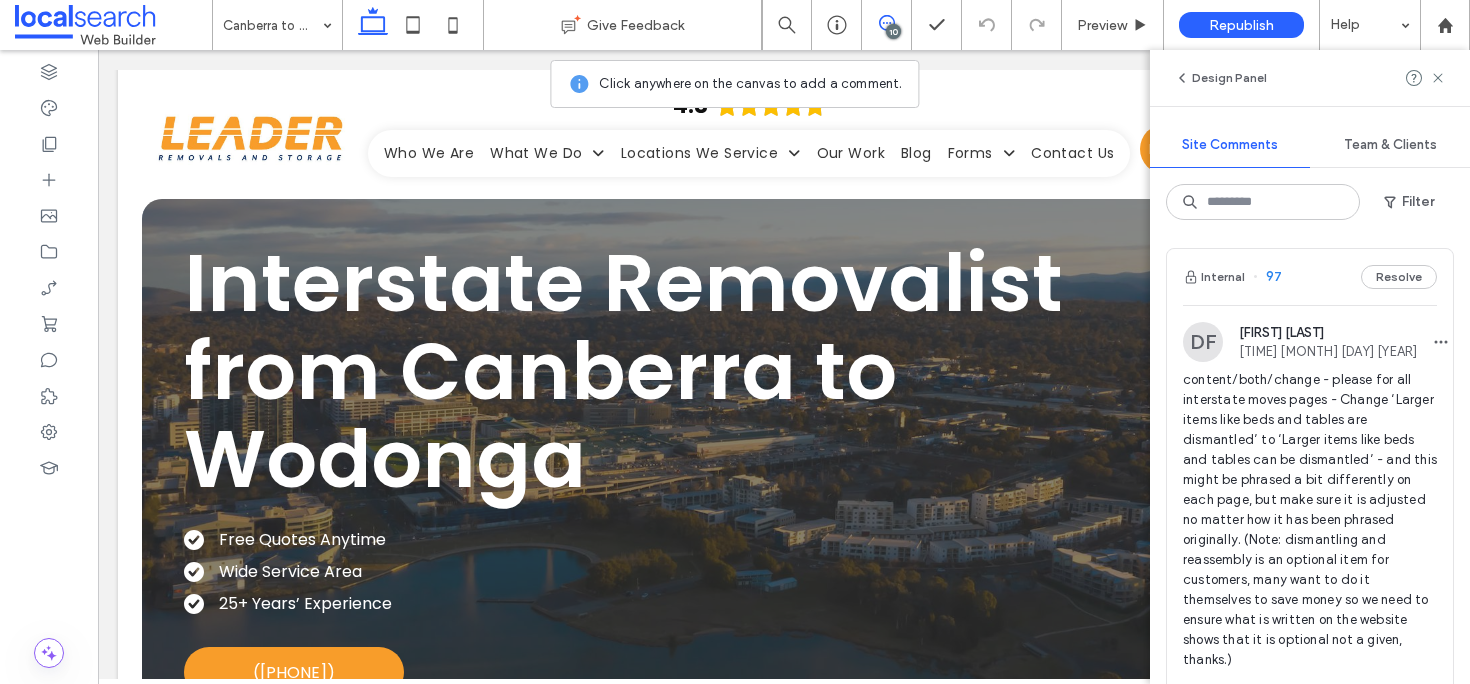 click on "Internal 97 Resolve" at bounding box center [1310, 277] 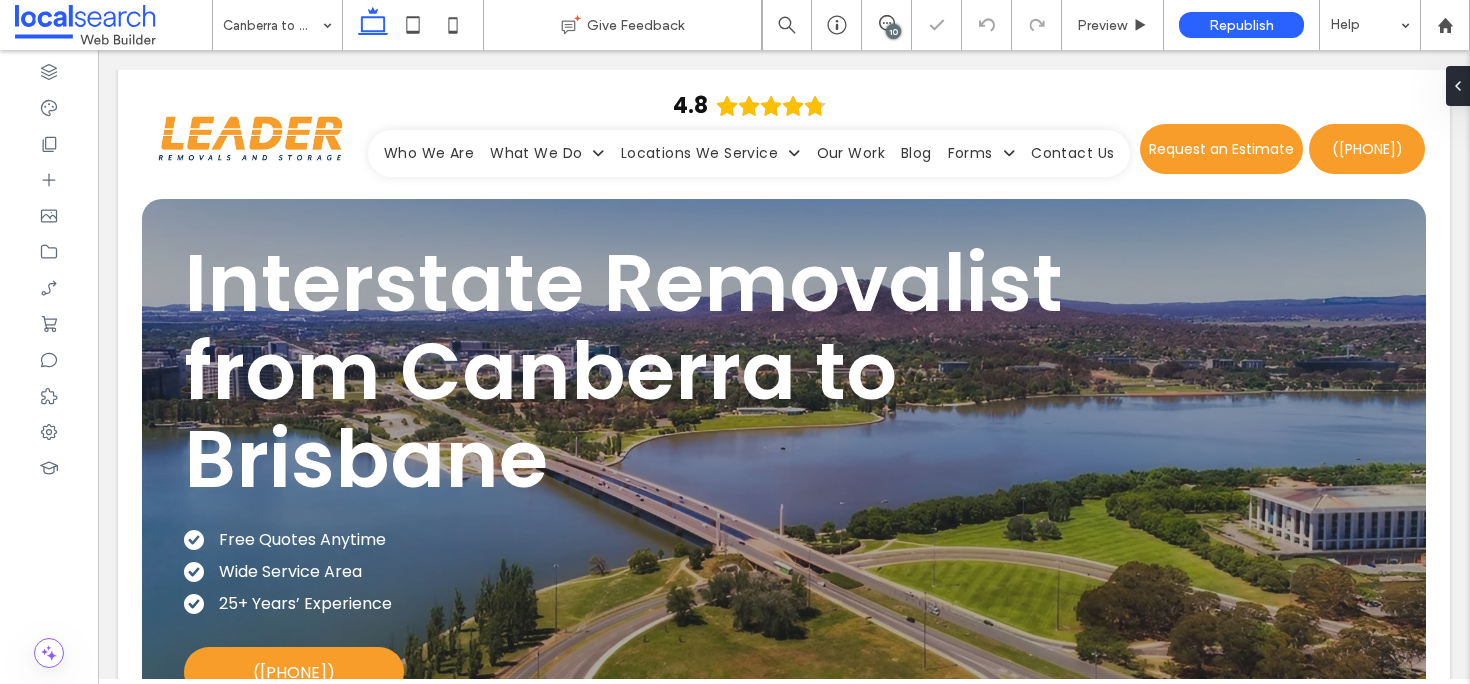 scroll, scrollTop: 0, scrollLeft: 0, axis: both 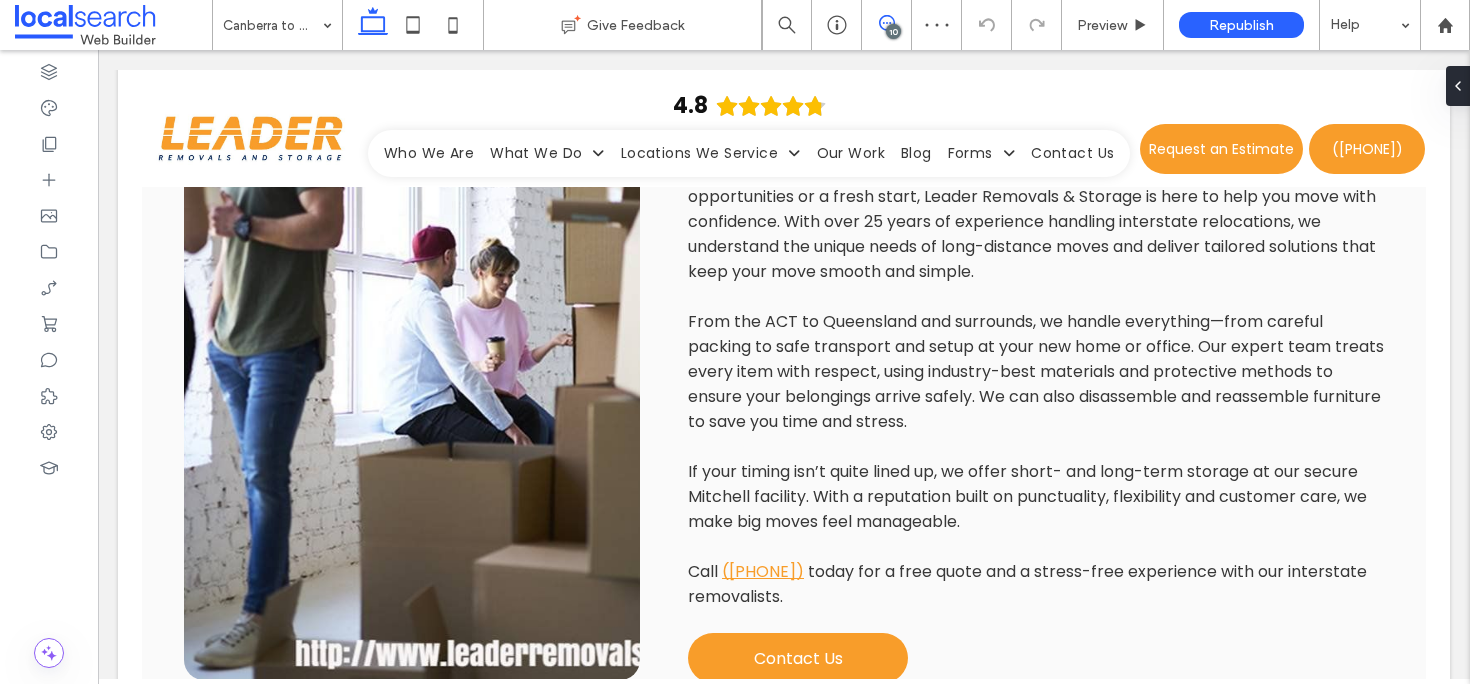 click at bounding box center [886, 23] 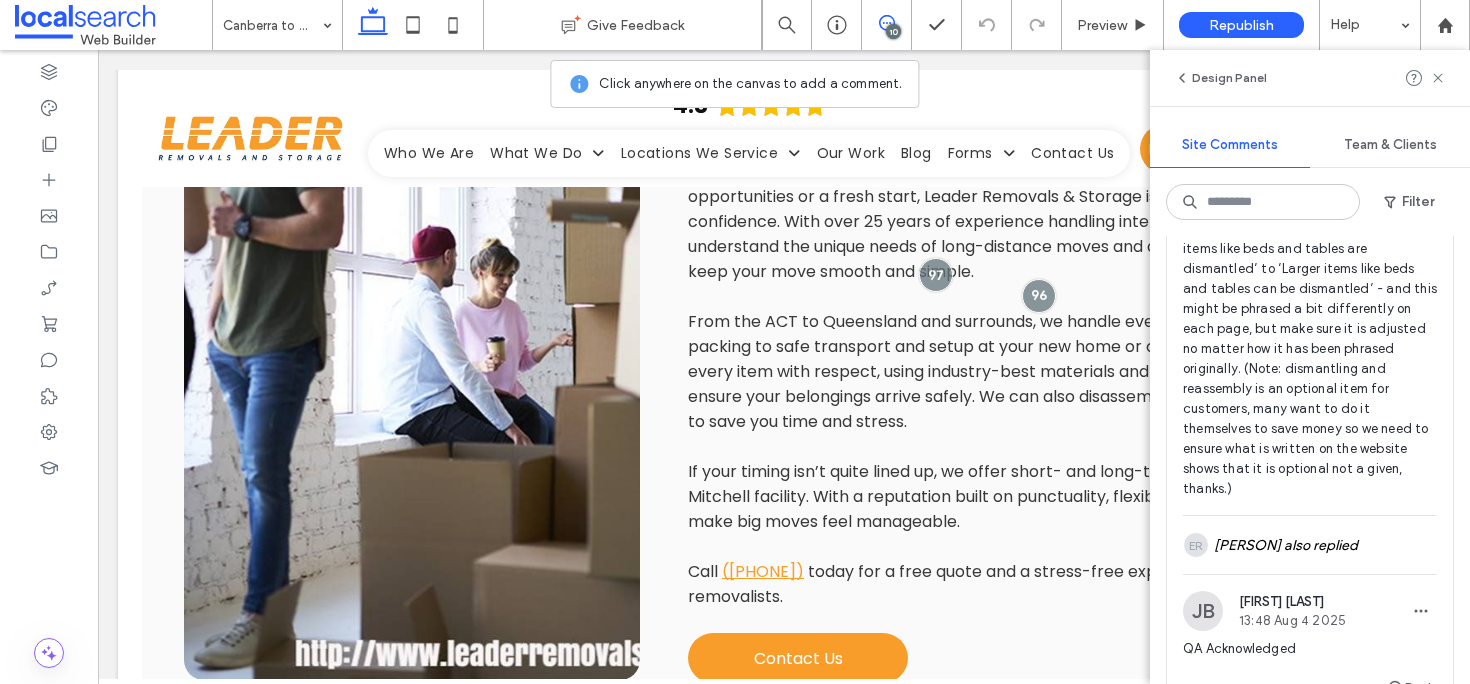 scroll, scrollTop: 190, scrollLeft: 0, axis: vertical 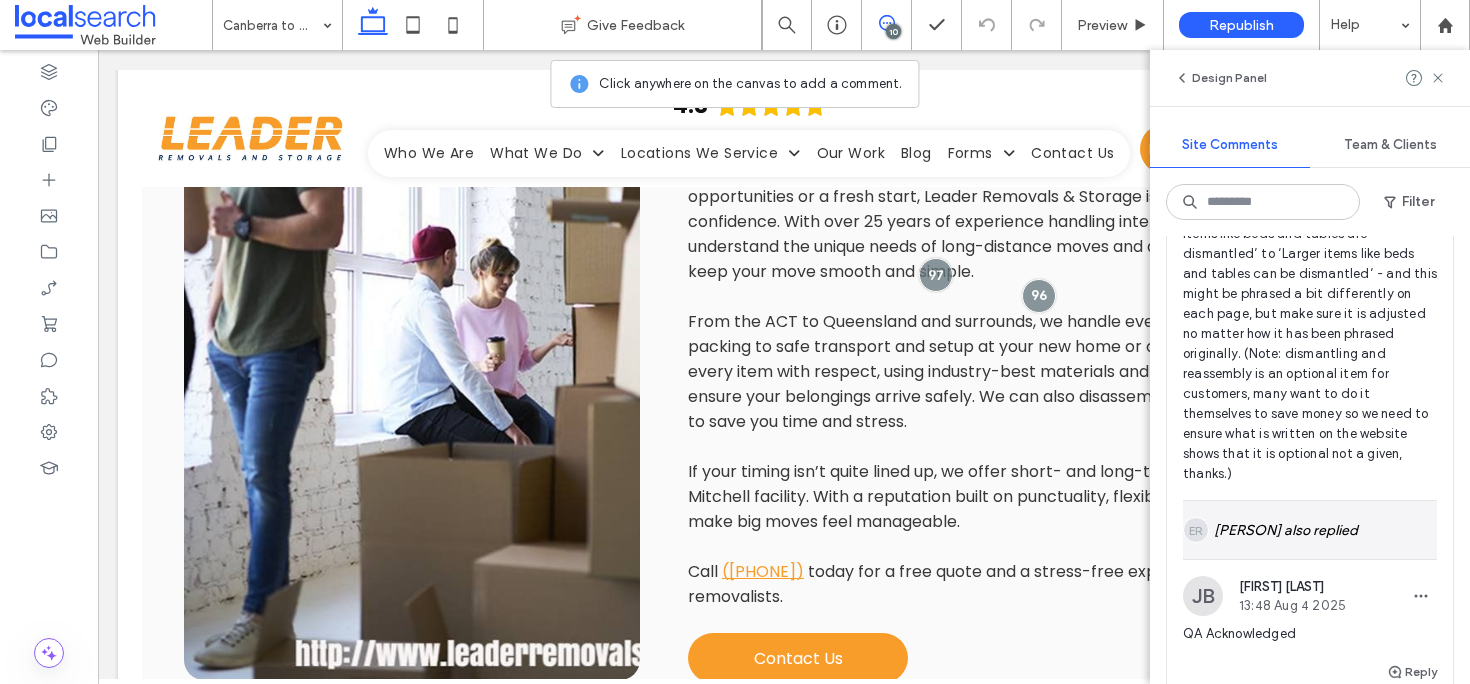 click on "[PERSON] also replied" at bounding box center [1310, 530] 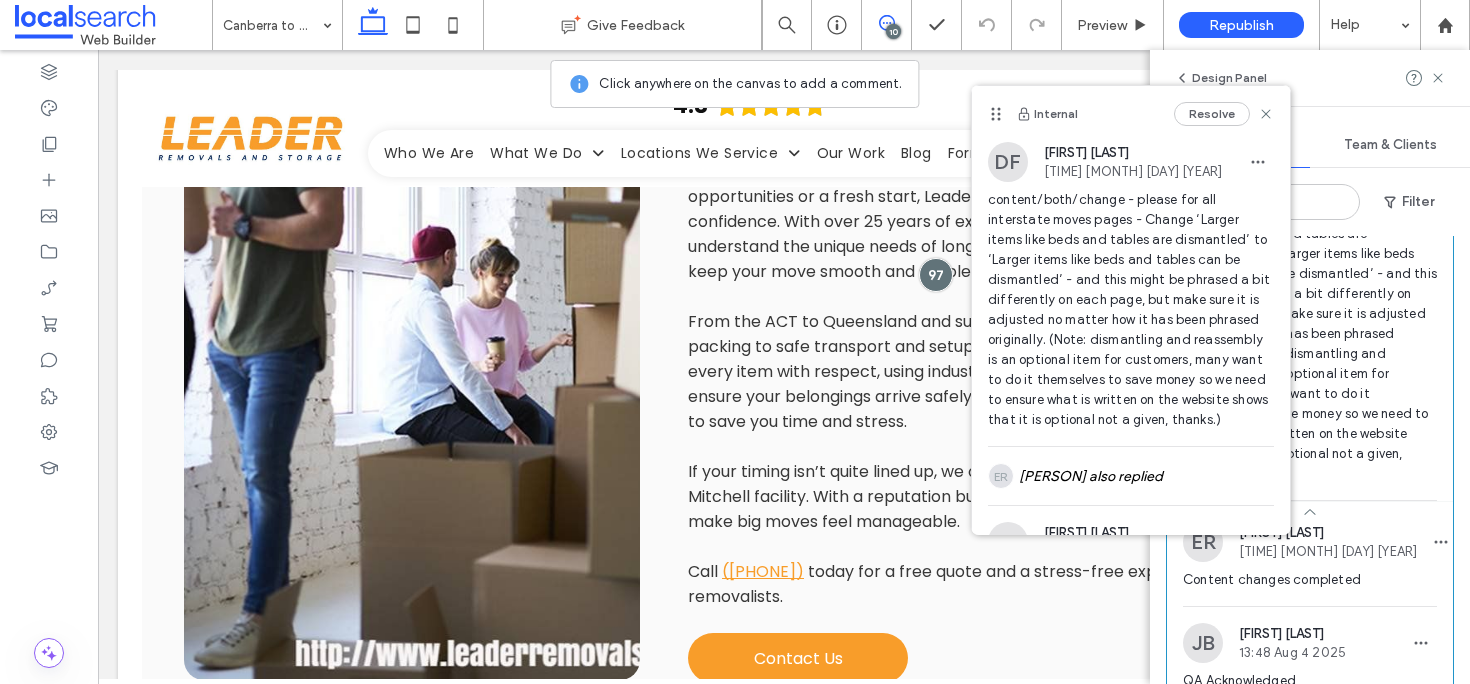 click on "content/both/change - please for all interstate moves pages - Change ‘Larger items like beds and tables are dismantled’ to ‘Larger items like beds and tables can be dismantled’ - and this might be phrased a bit differently on each page, but make sure it is adjusted no matter how it has been phrased originally. (Note: dismantling and reassembly is an optional item for customers, many want to do it themselves to save money so we need to ensure what is written on the website shows that it is optional not a given, thanks.)" at bounding box center [1310, 334] 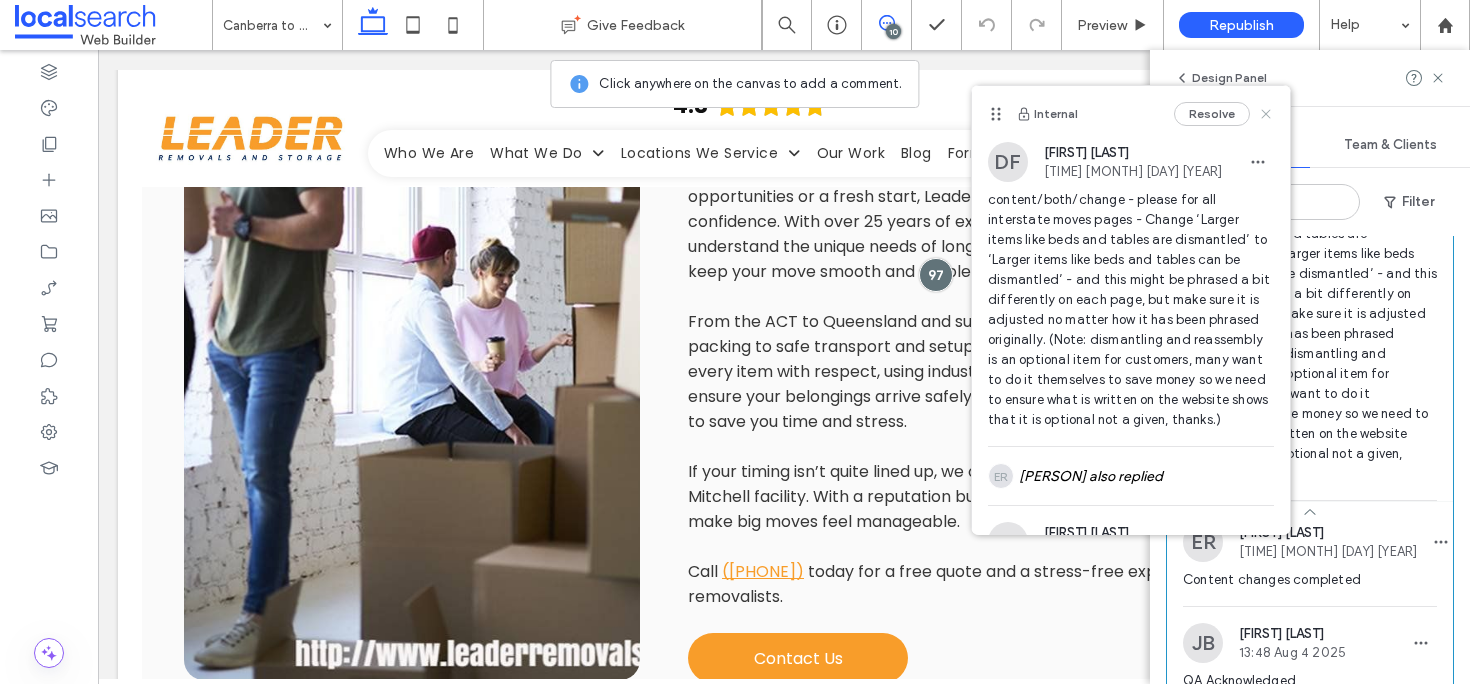 click 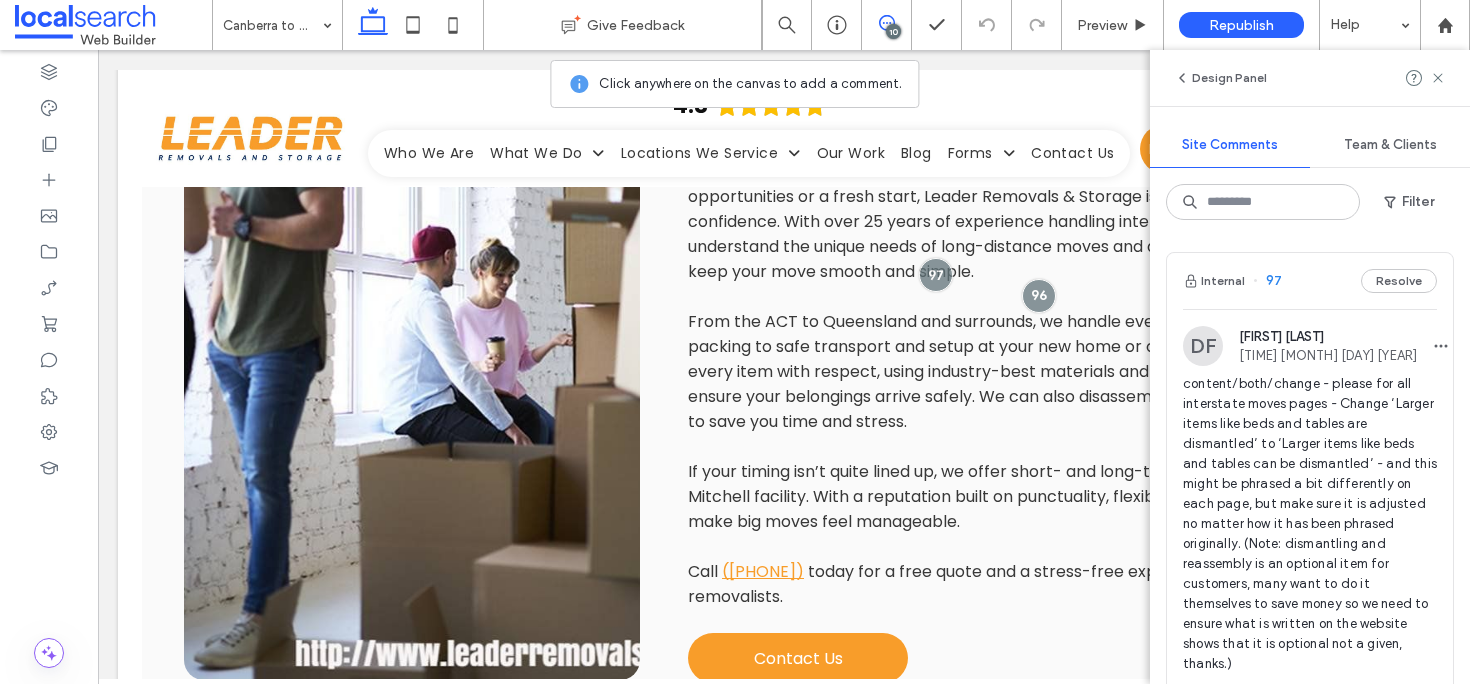 scroll, scrollTop: 0, scrollLeft: 0, axis: both 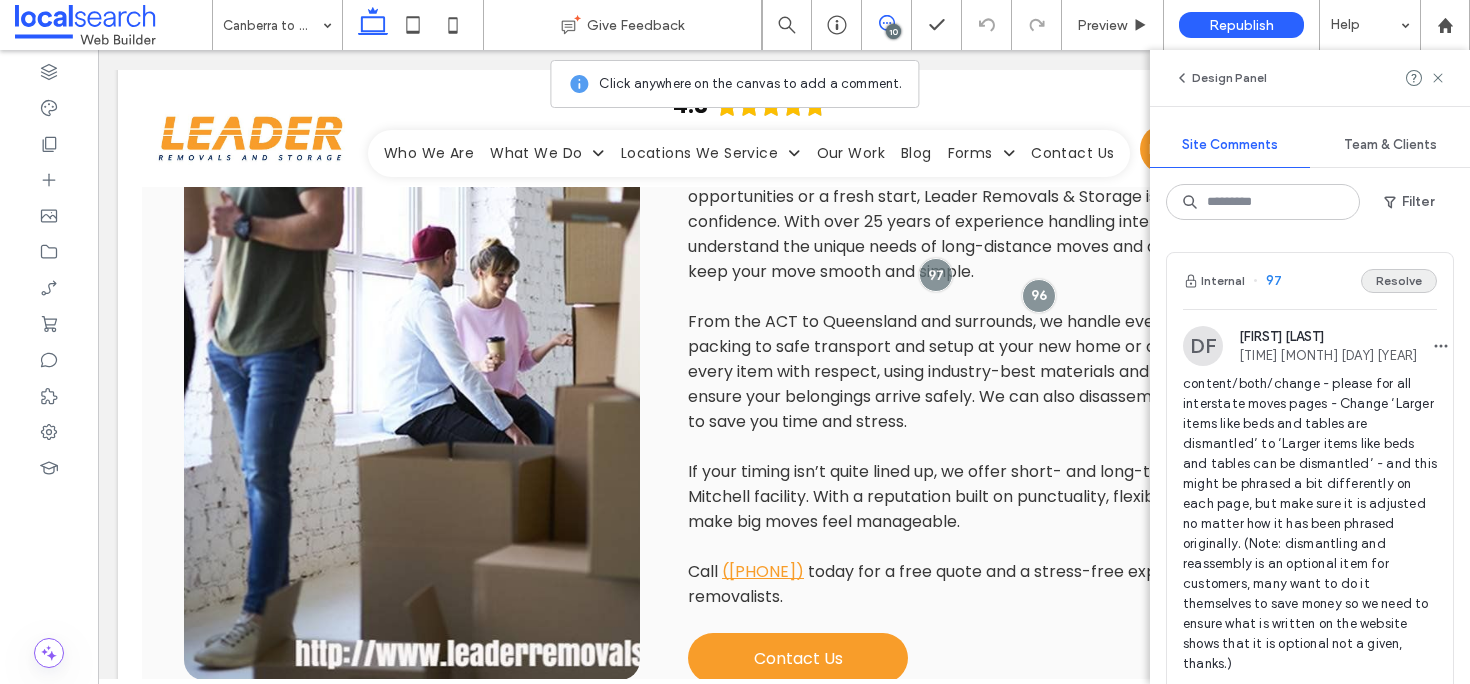 click on "Resolve" at bounding box center (1399, 281) 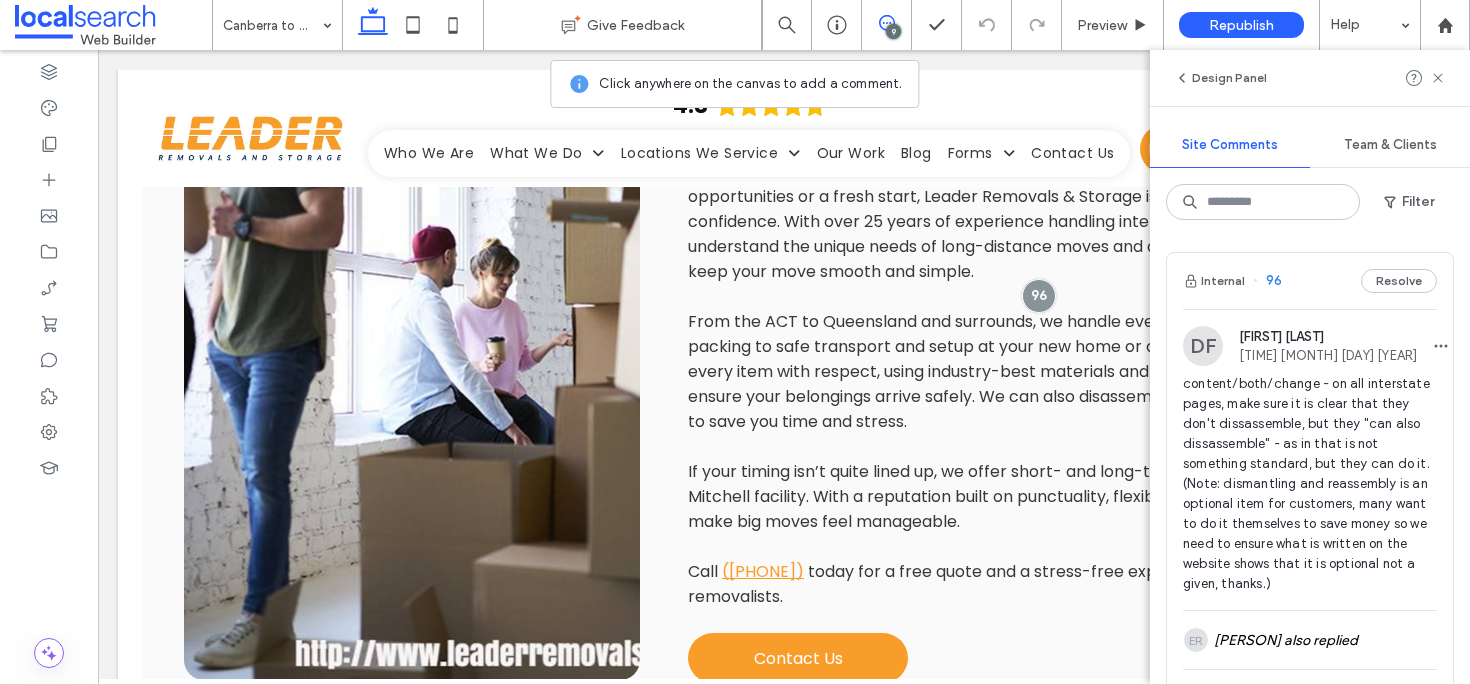 click on "Internal 96 Resolve" at bounding box center [1310, 281] 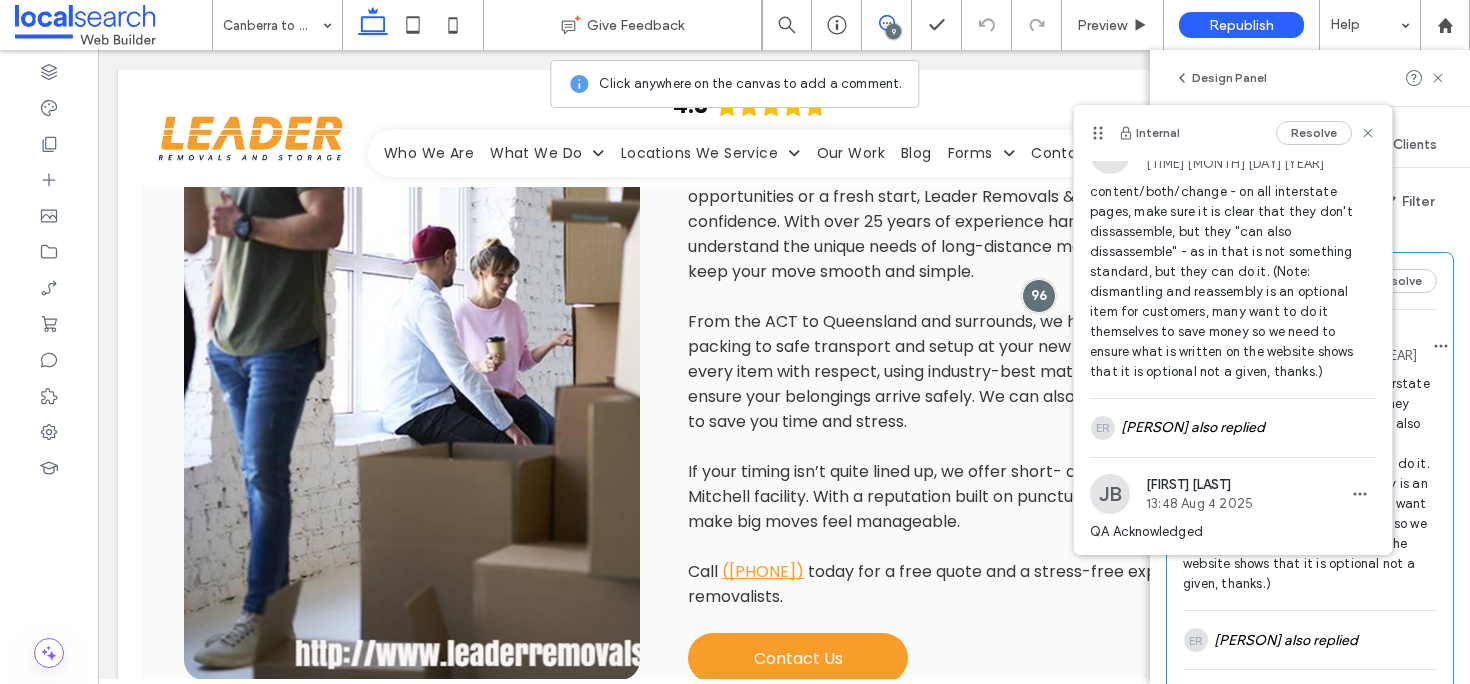 scroll, scrollTop: 40, scrollLeft: 0, axis: vertical 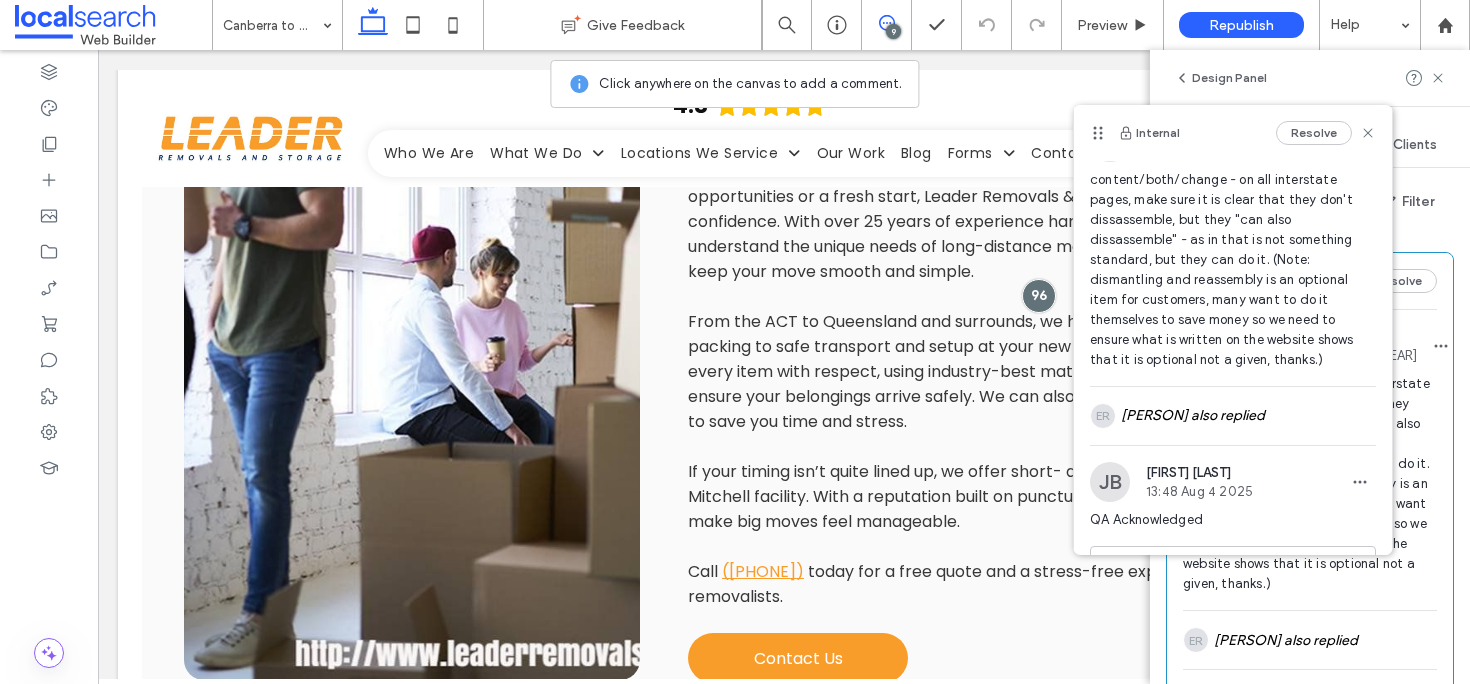 click on "[PERSON] also replied [PERSON] [TIME] [MONTH] [DAY] [YEAR] content/both/change - on all interstate pages, make sure it is clear that they don't dissassemble, but they "can also dissassemble" - as in that is not something standard, but they can do it. (Note: dismantling and reassembly is an optional item for customers, many want to do it themselves to save money so we need to ensure what is written on the website shows that it is optional not a given, thanks.) ER [PERSON] also replied [PERSON] [PERSON] [TIME] [MONTH] [DAY] [YEAR] QA Acknowledged" at bounding box center [1233, 334] 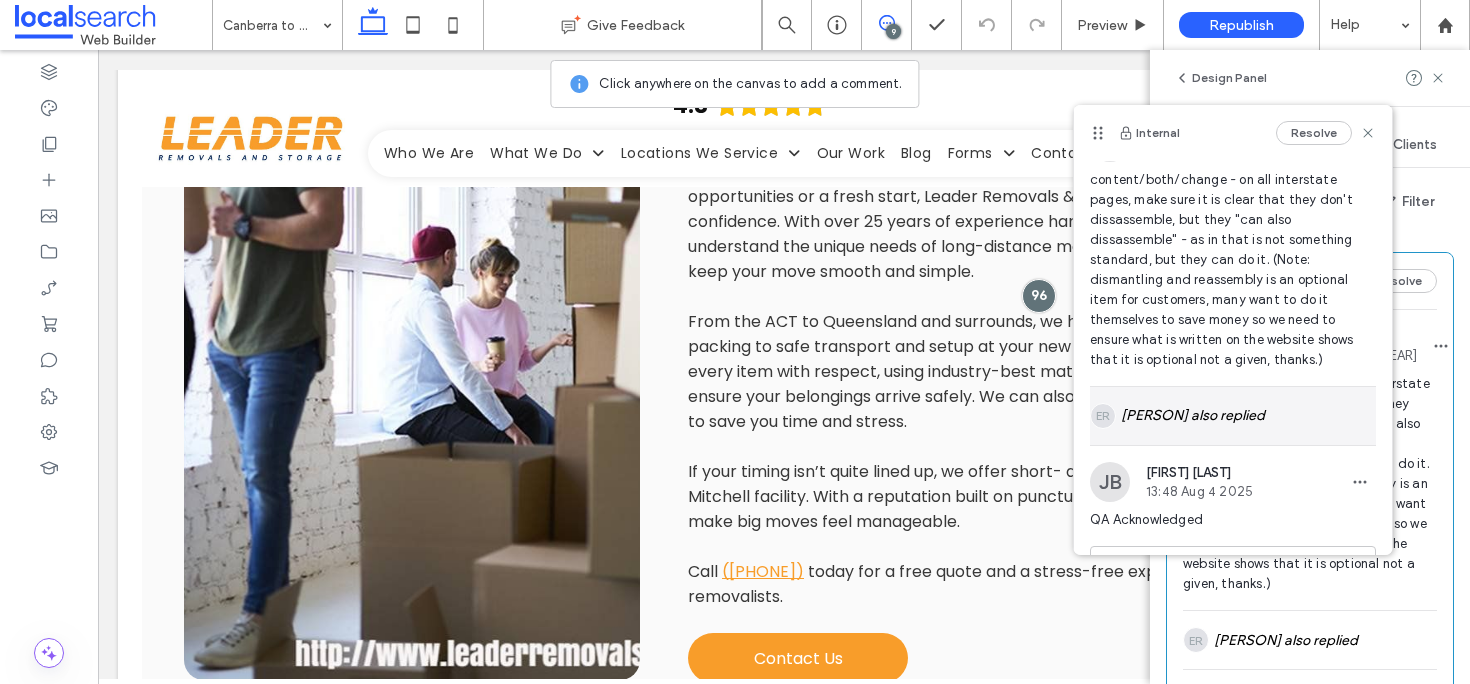 click on "[PERSON] also replied" at bounding box center [1233, 416] 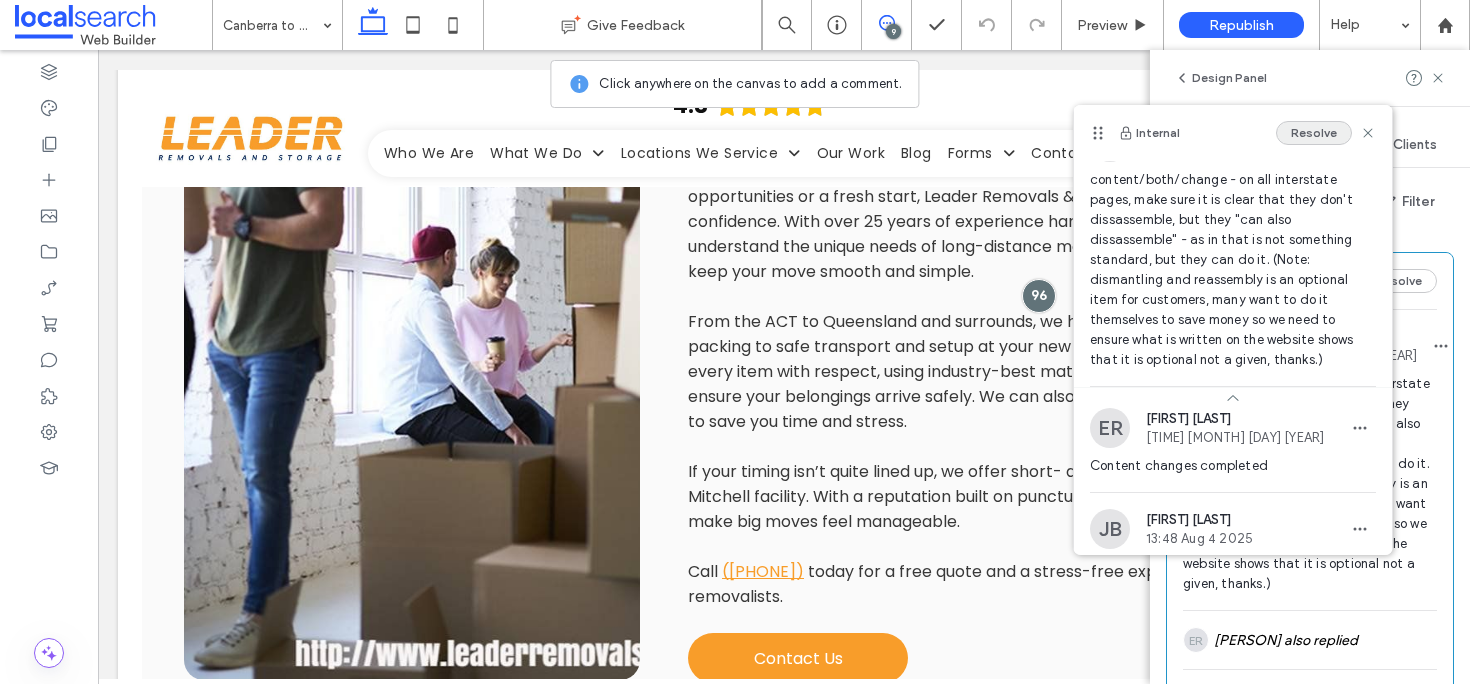 click on "Resolve" at bounding box center (1314, 133) 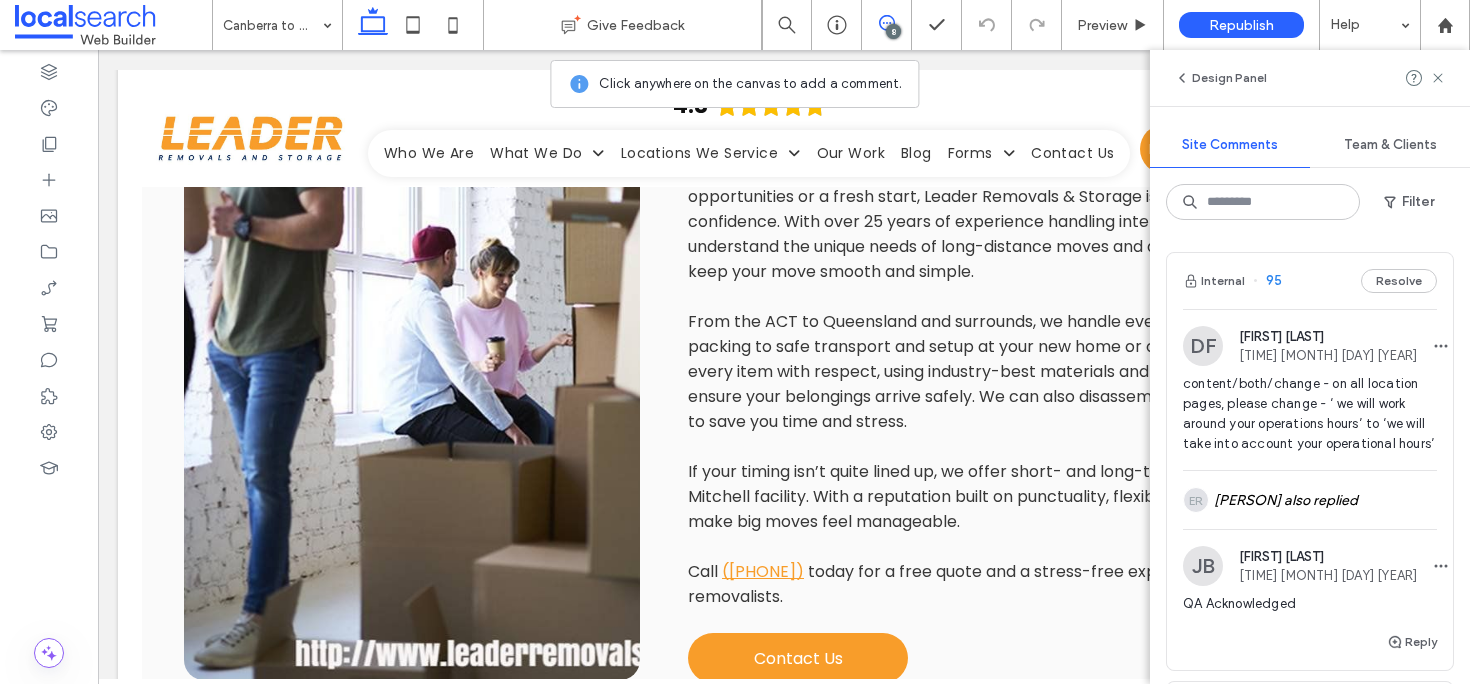 click on "Internal 95 Resolve" at bounding box center (1310, 281) 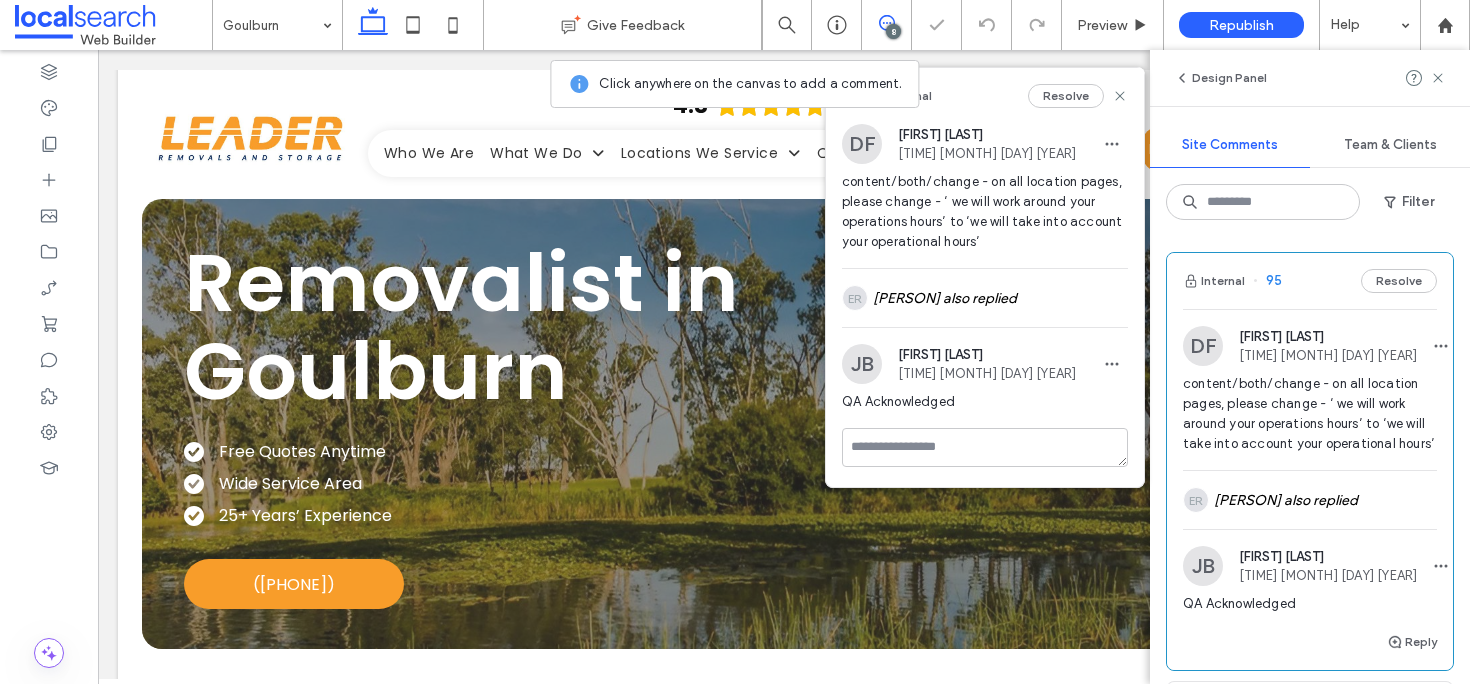 scroll, scrollTop: 2365, scrollLeft: 0, axis: vertical 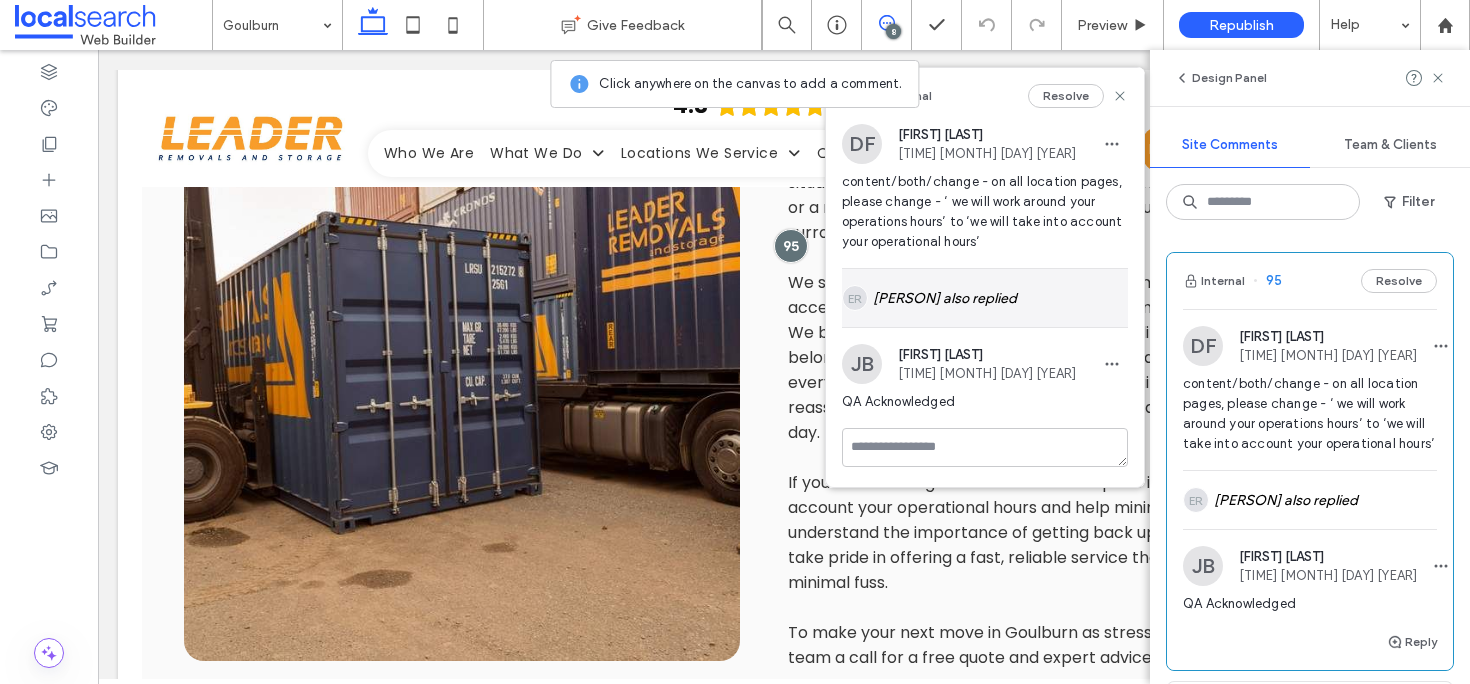 click on "[PERSON] also replied" at bounding box center (985, 298) 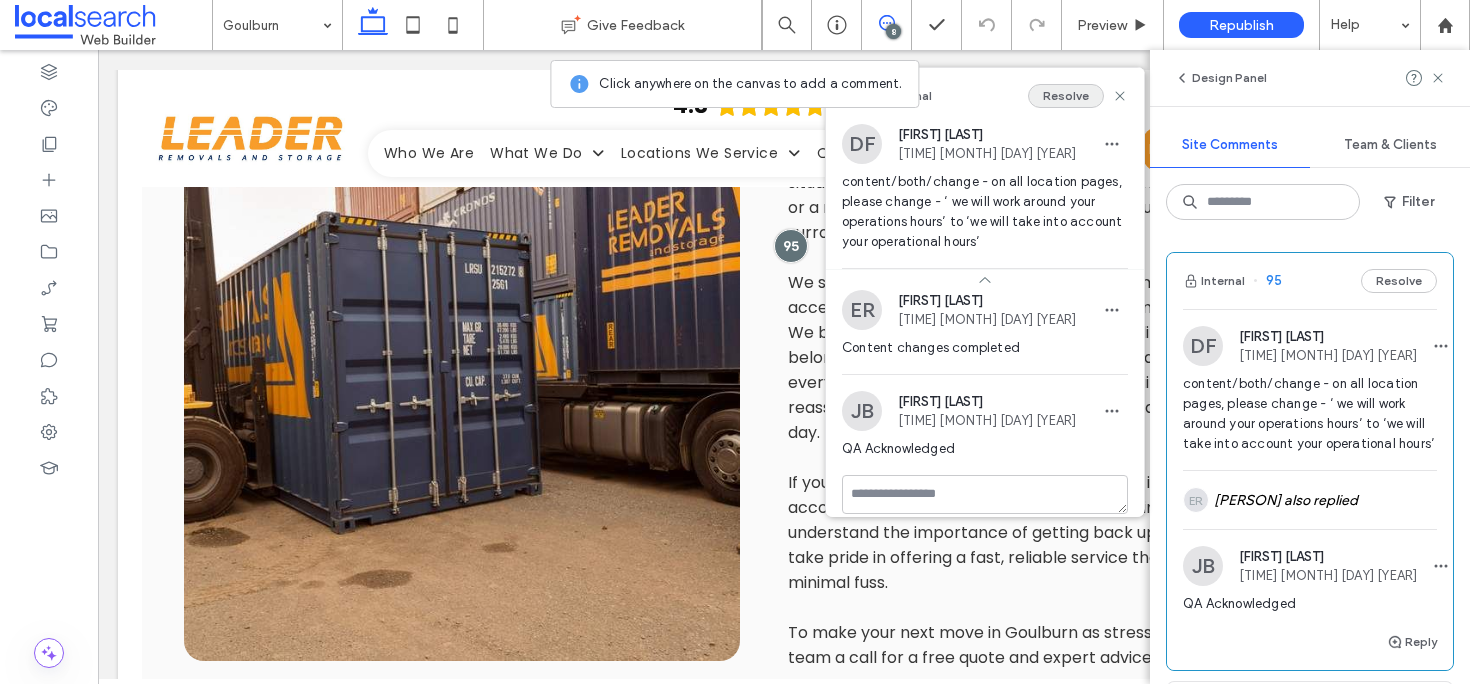 click on "Resolve" at bounding box center [1066, 96] 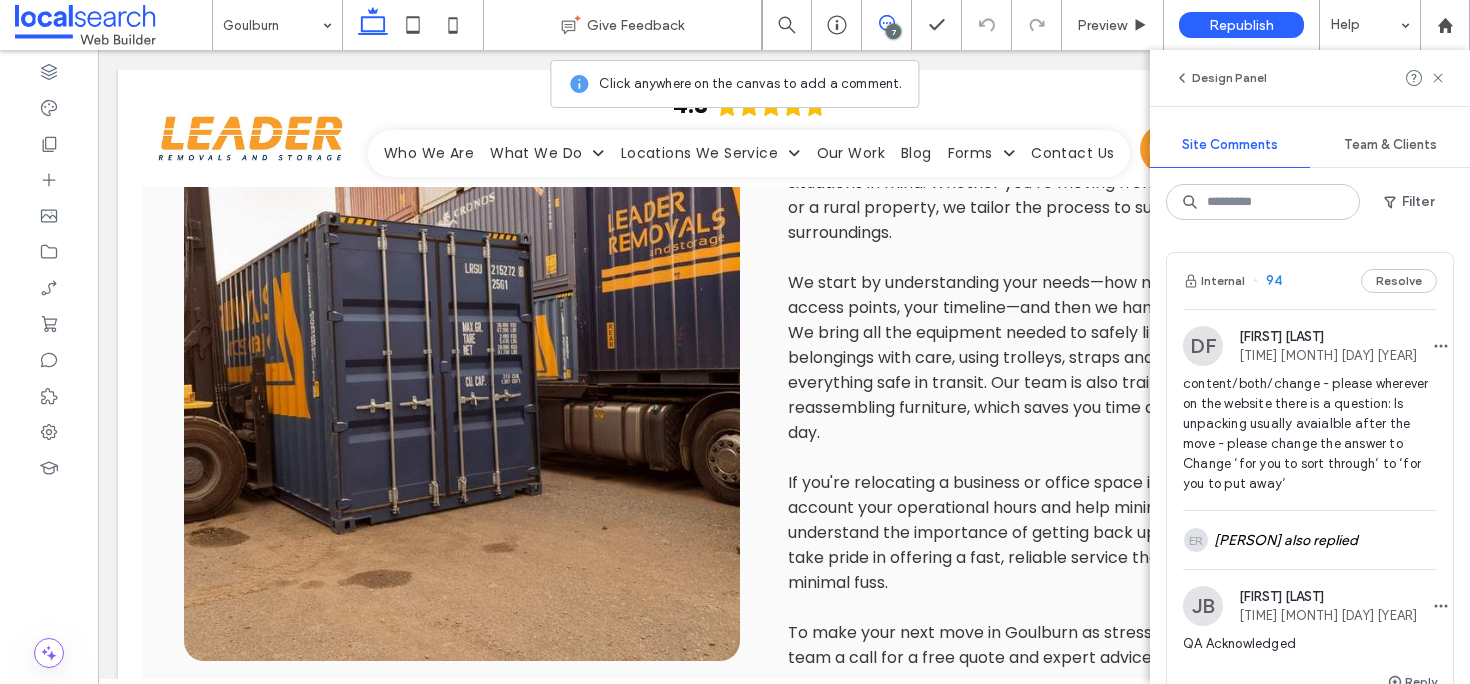 click on "Internal 94 Resolve" at bounding box center (1310, 281) 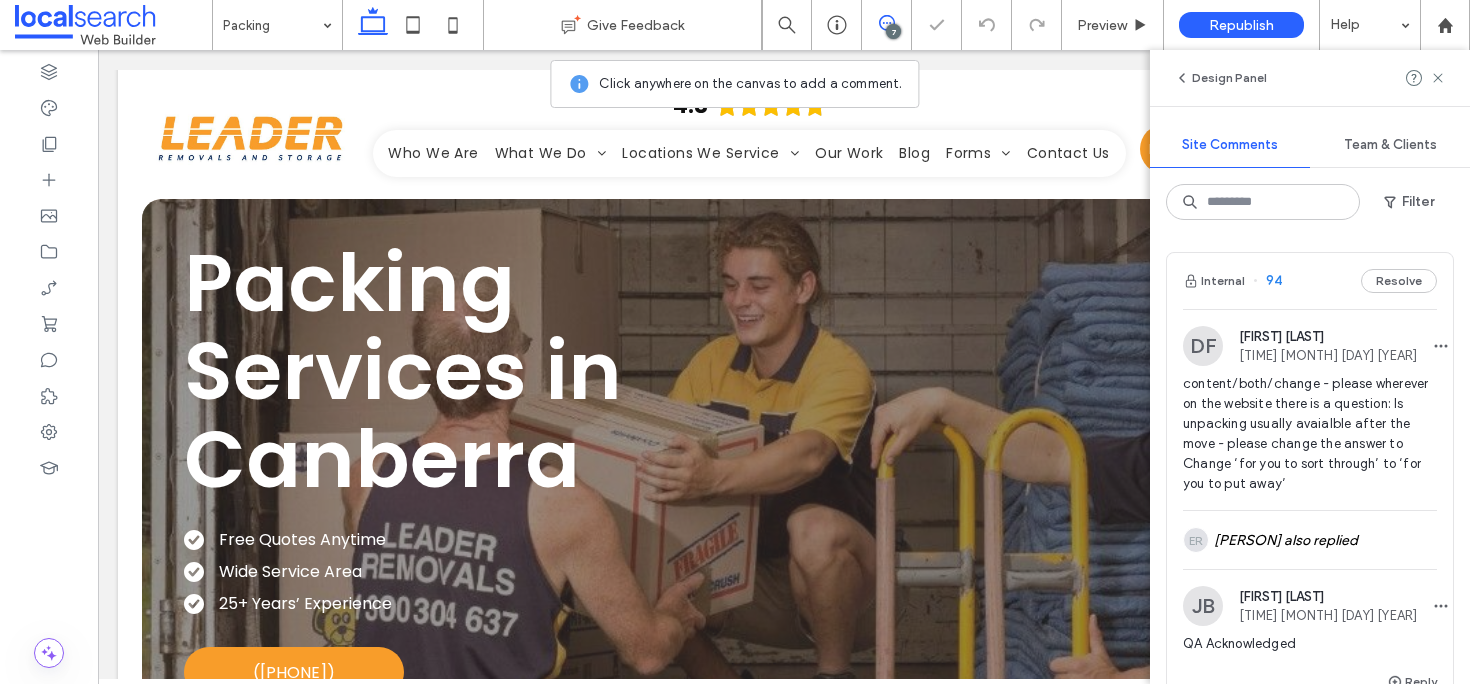 scroll, scrollTop: 2596, scrollLeft: 0, axis: vertical 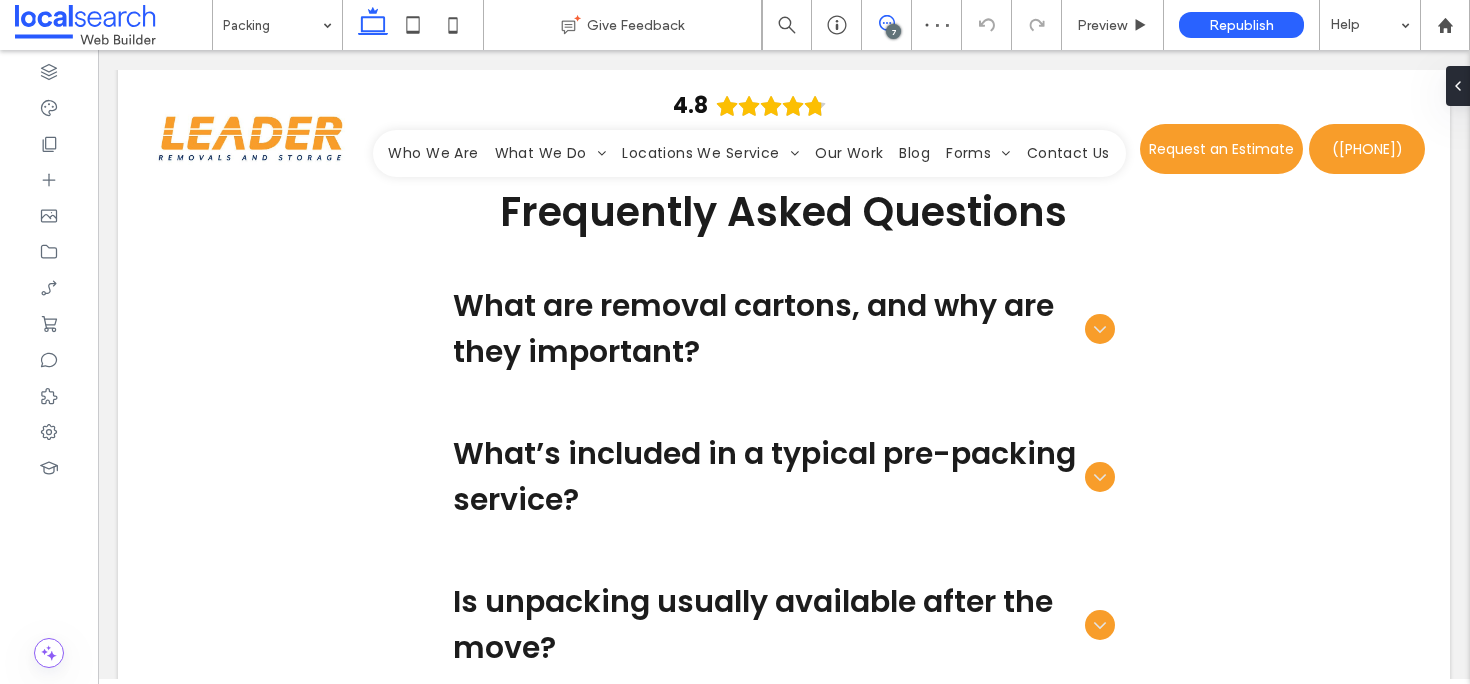 click 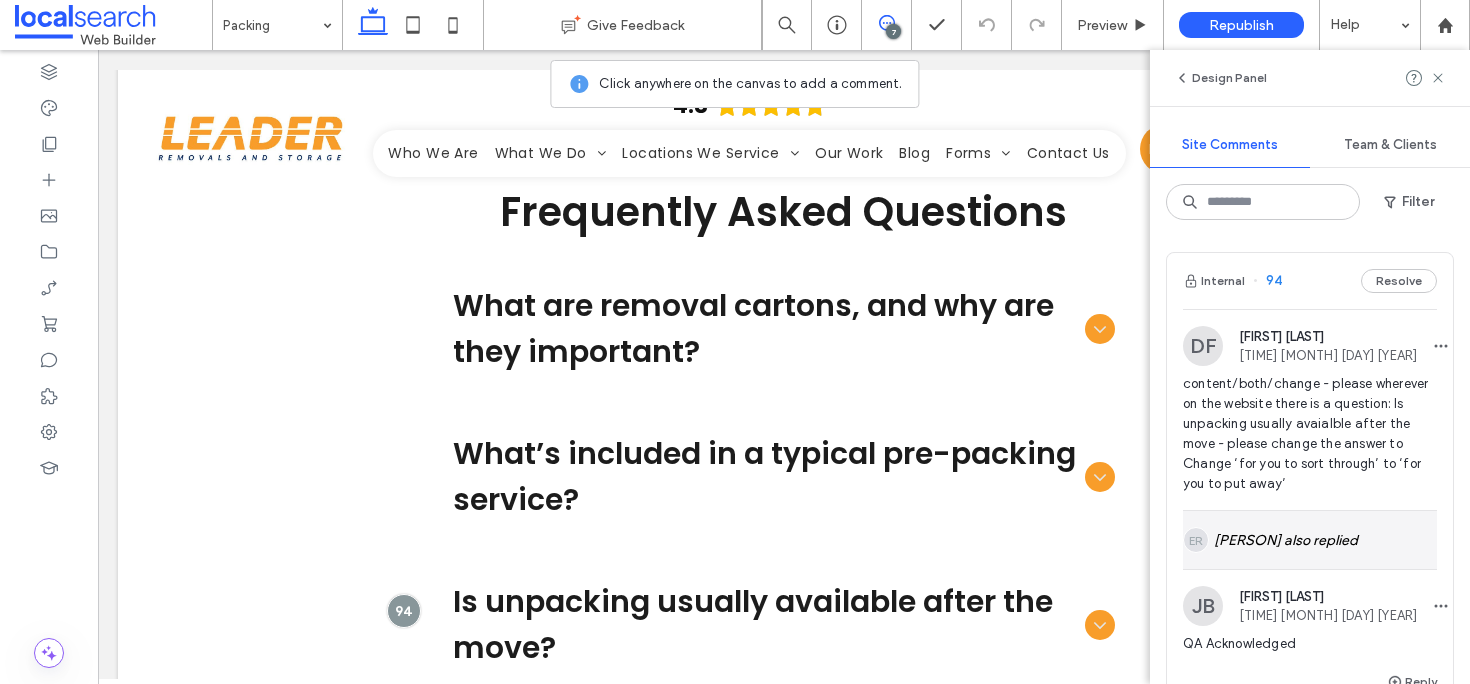 click on "[PERSON] also replied" at bounding box center (1310, 540) 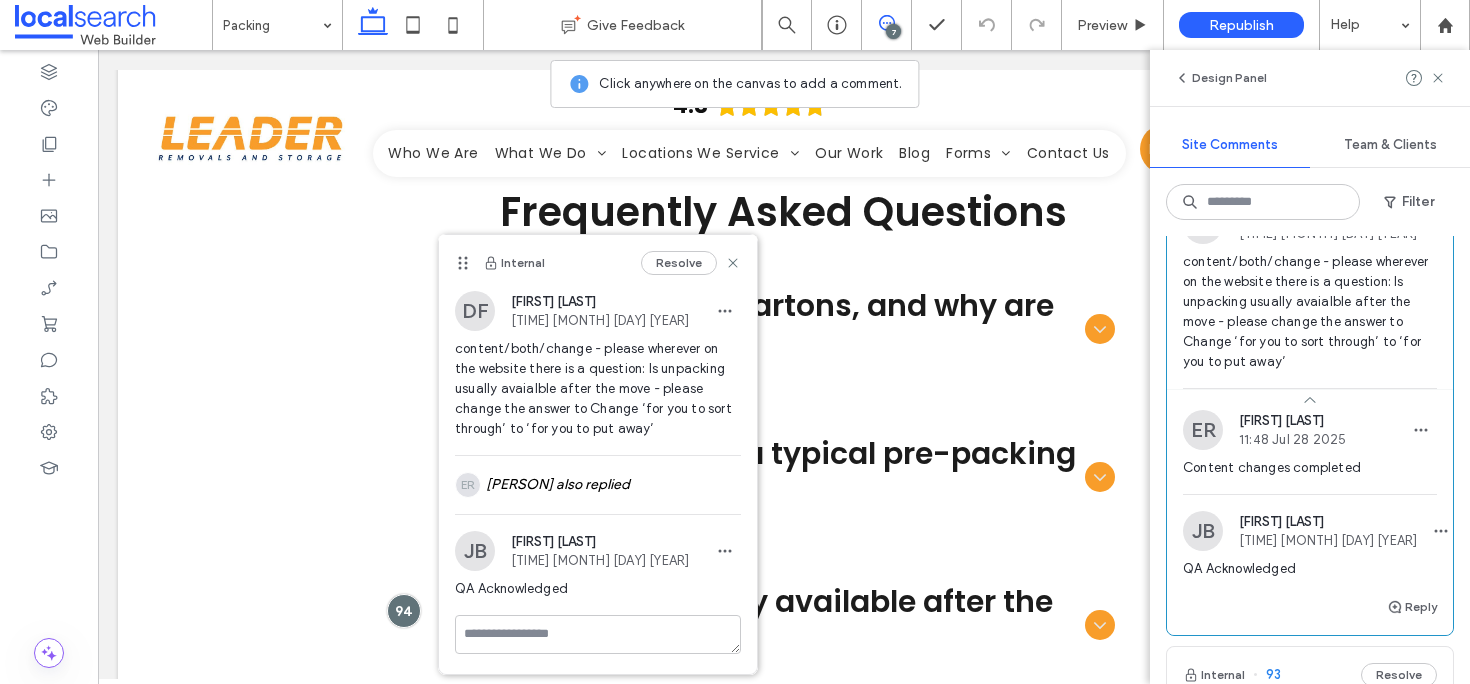 scroll, scrollTop: 176, scrollLeft: 0, axis: vertical 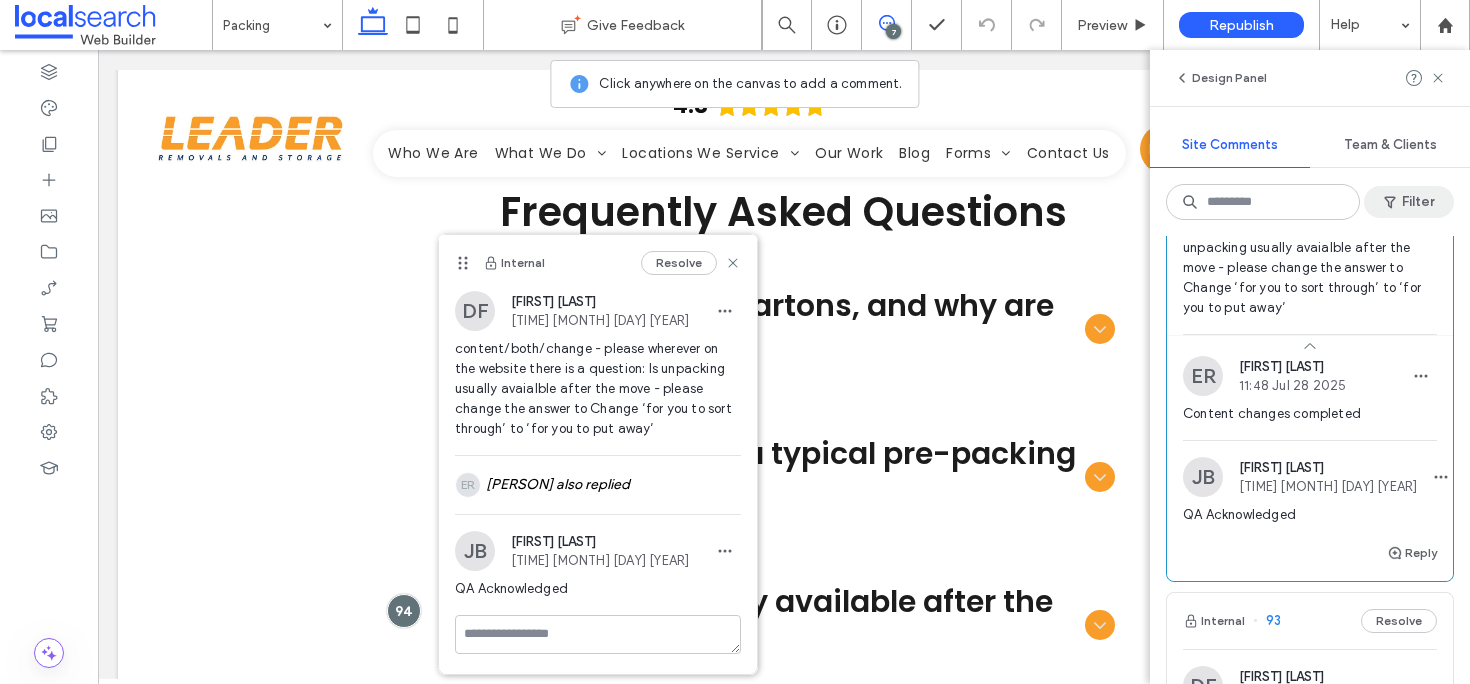 click at bounding box center [1392, 202] 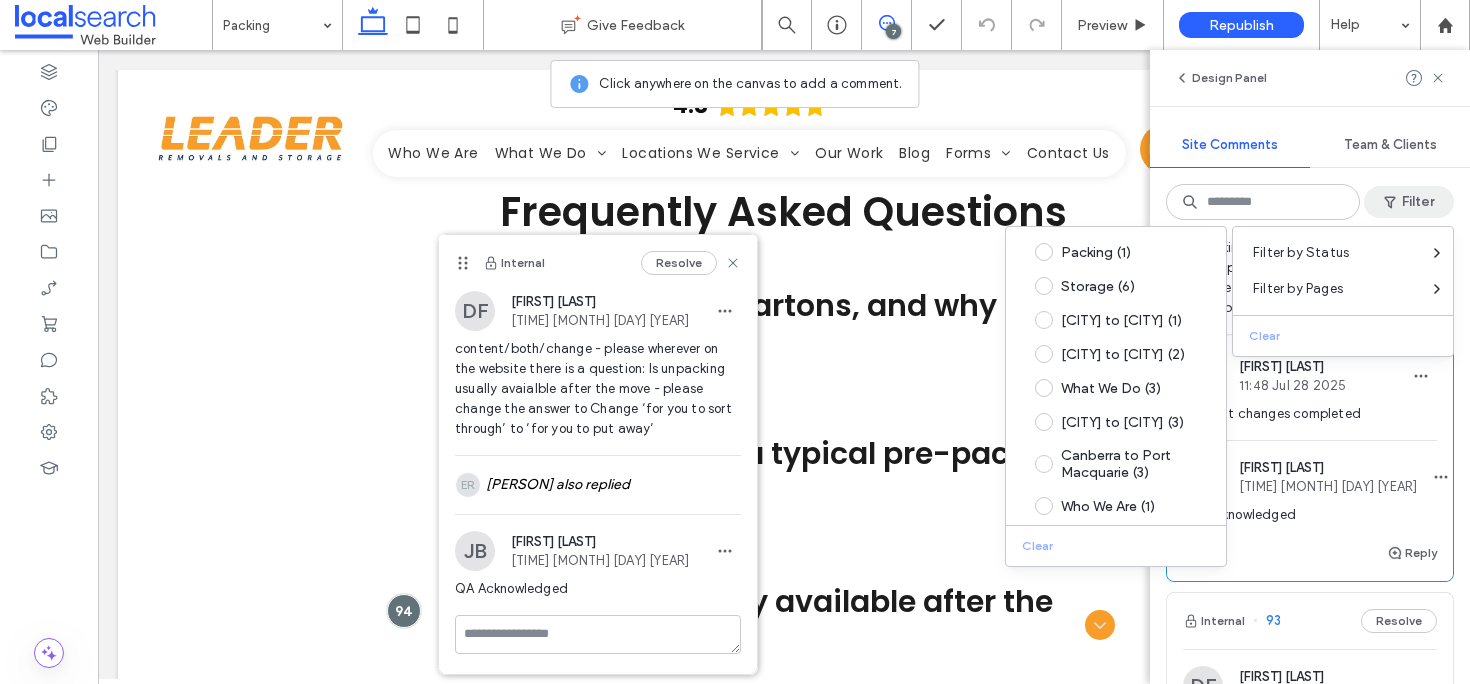 click on "[FIRST] [LAST]" at bounding box center (1328, 467) 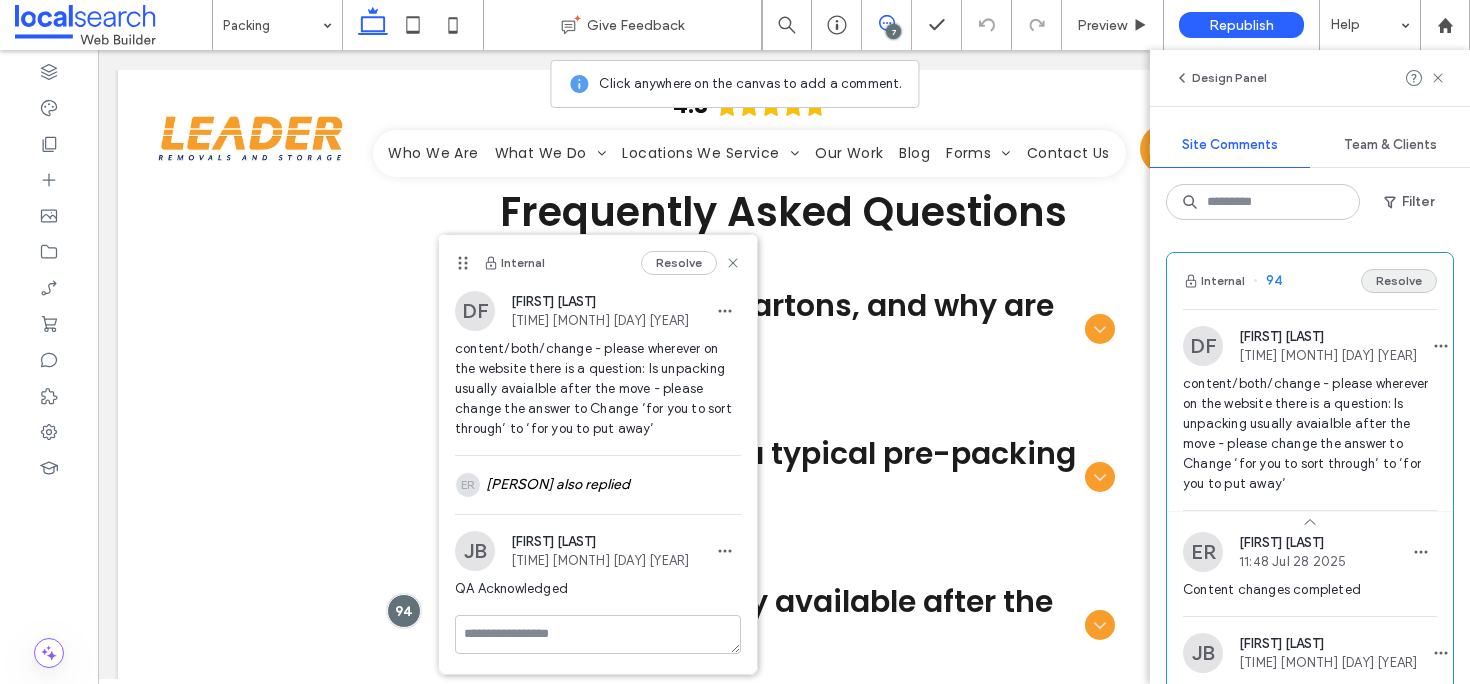 scroll, scrollTop: 0, scrollLeft: 0, axis: both 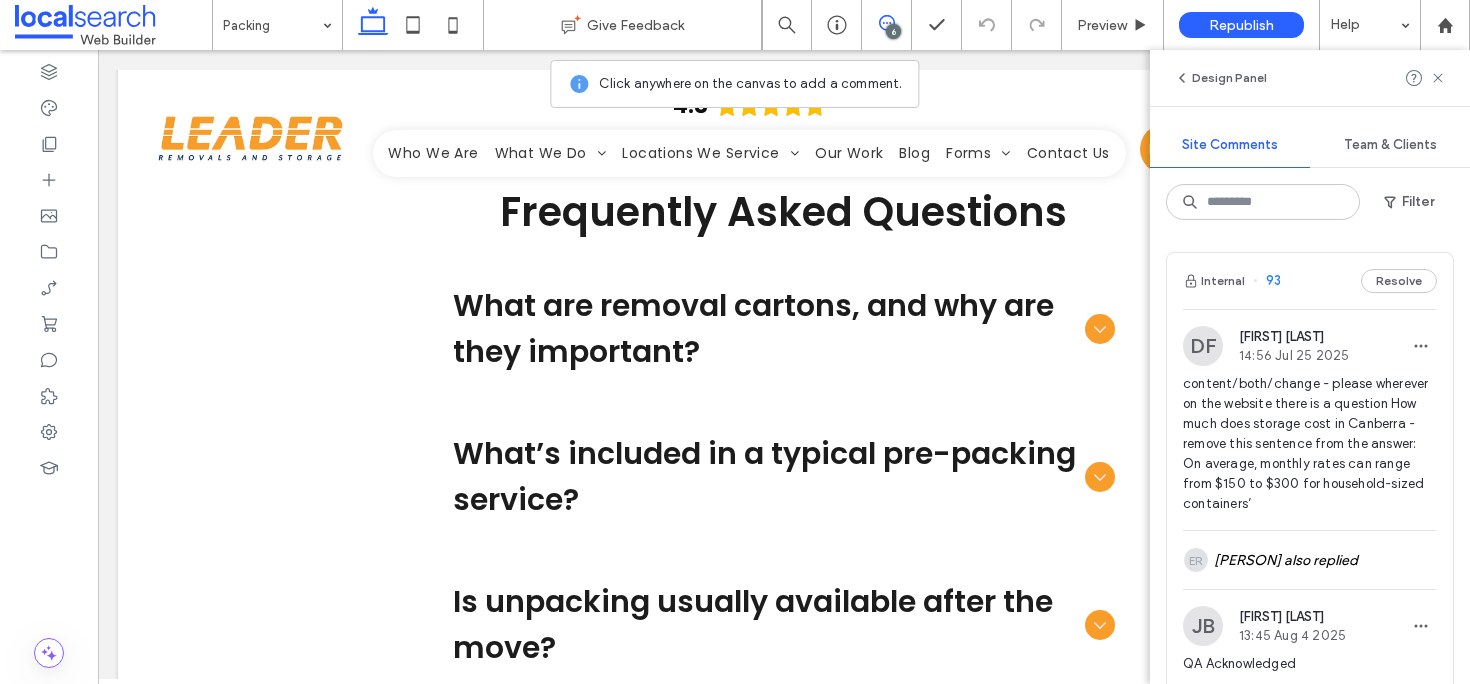 click on "Internal 93 Resolve" at bounding box center [1310, 281] 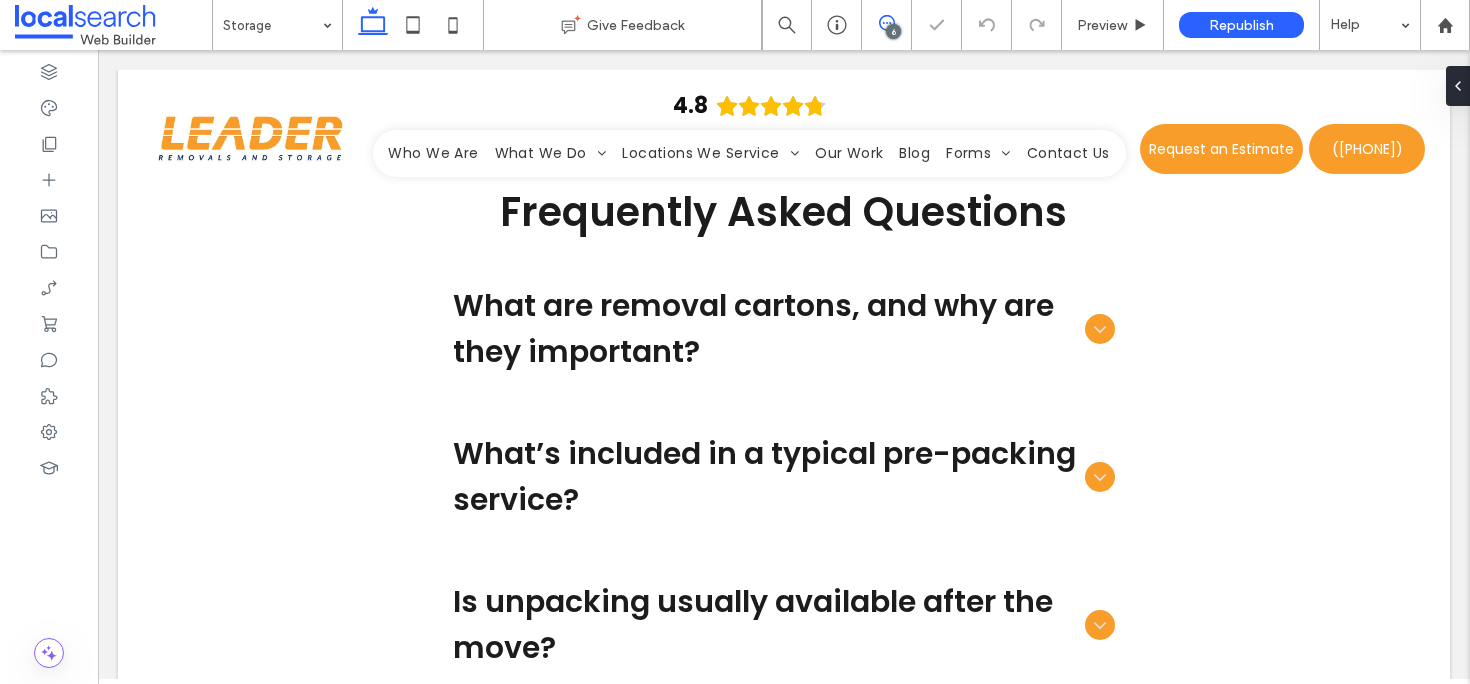 click at bounding box center (886, 23) 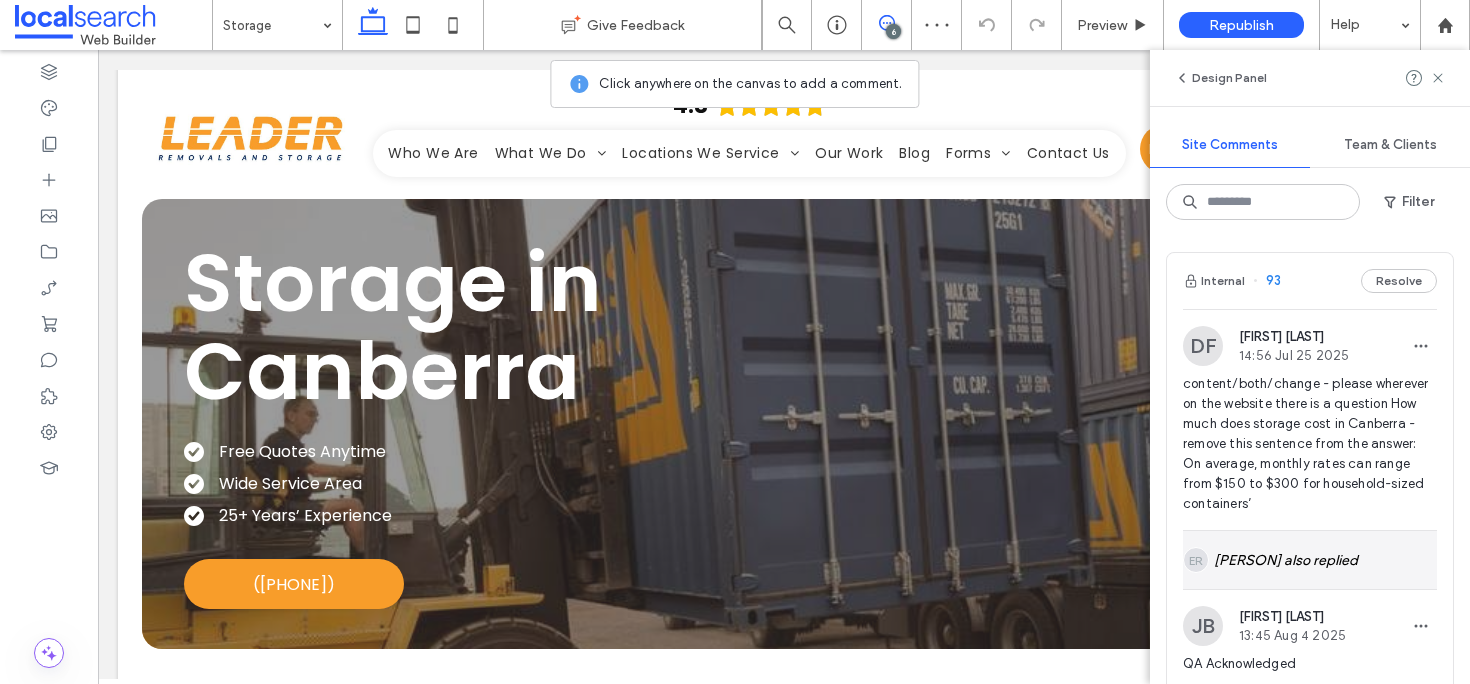 scroll, scrollTop: 2416, scrollLeft: 0, axis: vertical 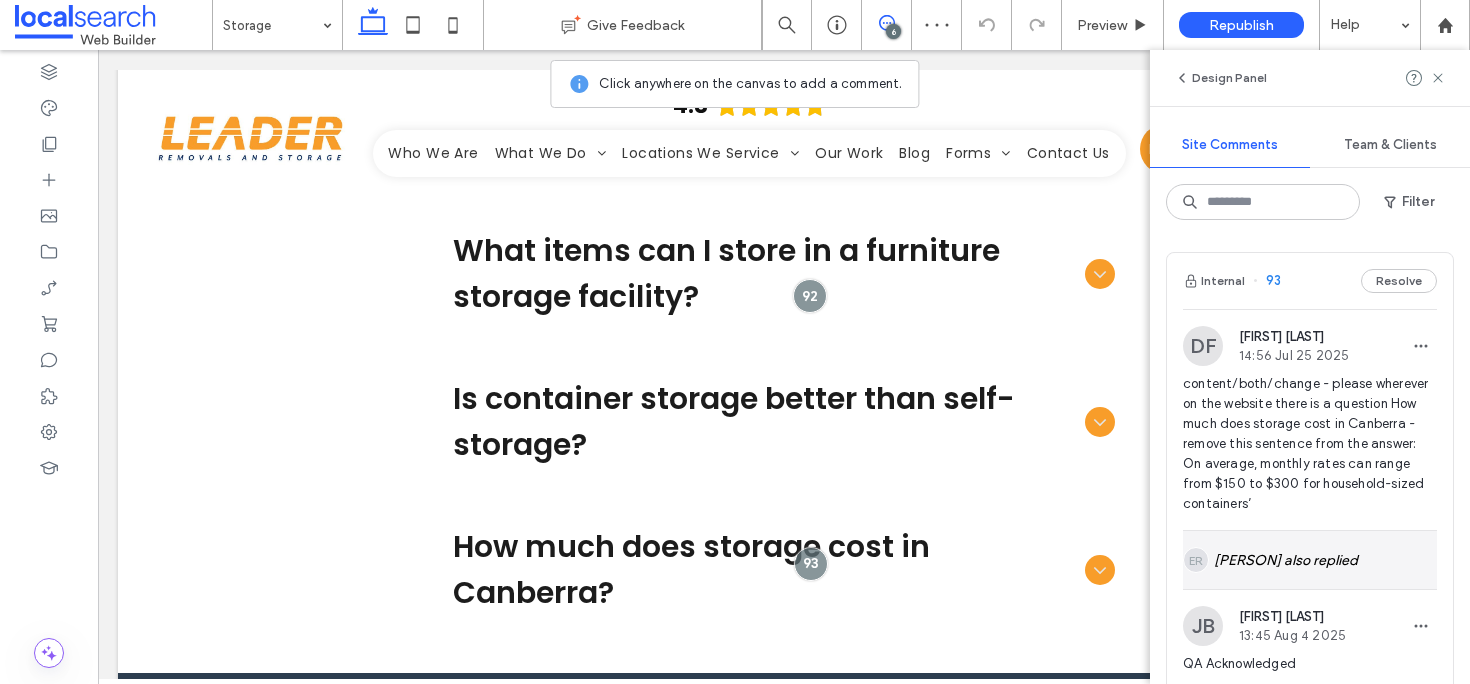 click on "[PERSON] also replied" at bounding box center (1310, 560) 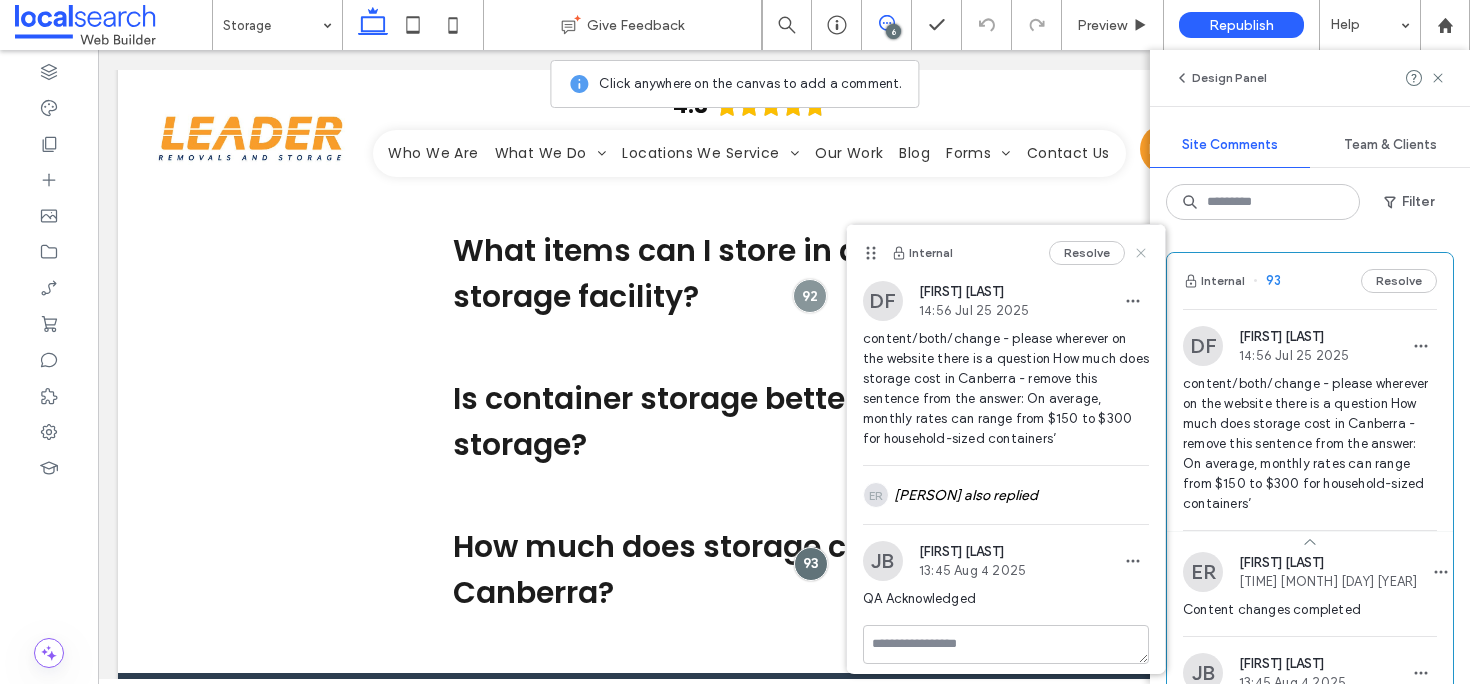 click 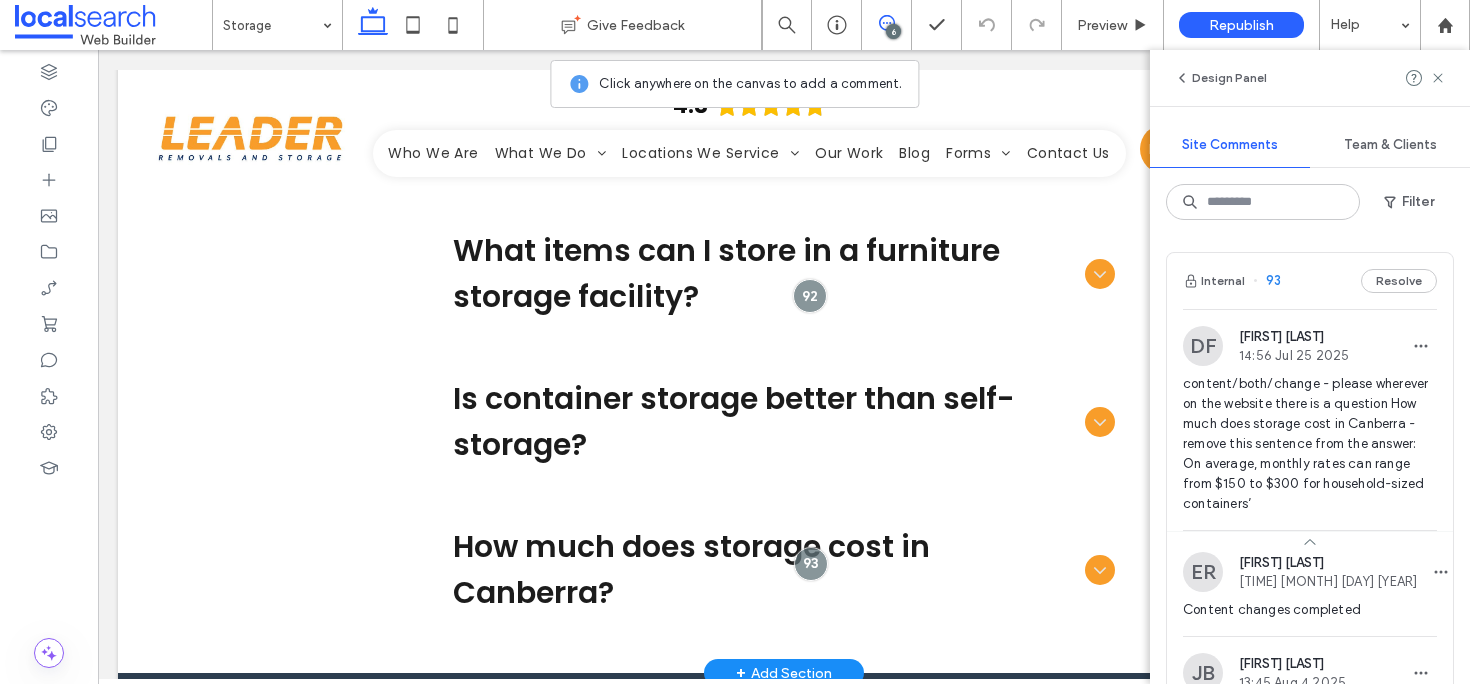 click 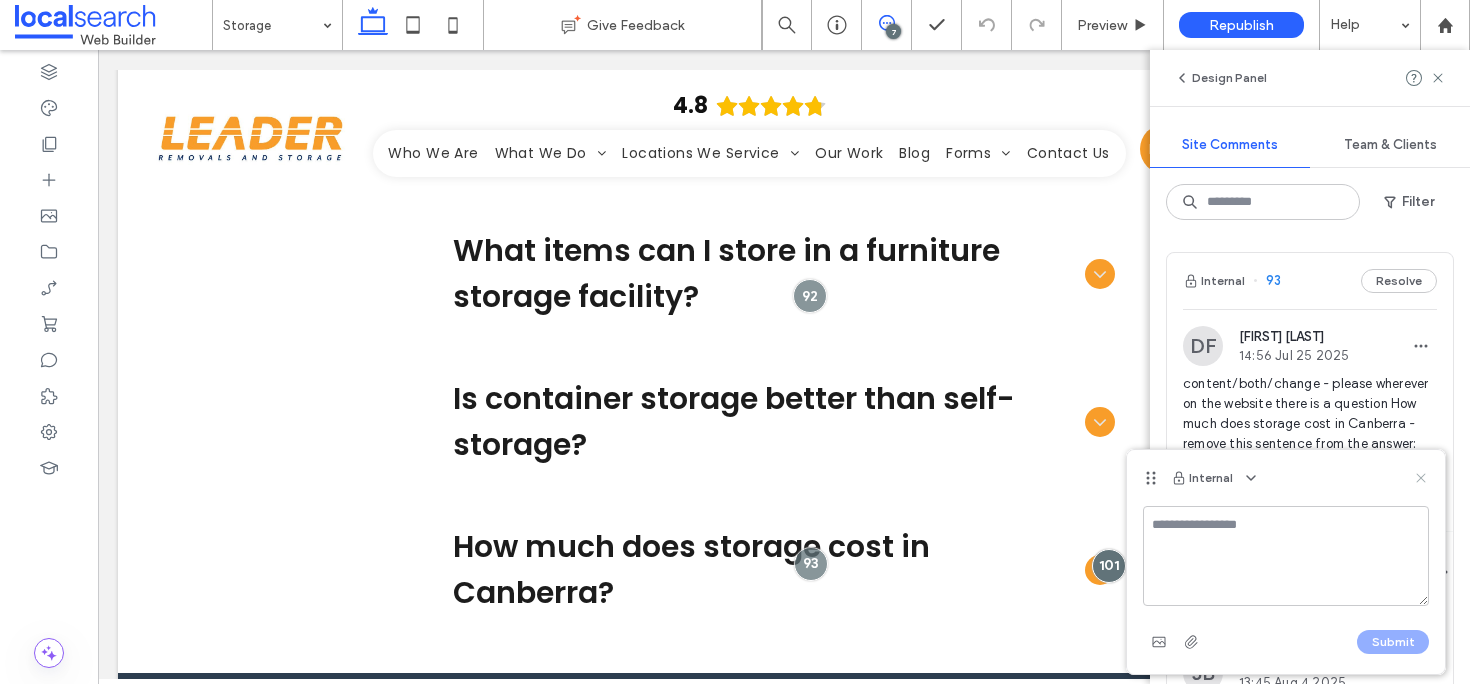 click 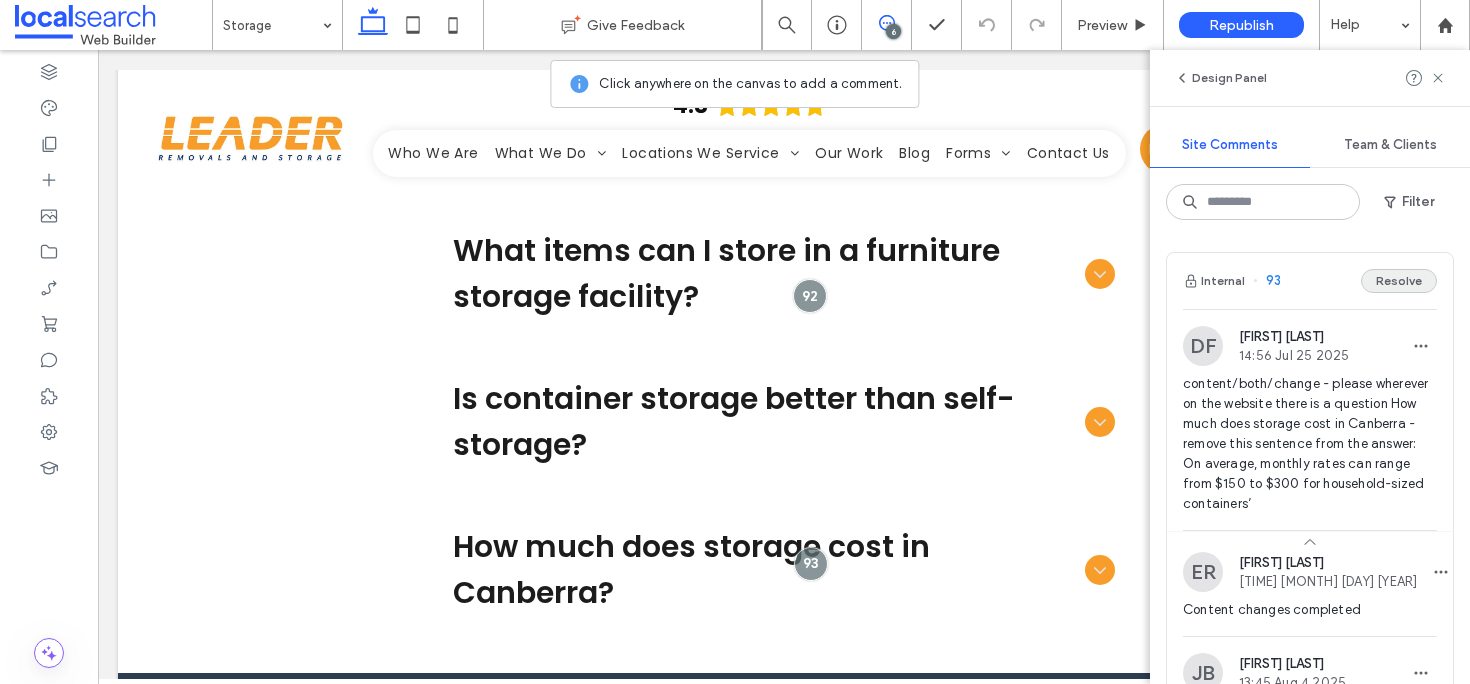 click on "Resolve" at bounding box center [1399, 281] 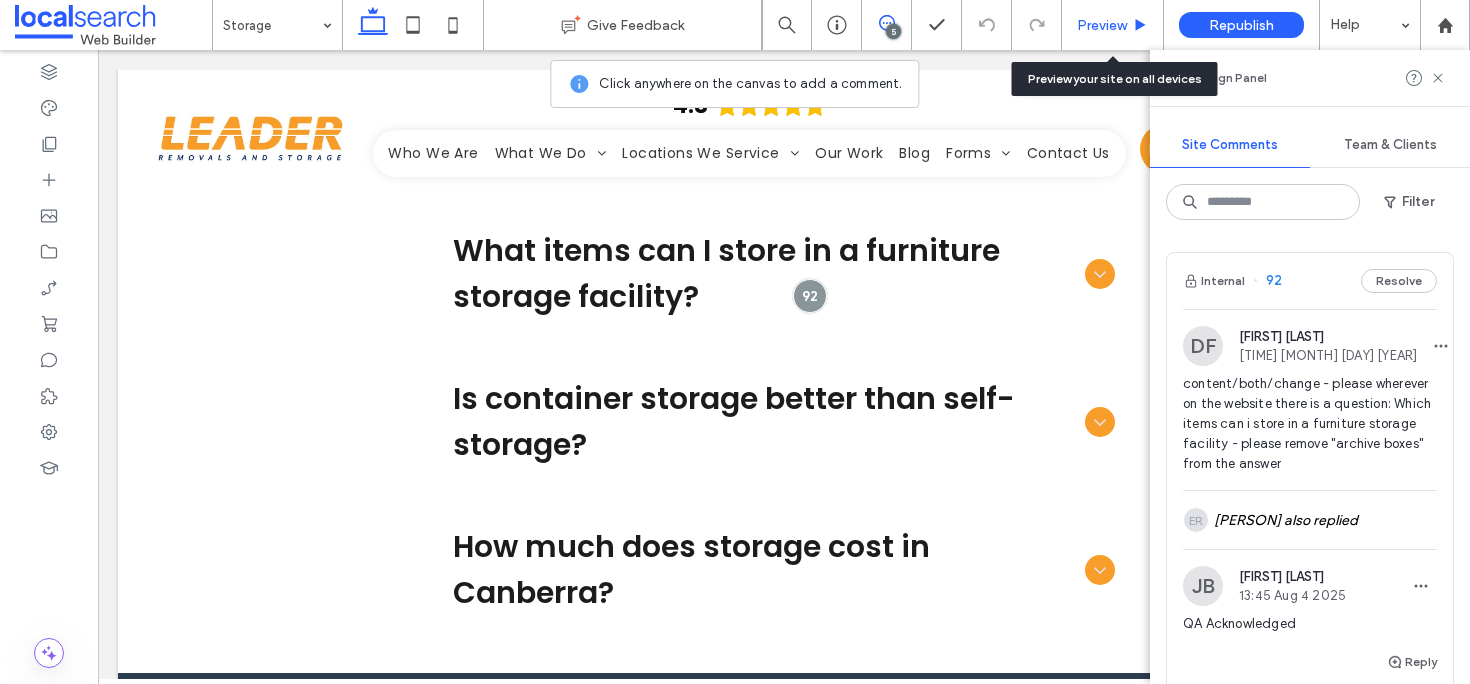 click on "Preview" at bounding box center [1112, 25] 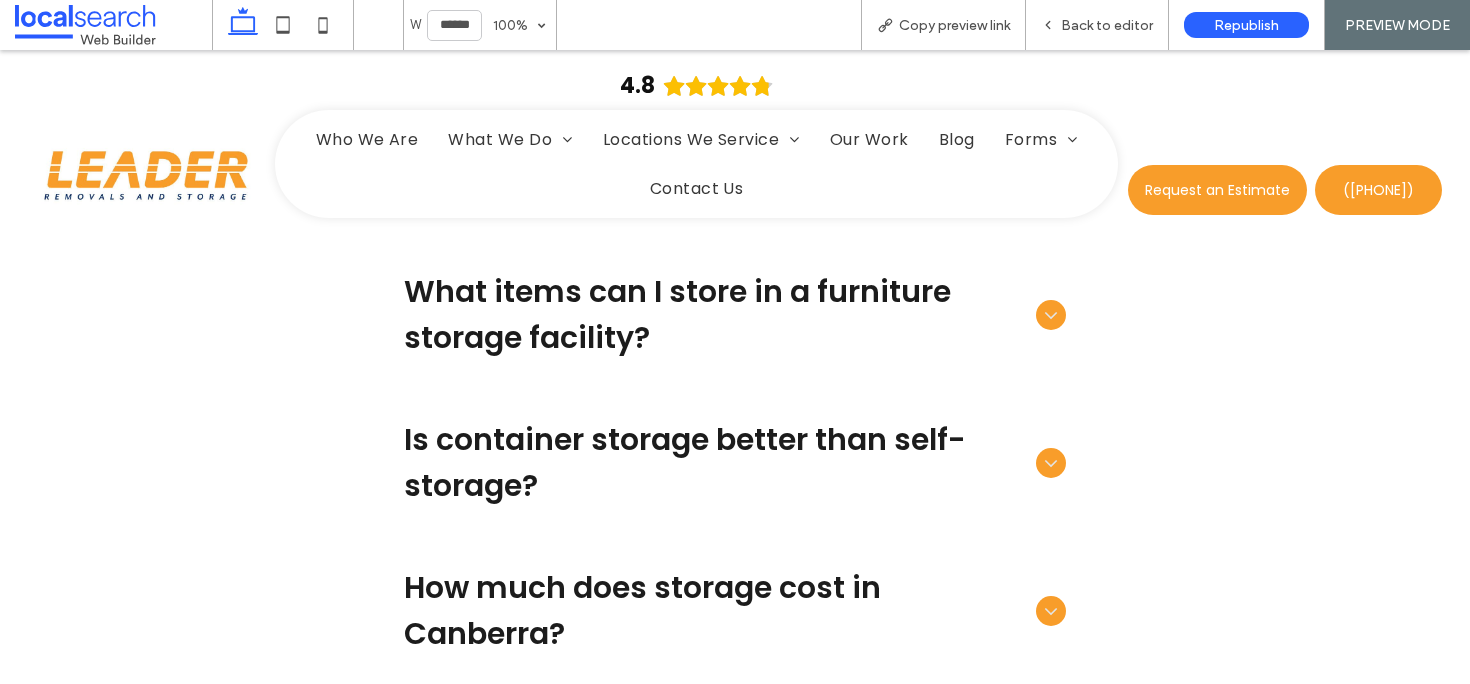 scroll, scrollTop: 2475, scrollLeft: 0, axis: vertical 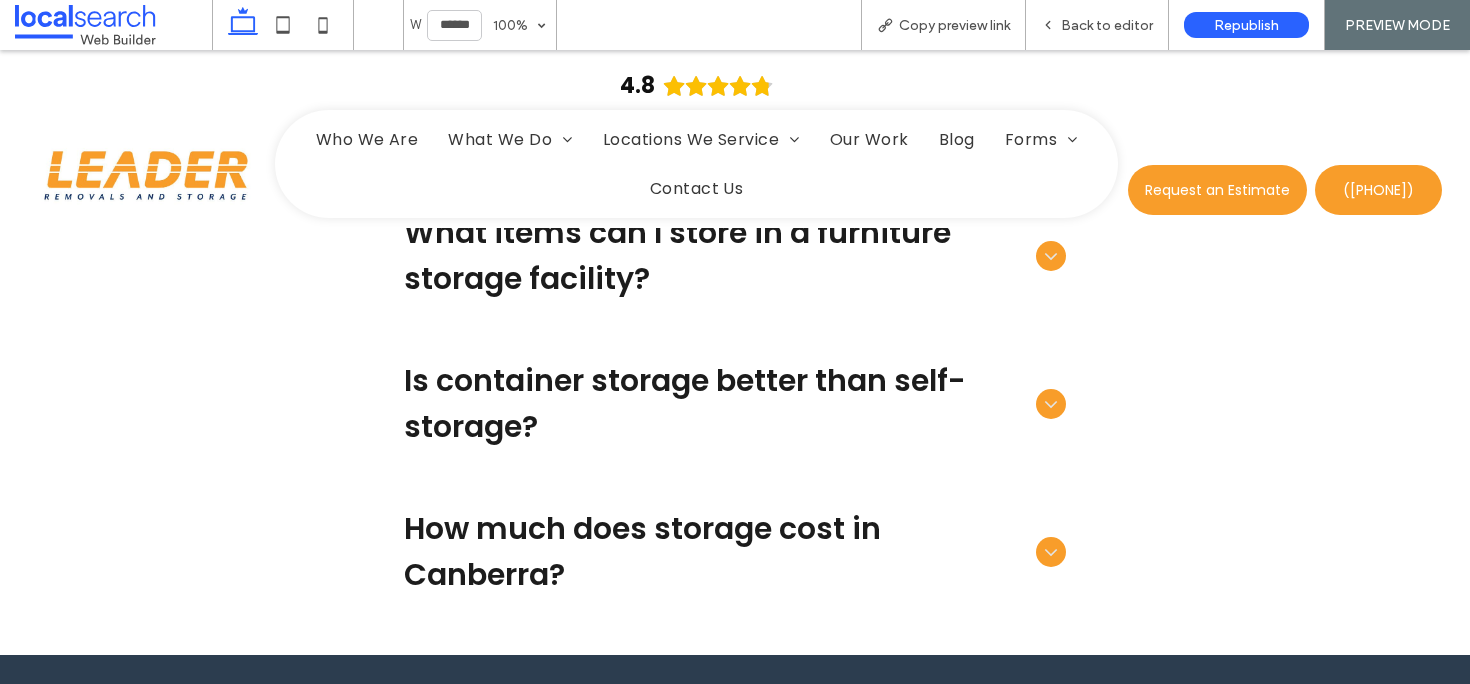click on "How much does storage cost in Canberra?" at bounding box center [735, 552] 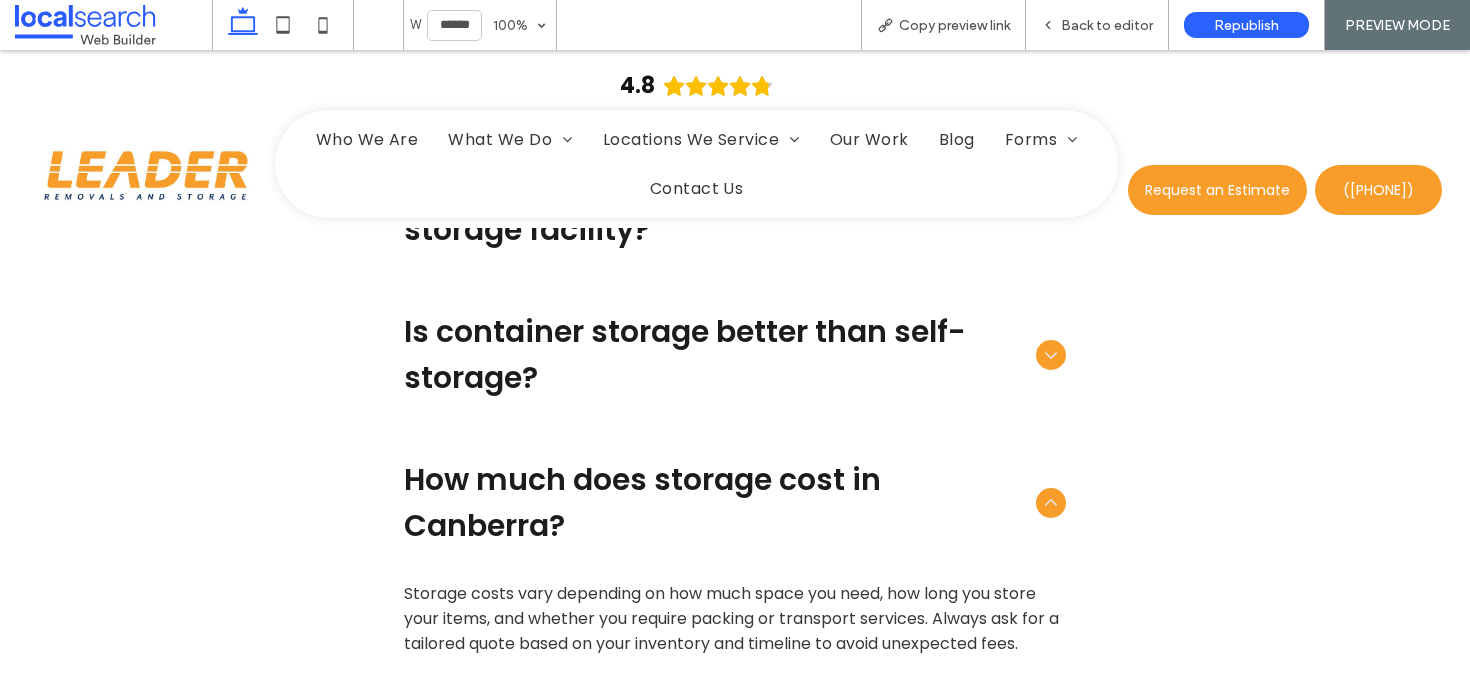 scroll, scrollTop: 2603, scrollLeft: 0, axis: vertical 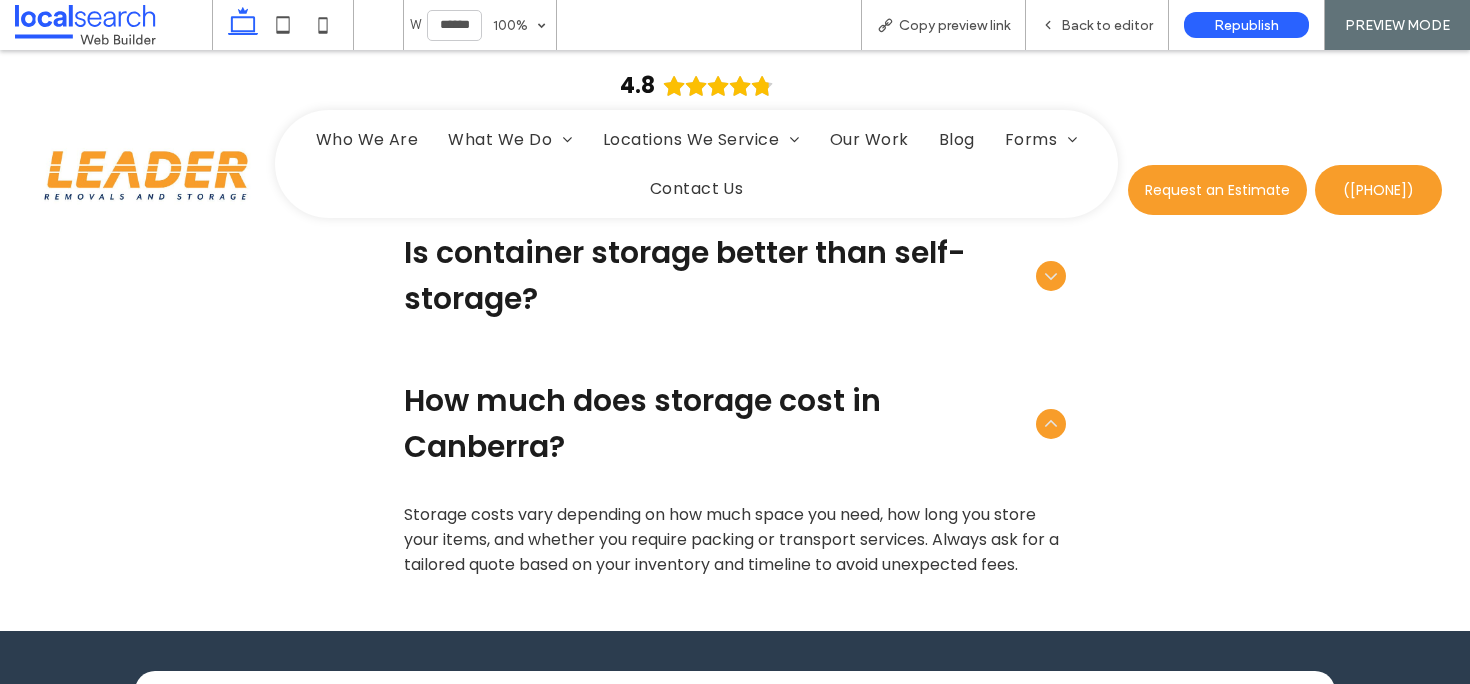 click 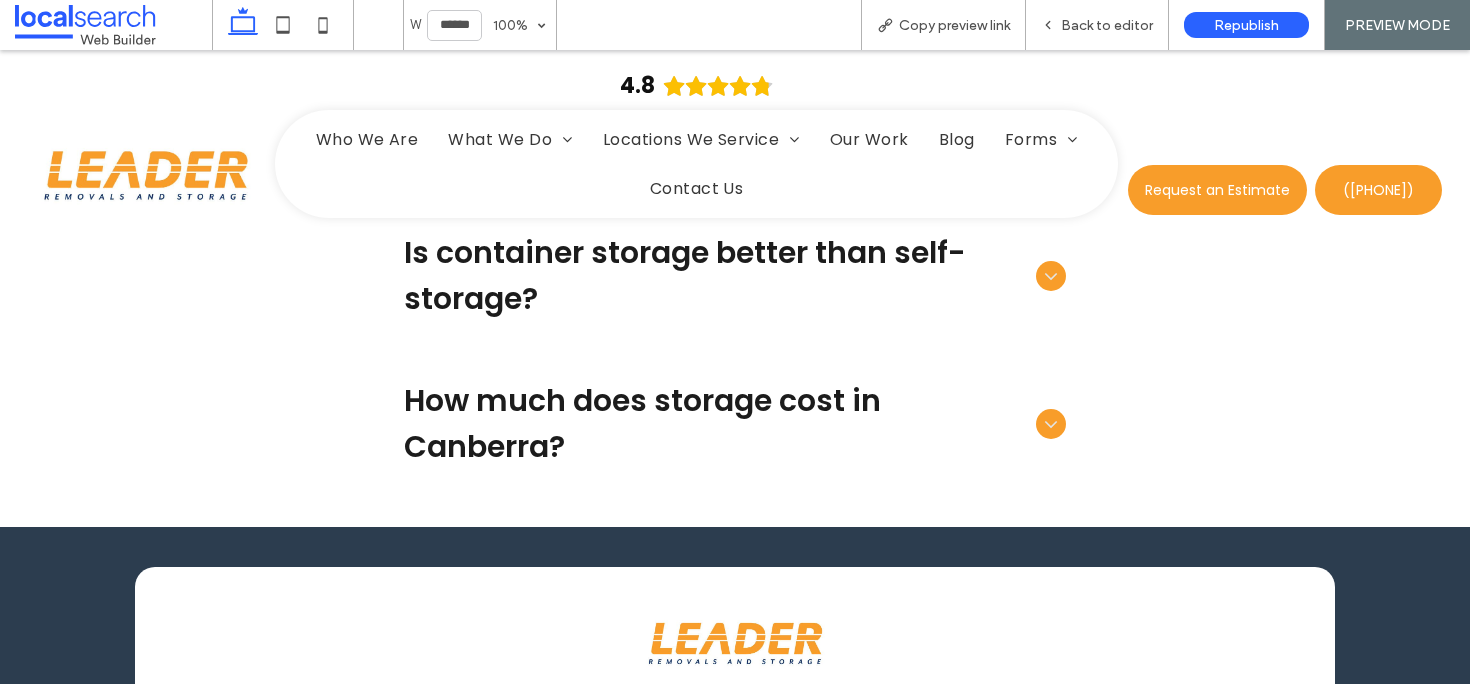 click on "4.8
Home
Who We Are
What We Do
Removals
Storage
Packing
Locations We Service
Intrastate Removals
[CITY]
[CITY]
[CITY]
[CITY]
[CITY]
Interstate Removals
[CITY] to [CITY]
[CITY] to [CITY]
[CITY] to [CITY]
[CITY] to [CITY]
[CITY] to [CITY]
[CITY] to [CITY]
[CITY] to [CITY]
[CITY] to [CITY]
[CITY] to [CITY]
[CITY] to [CITY]
[CITY] to [CITY]
[CITY] to [CITY]" at bounding box center [735, 139] 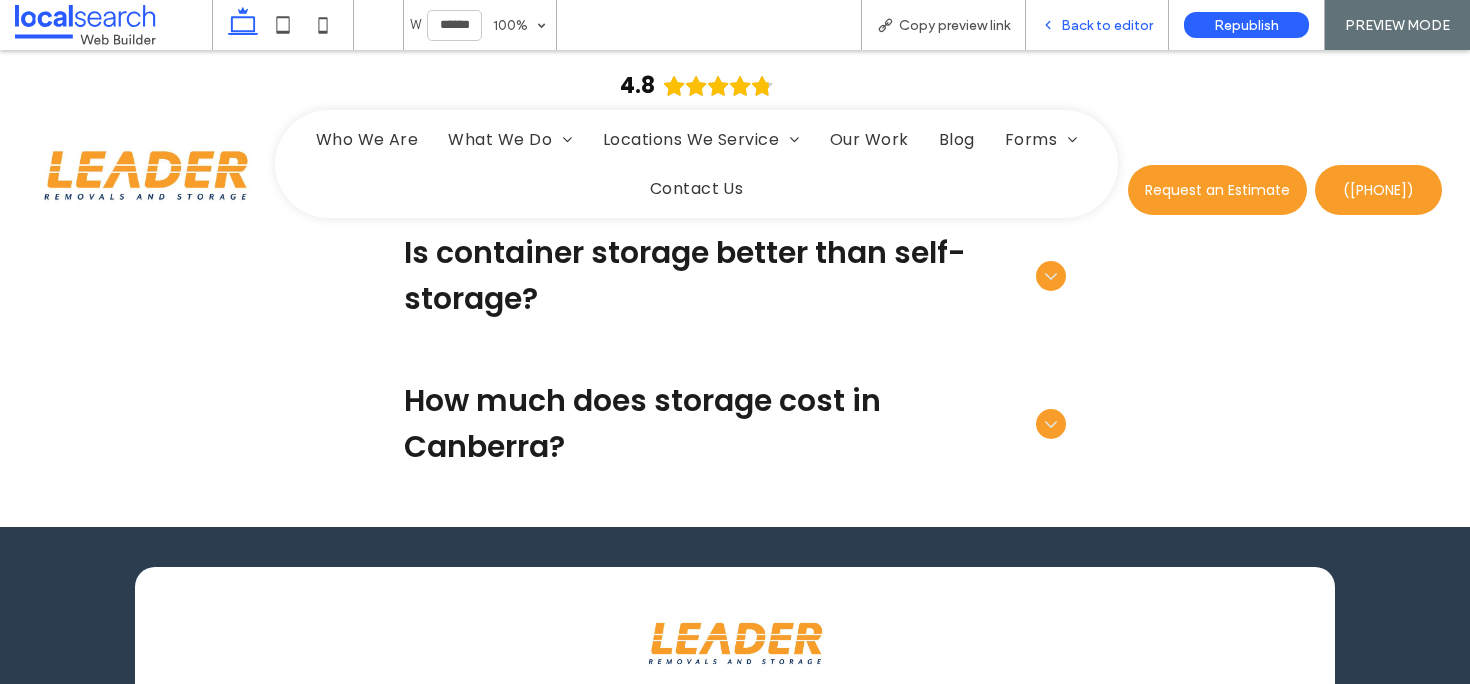 click on "Back to editor" at bounding box center (1097, 25) 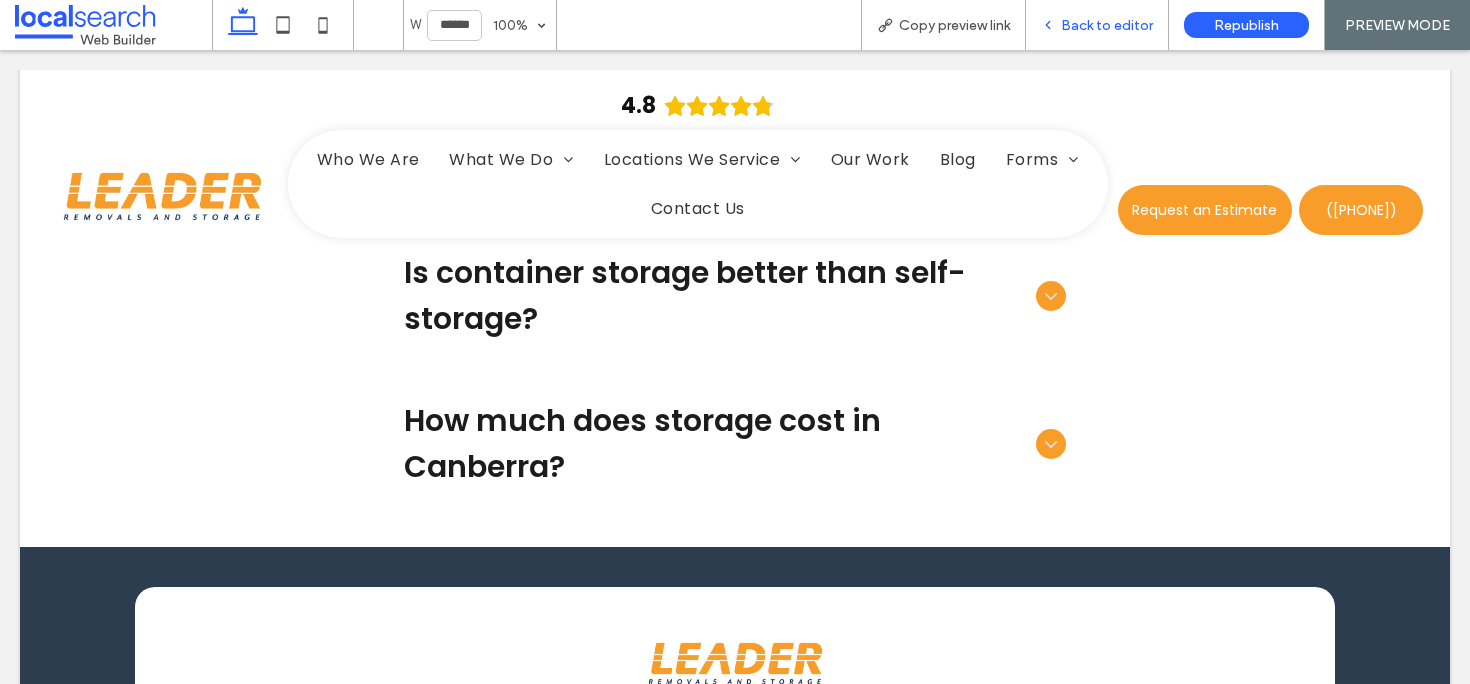 scroll, scrollTop: 2544, scrollLeft: 0, axis: vertical 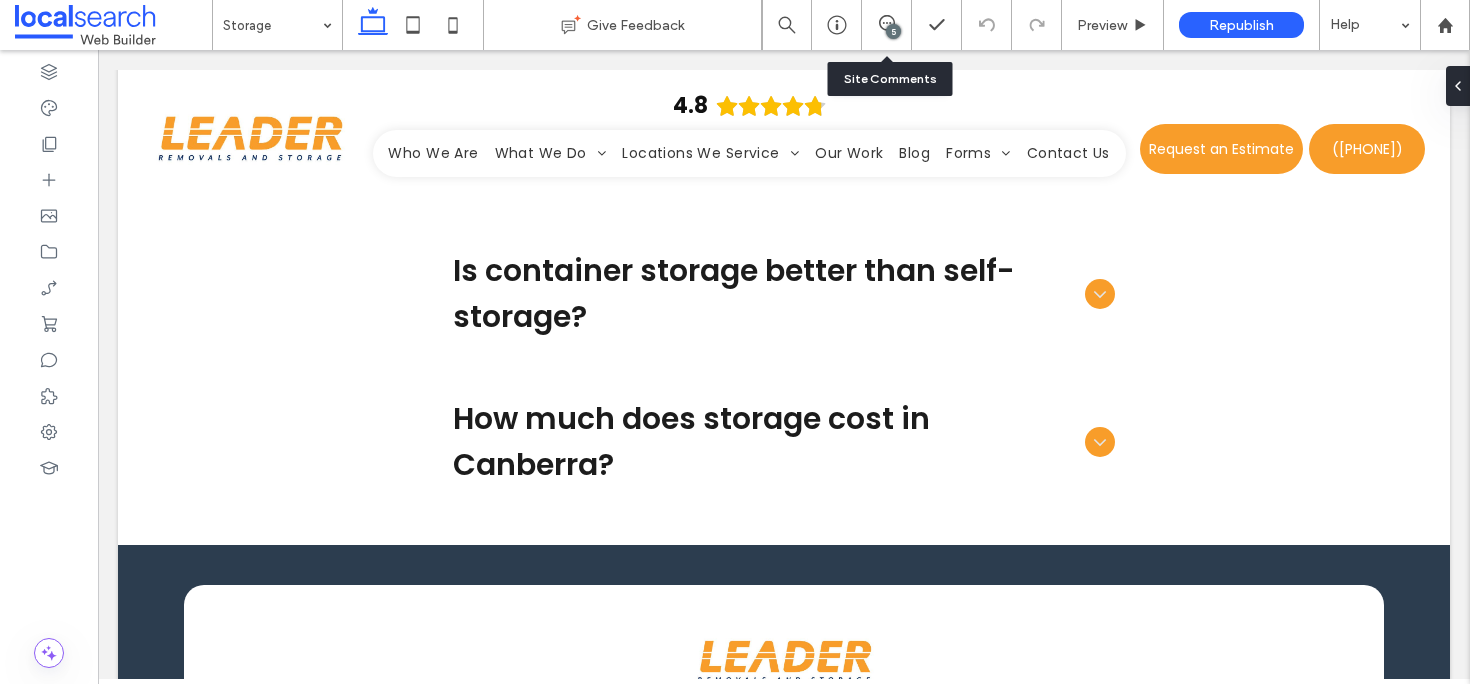 click on "5" at bounding box center (887, 25) 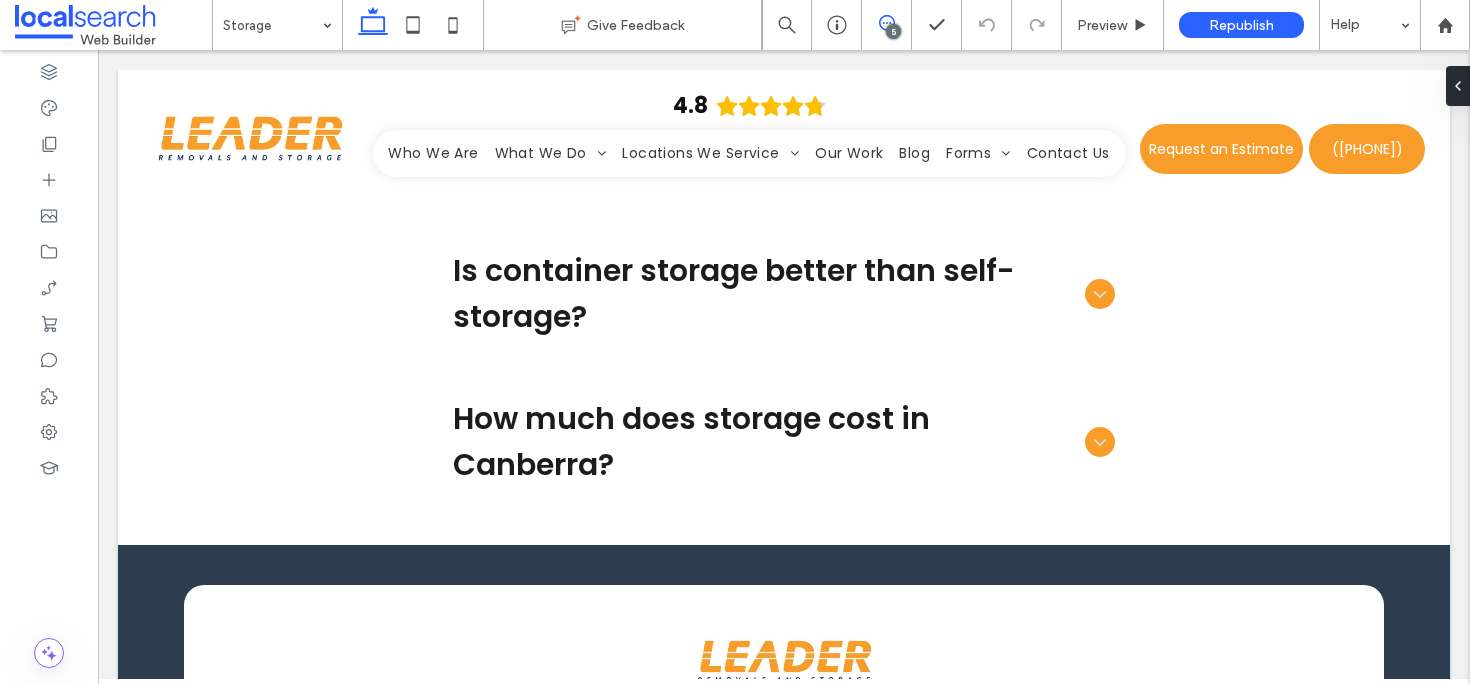 click 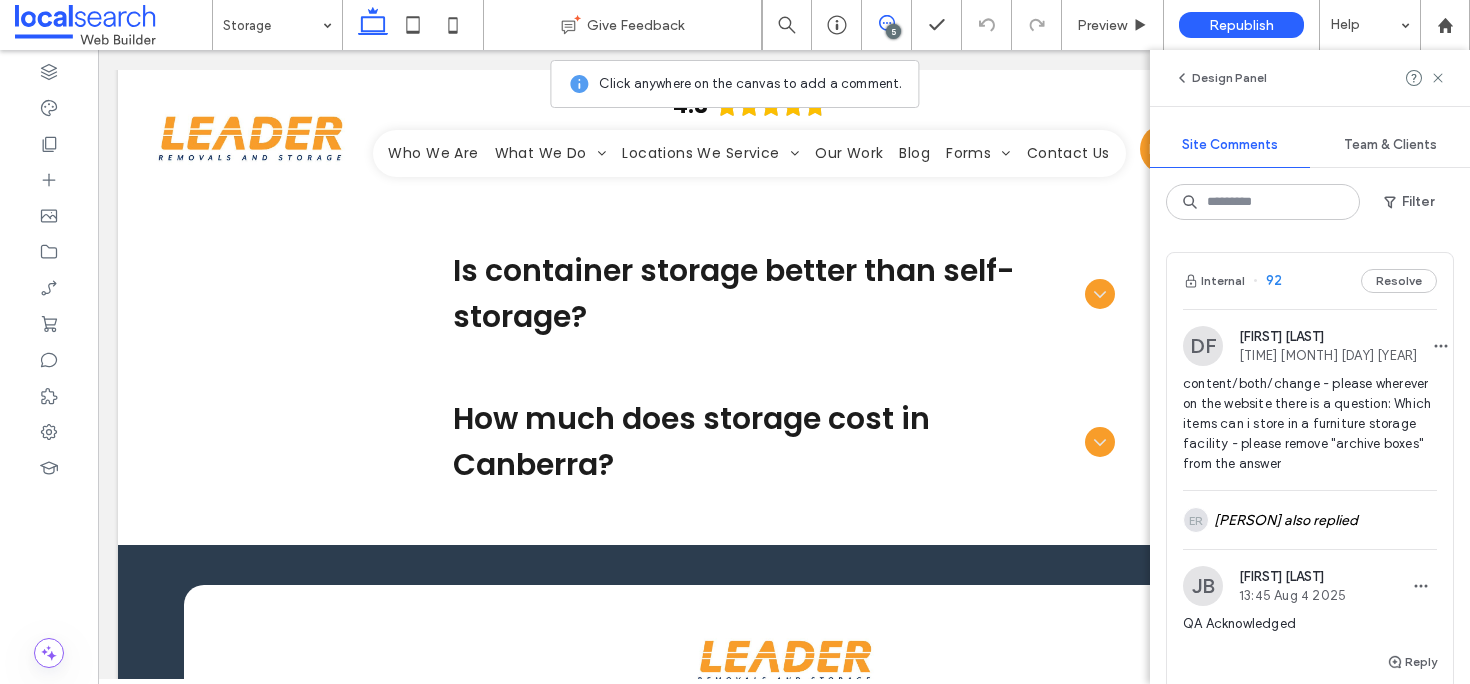 click on "Internal 92 Resolve" at bounding box center (1310, 281) 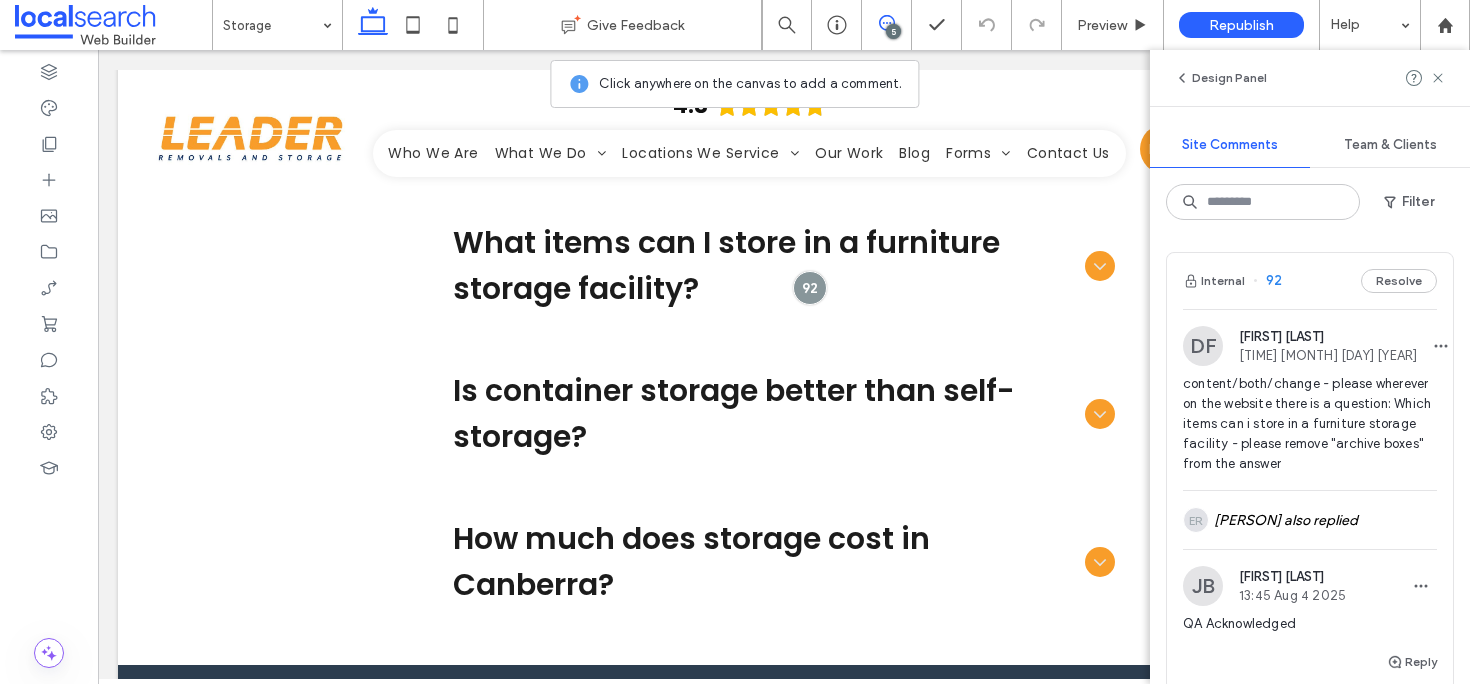 scroll, scrollTop: 2416, scrollLeft: 0, axis: vertical 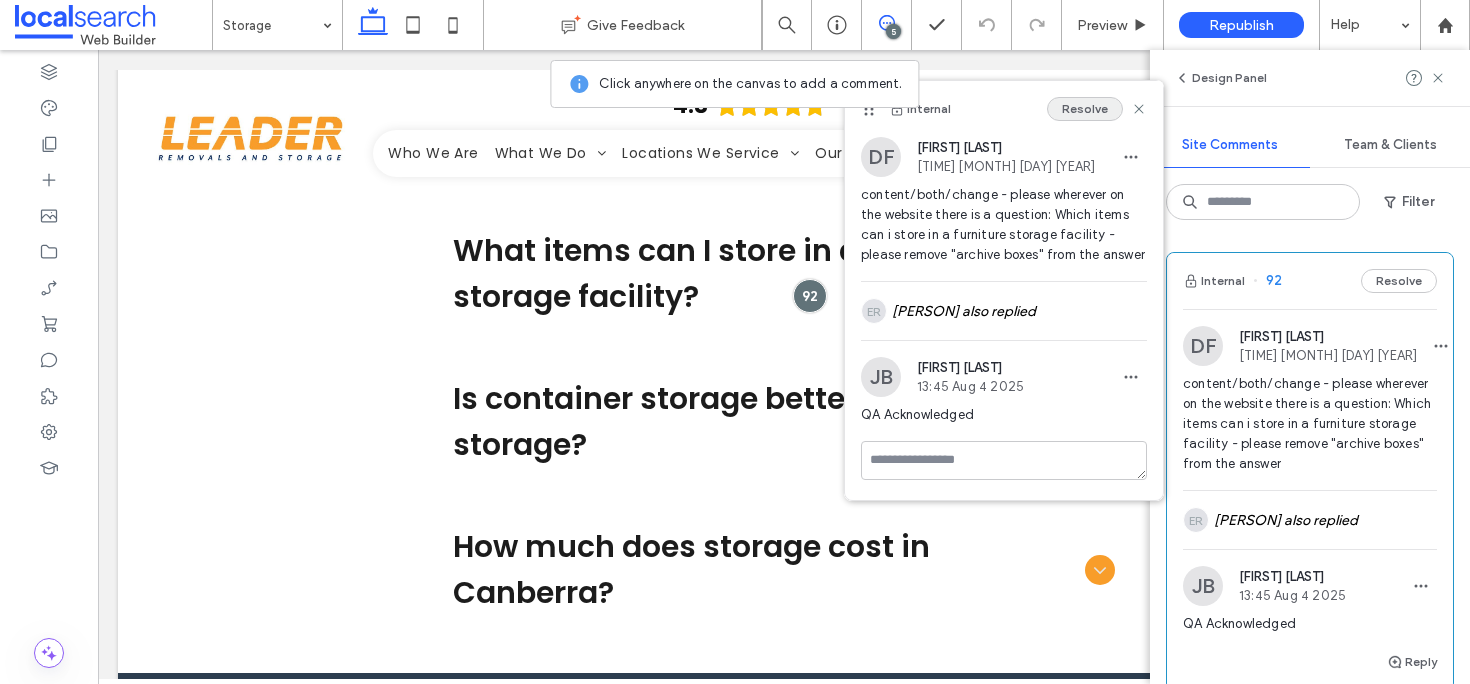 click on "Resolve" at bounding box center (1085, 109) 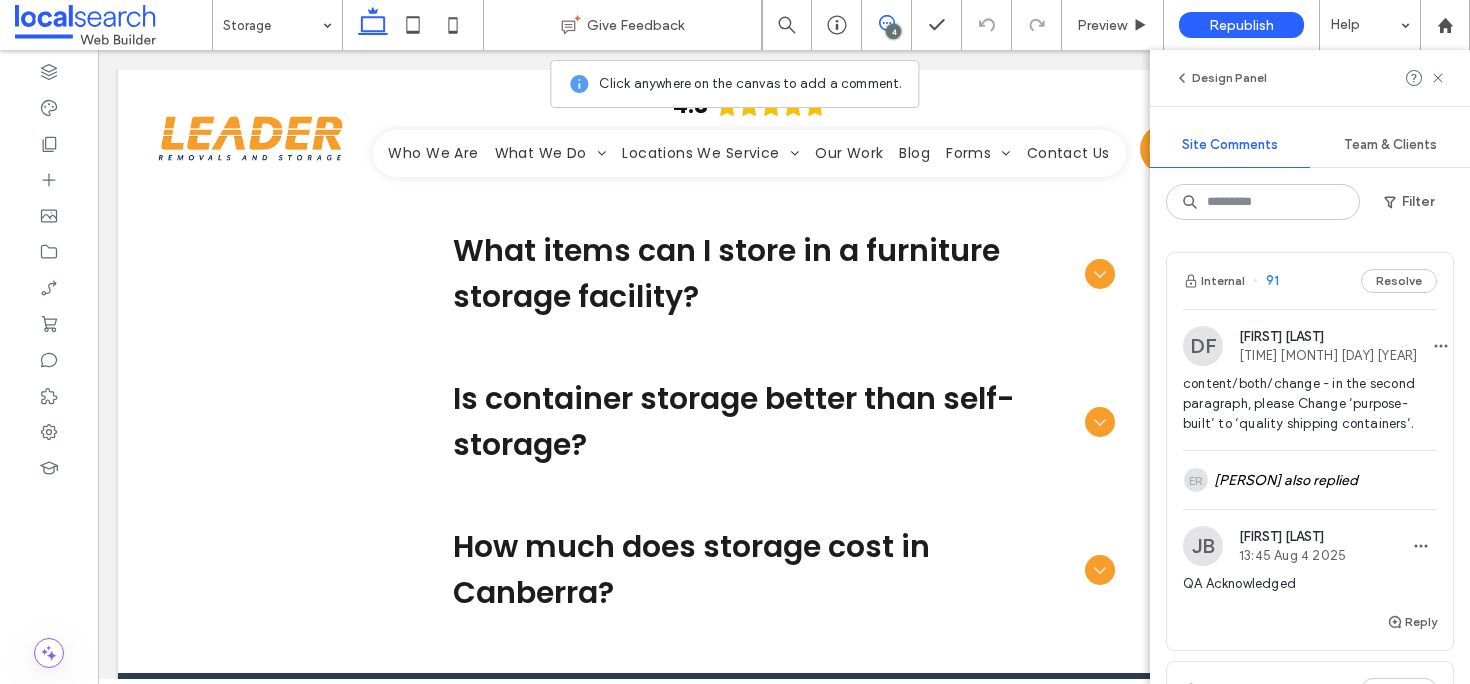 click on "Internal 91 Resolve" at bounding box center (1310, 281) 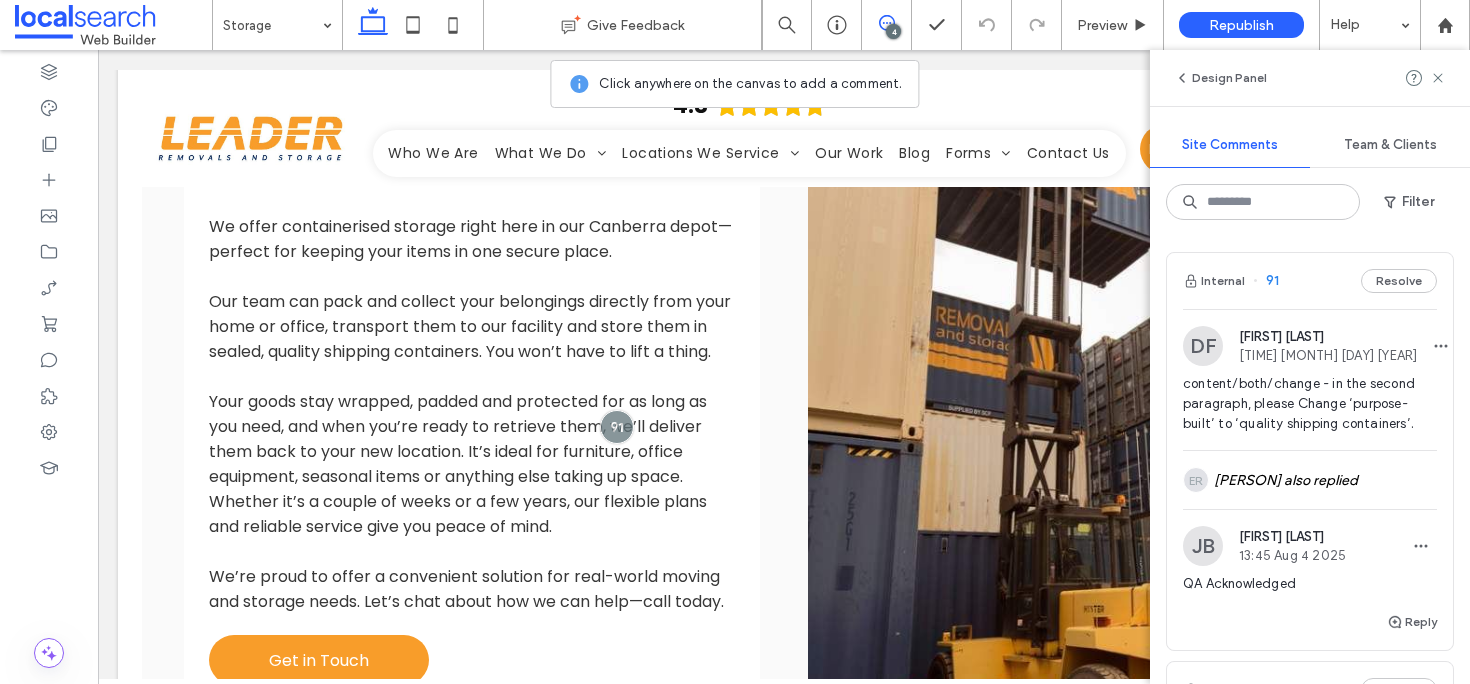 scroll, scrollTop: 1667, scrollLeft: 0, axis: vertical 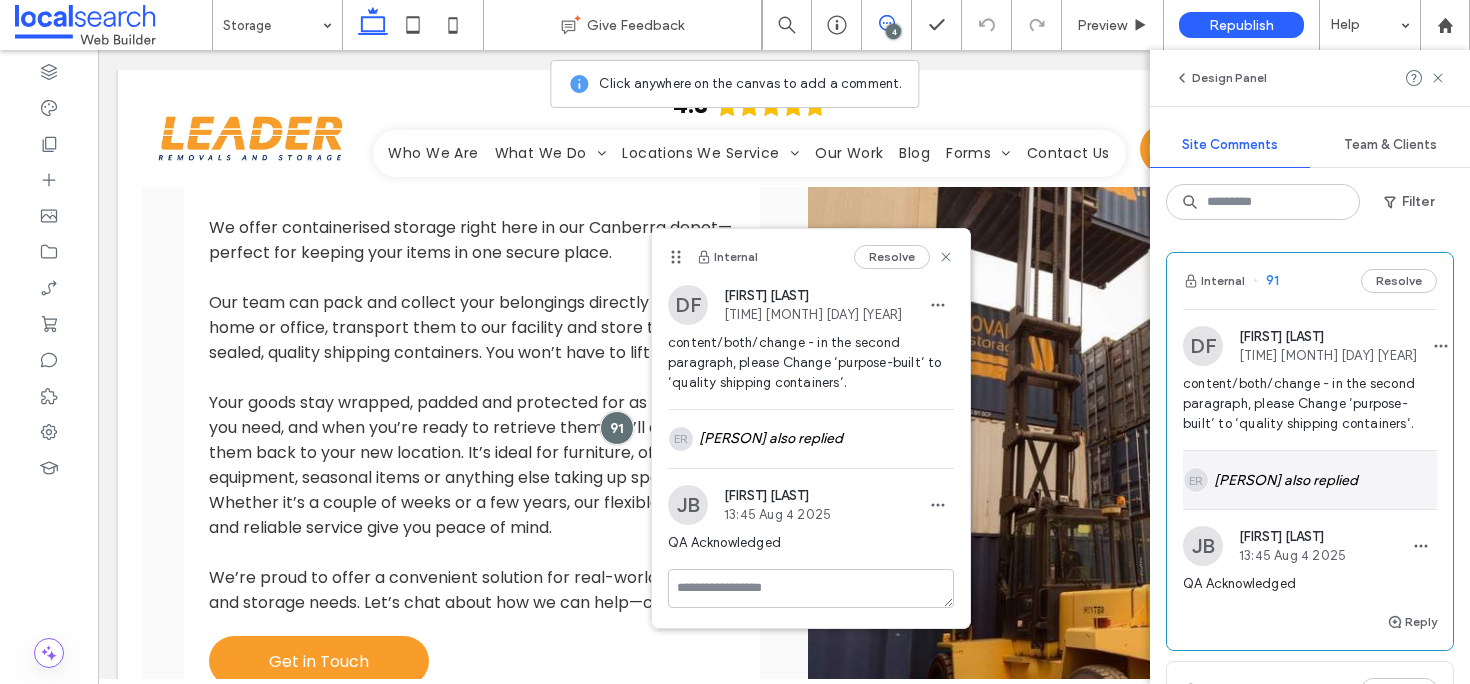 click on "[PERSON] also replied" at bounding box center (1310, 480) 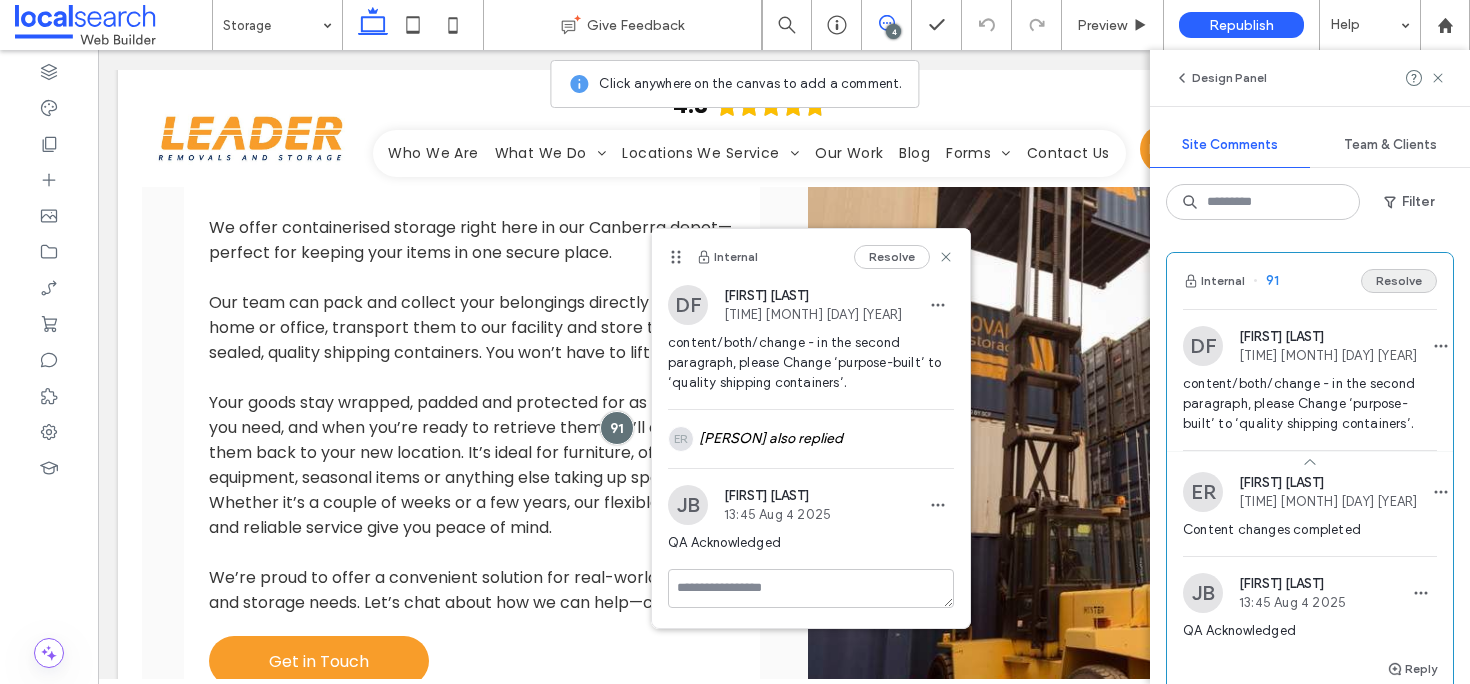 click on "Resolve" at bounding box center (1399, 281) 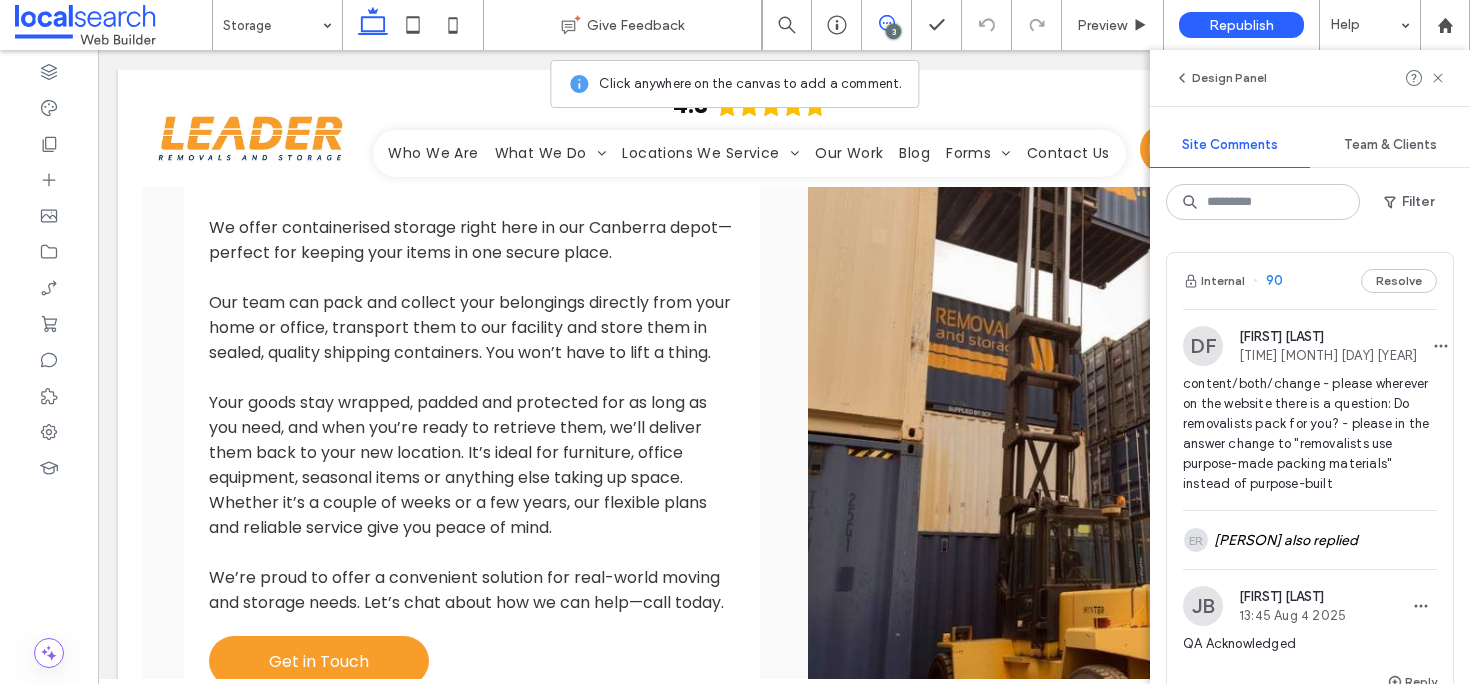 click on "Internal 90 Resolve" at bounding box center (1310, 281) 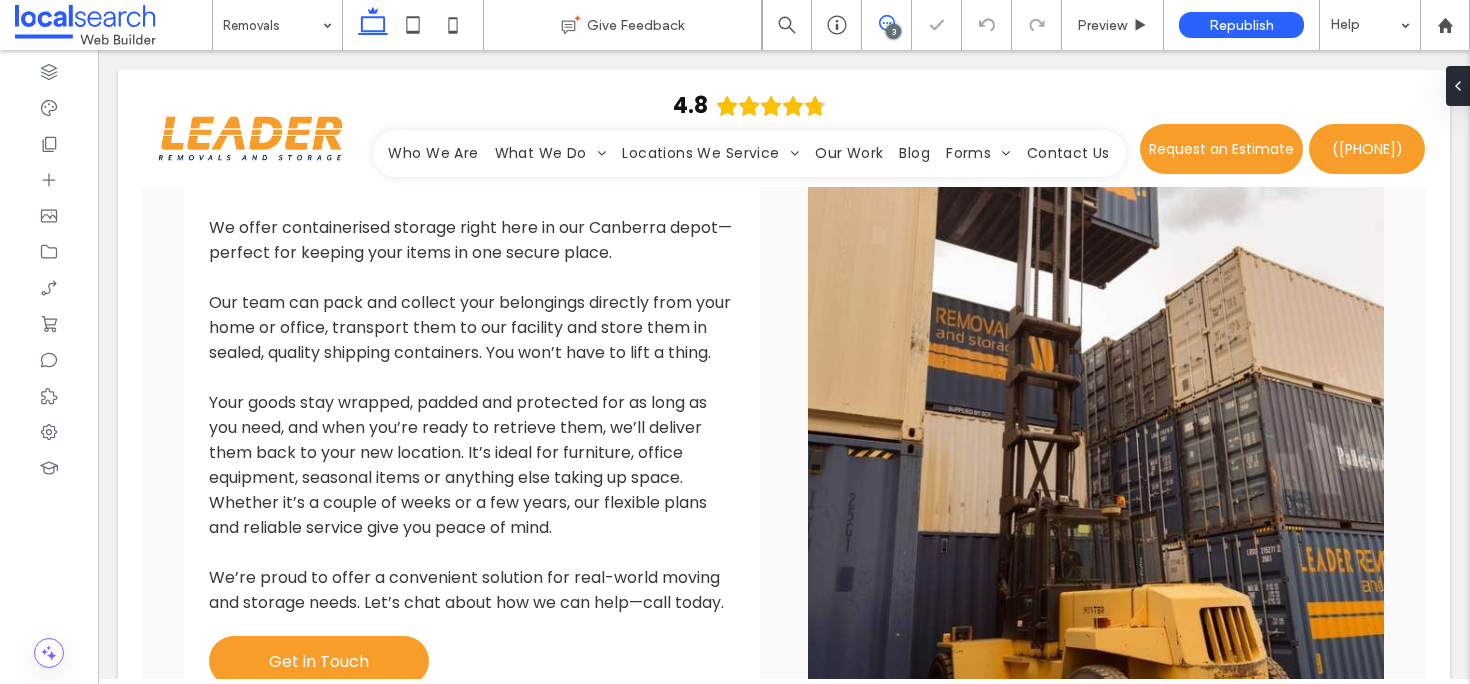 click at bounding box center [886, 23] 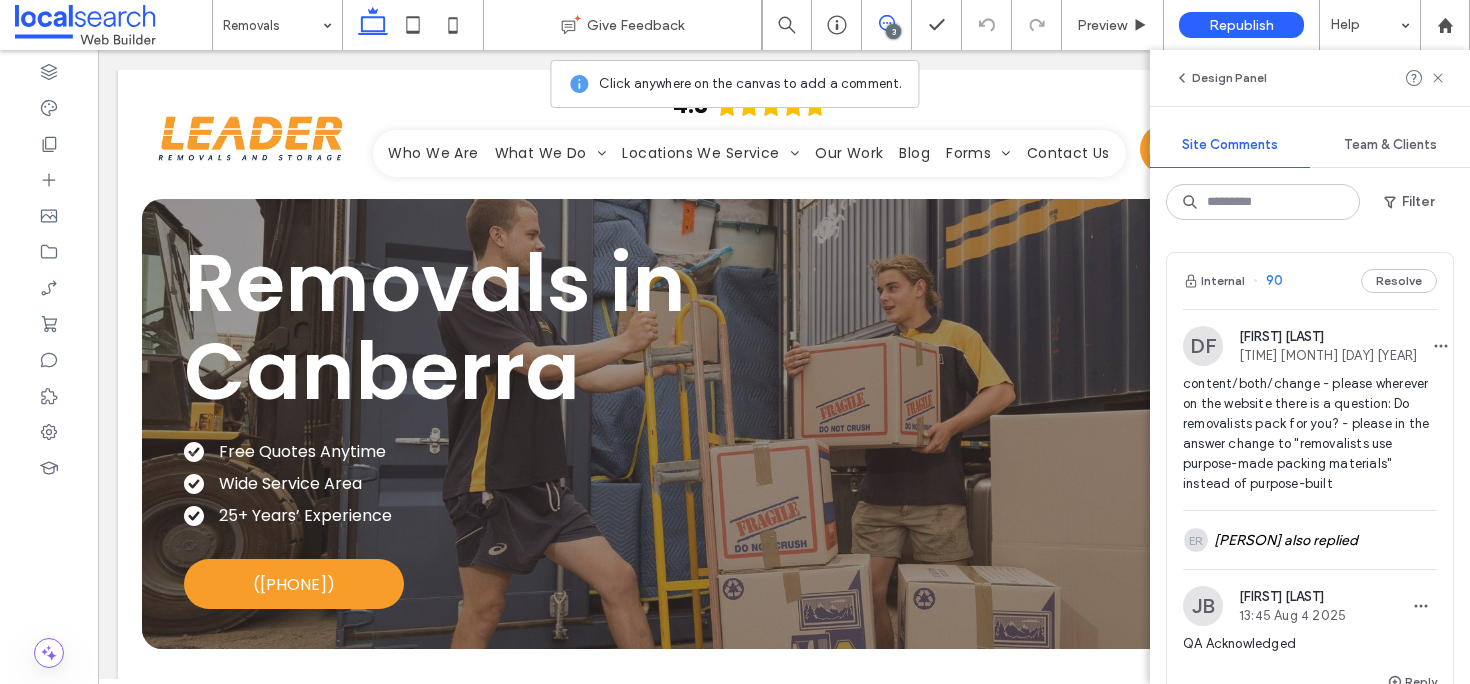 scroll, scrollTop: 2314, scrollLeft: 0, axis: vertical 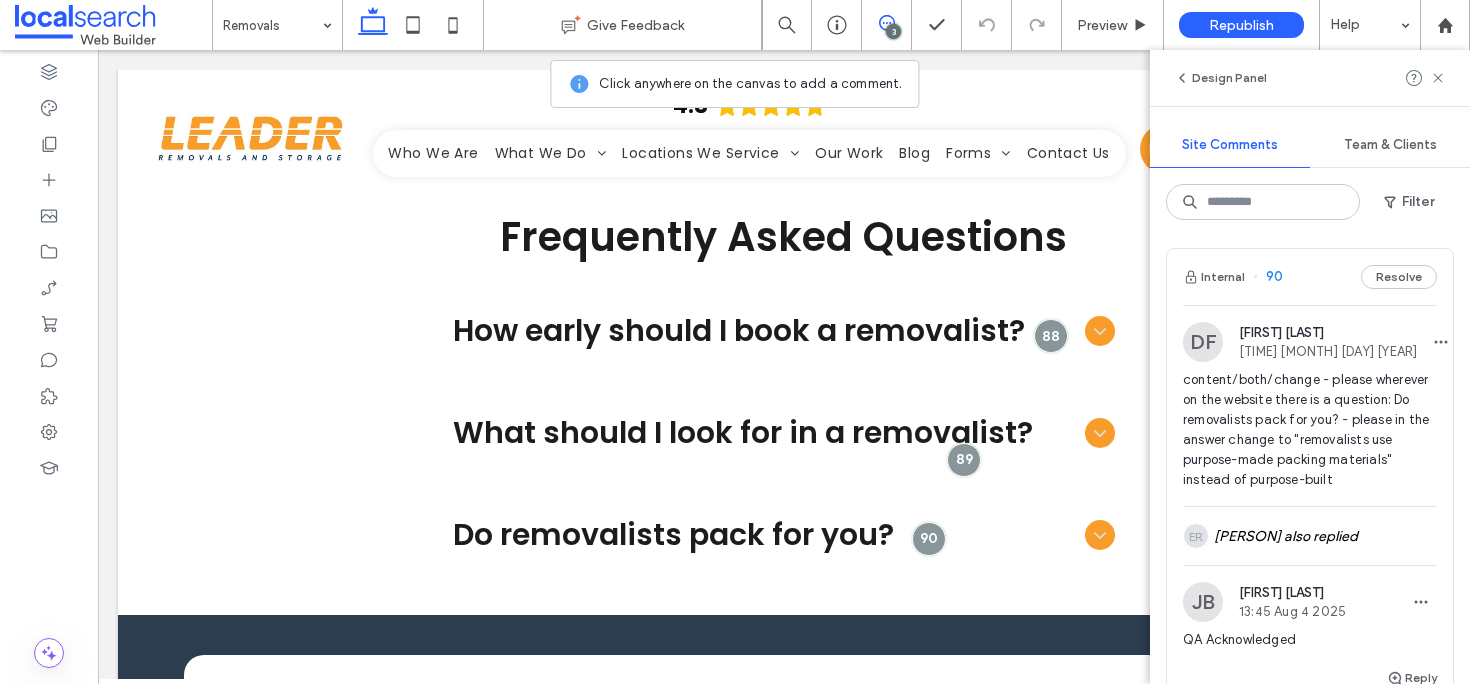 click on "Internal 90 Resolve" at bounding box center [1310, 277] 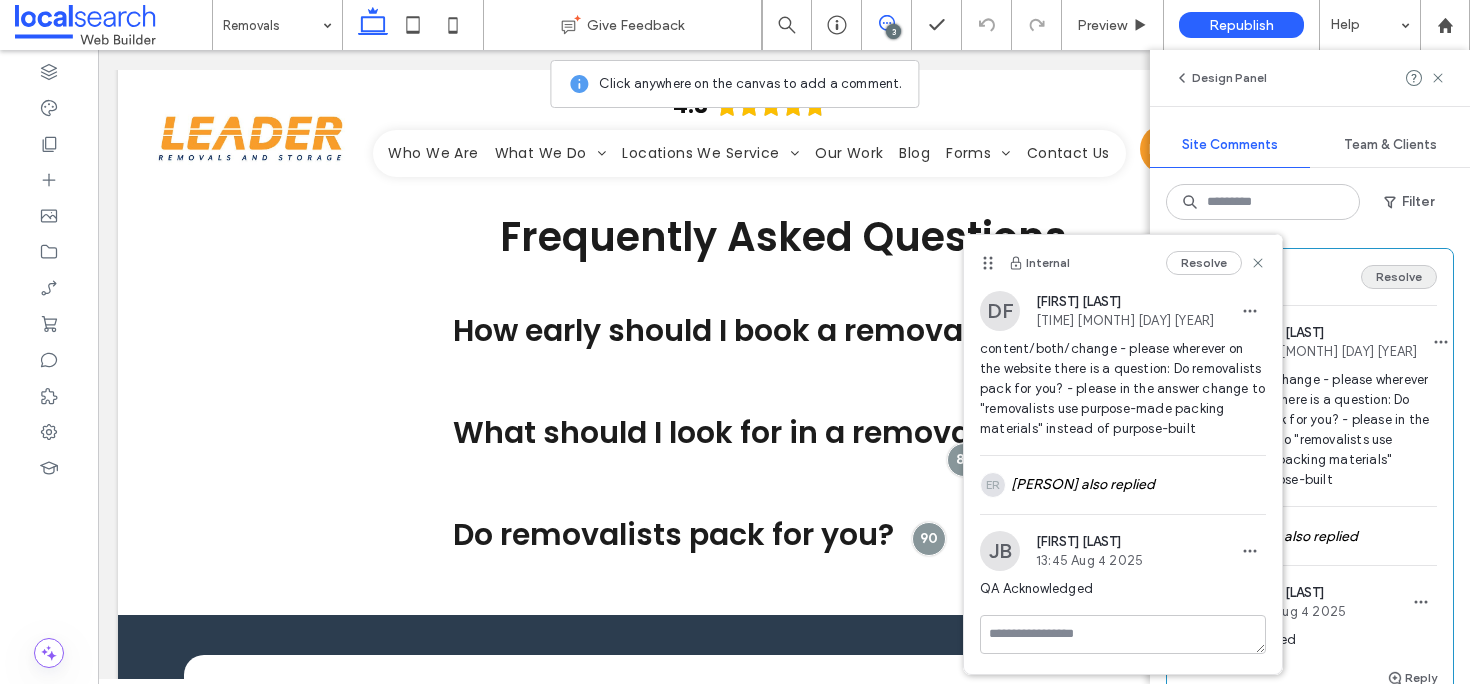 click on "Resolve" at bounding box center [1399, 277] 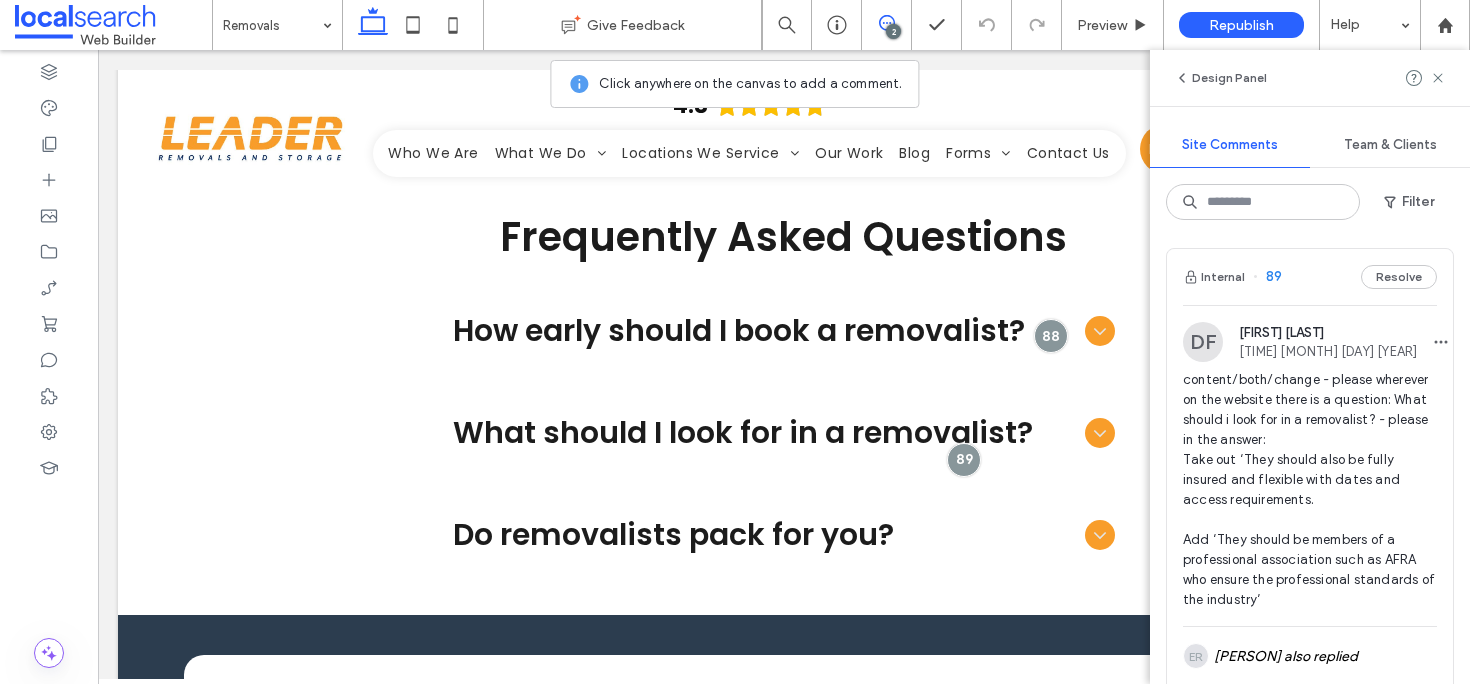 click on "Internal 89 Resolve" at bounding box center [1310, 277] 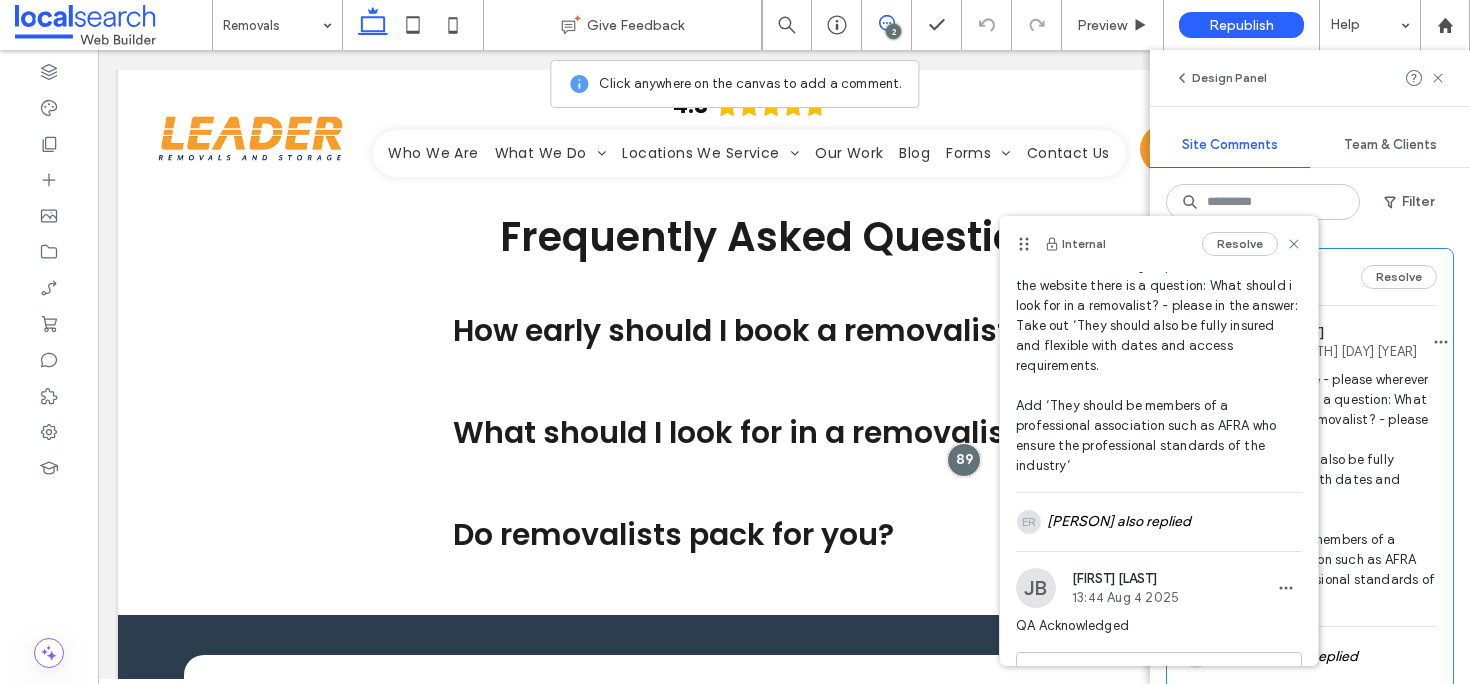 scroll, scrollTop: 130, scrollLeft: 0, axis: vertical 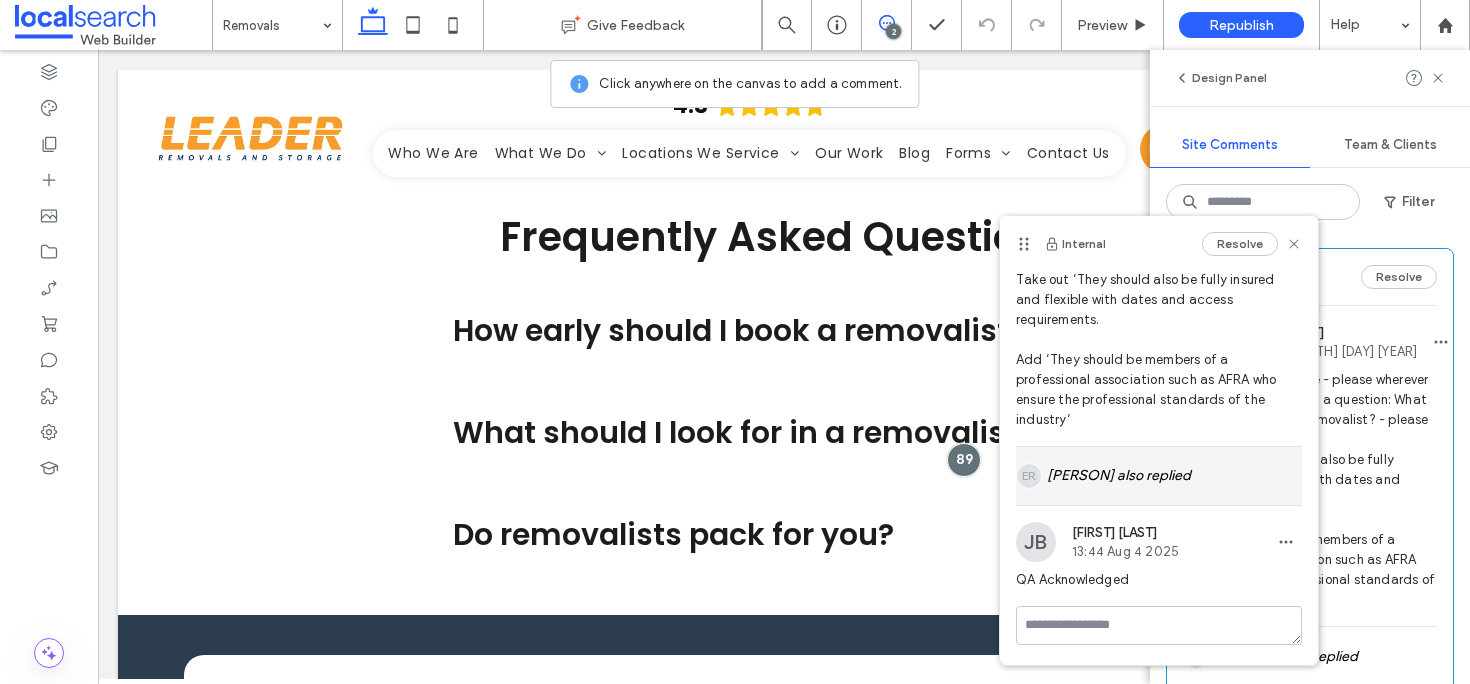 click on "[PERSON] also replied" at bounding box center [1159, 476] 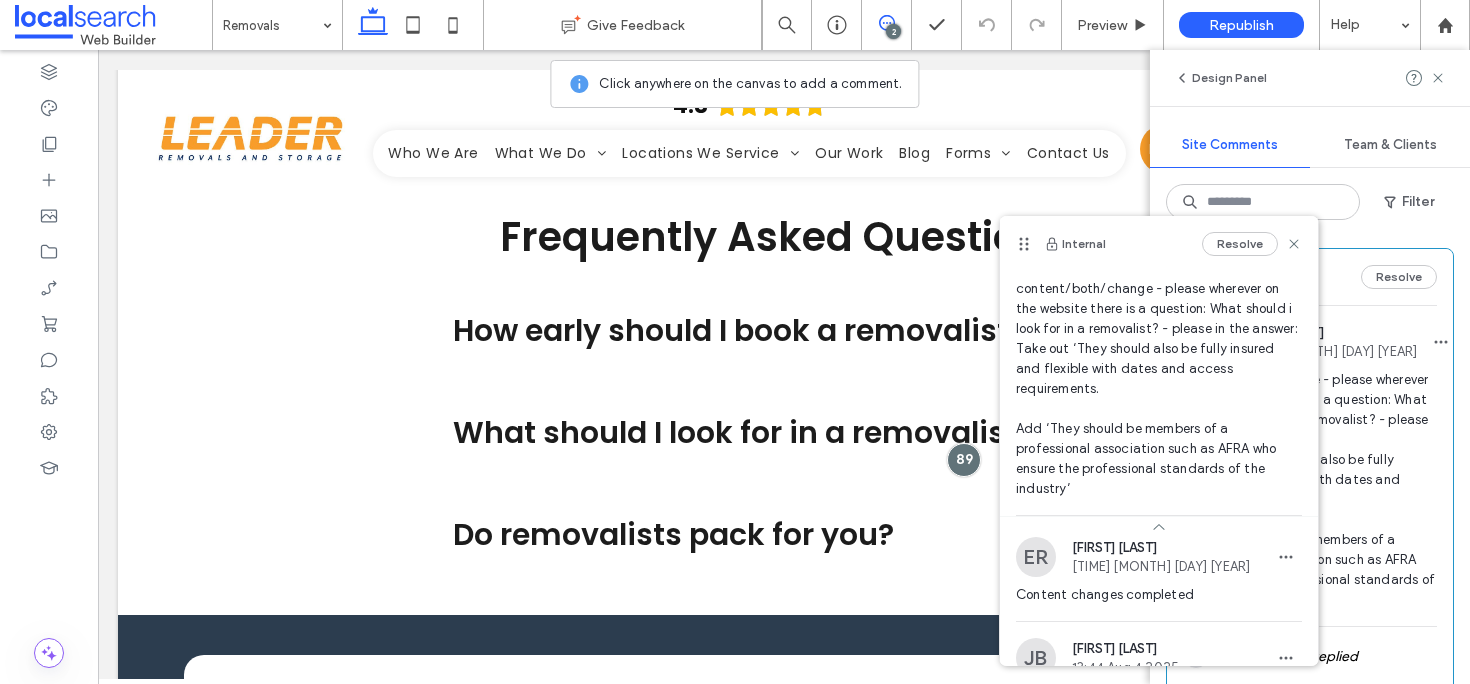 scroll, scrollTop: 0, scrollLeft: 0, axis: both 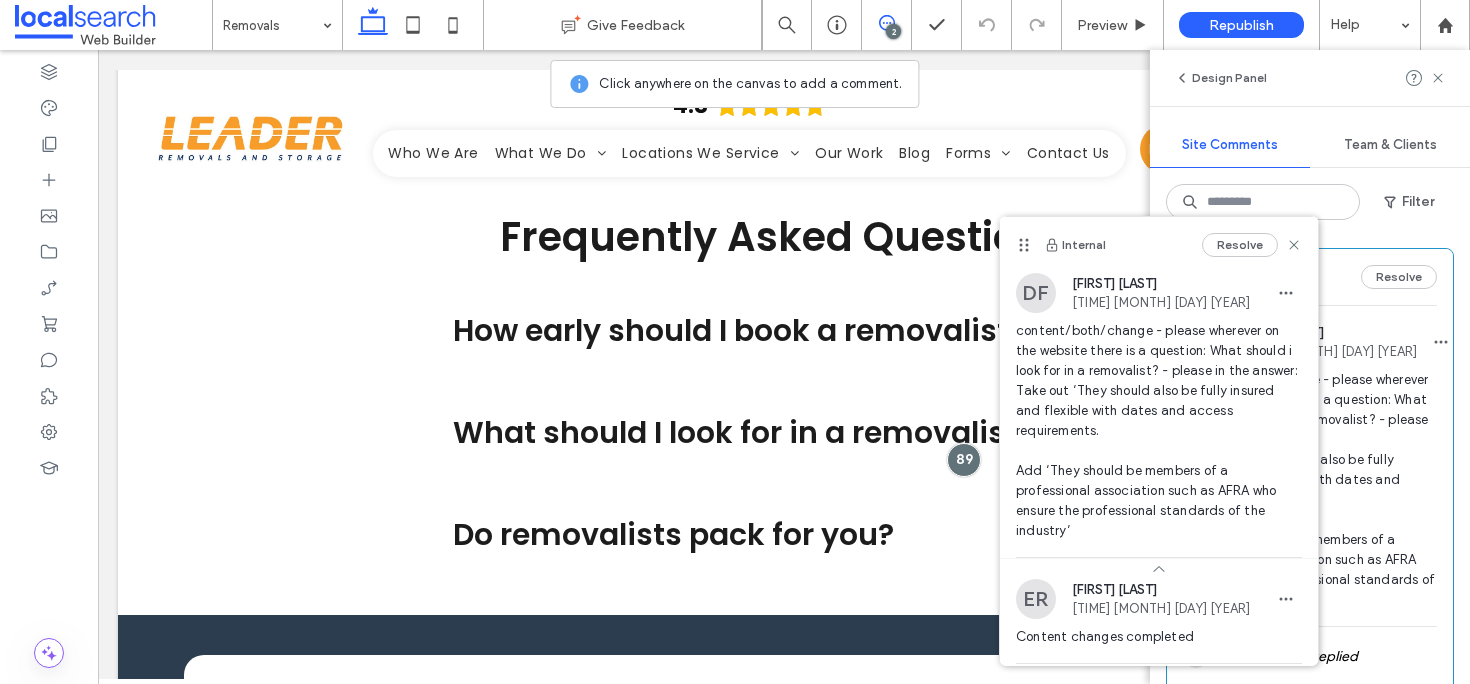 click on "Internal Resolve" at bounding box center (1159, 245) 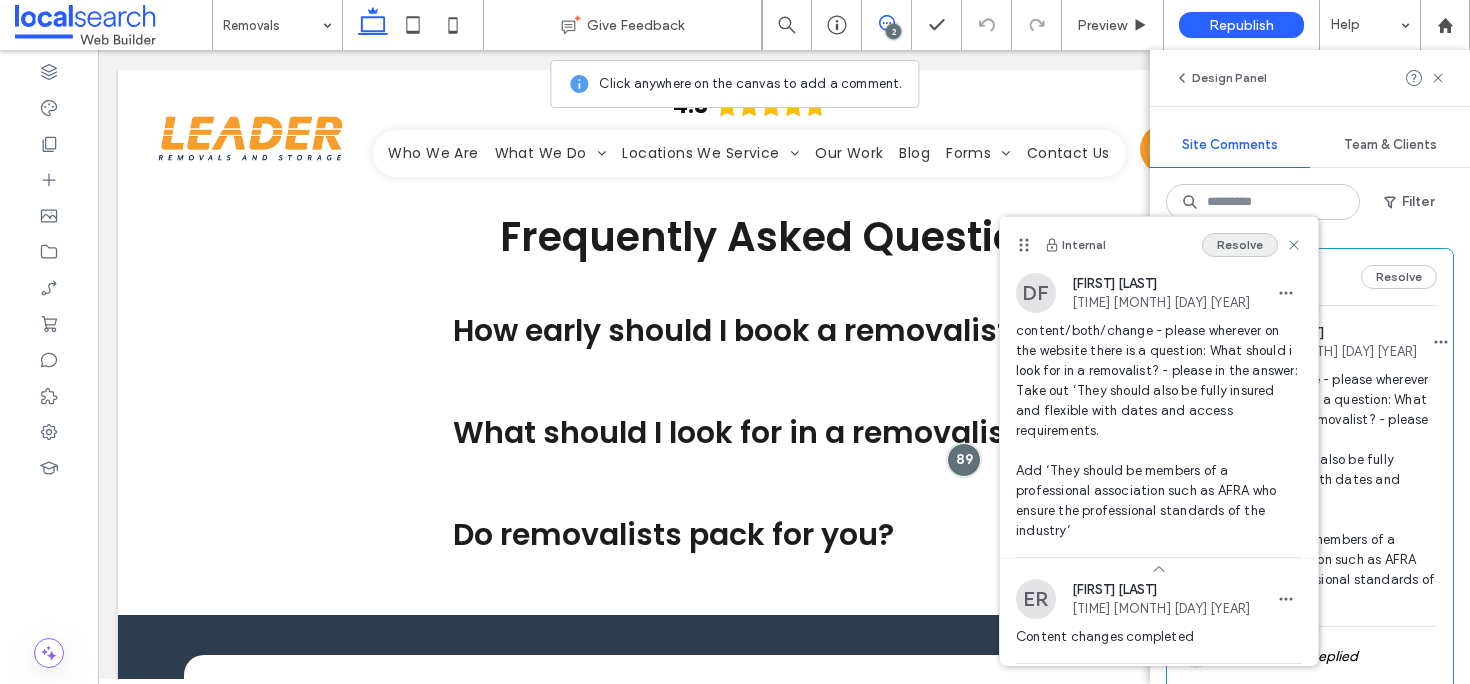 click on "Resolve" at bounding box center (1240, 245) 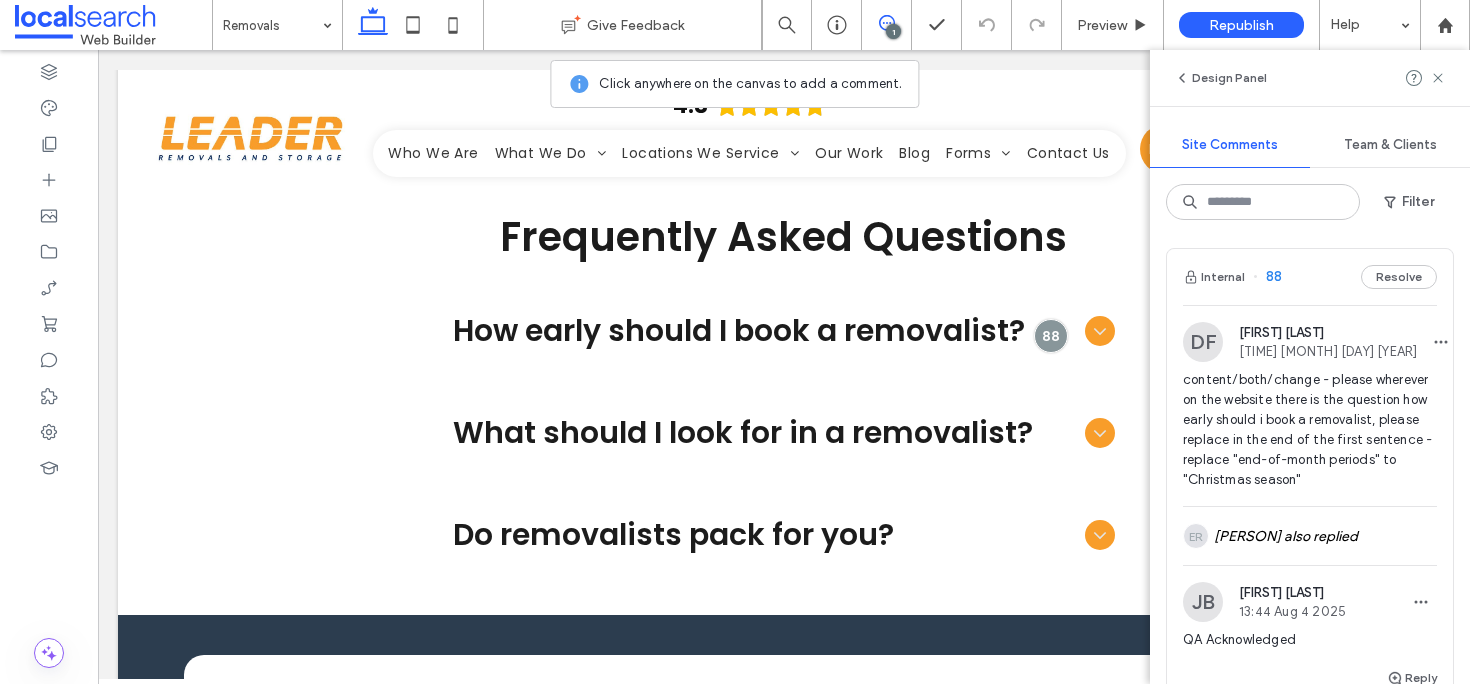 click on "Internal 88 Resolve" at bounding box center (1310, 277) 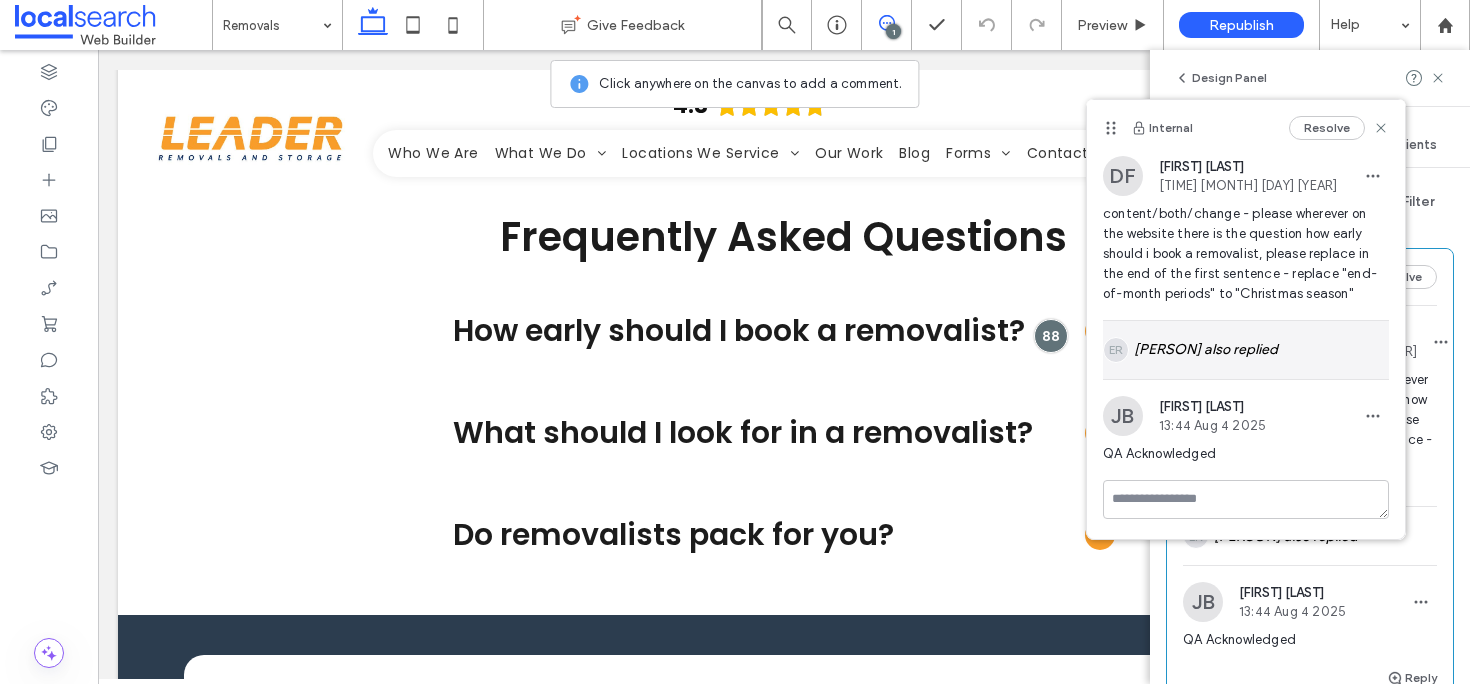 click on "[PERSON] also replied" at bounding box center (1246, 350) 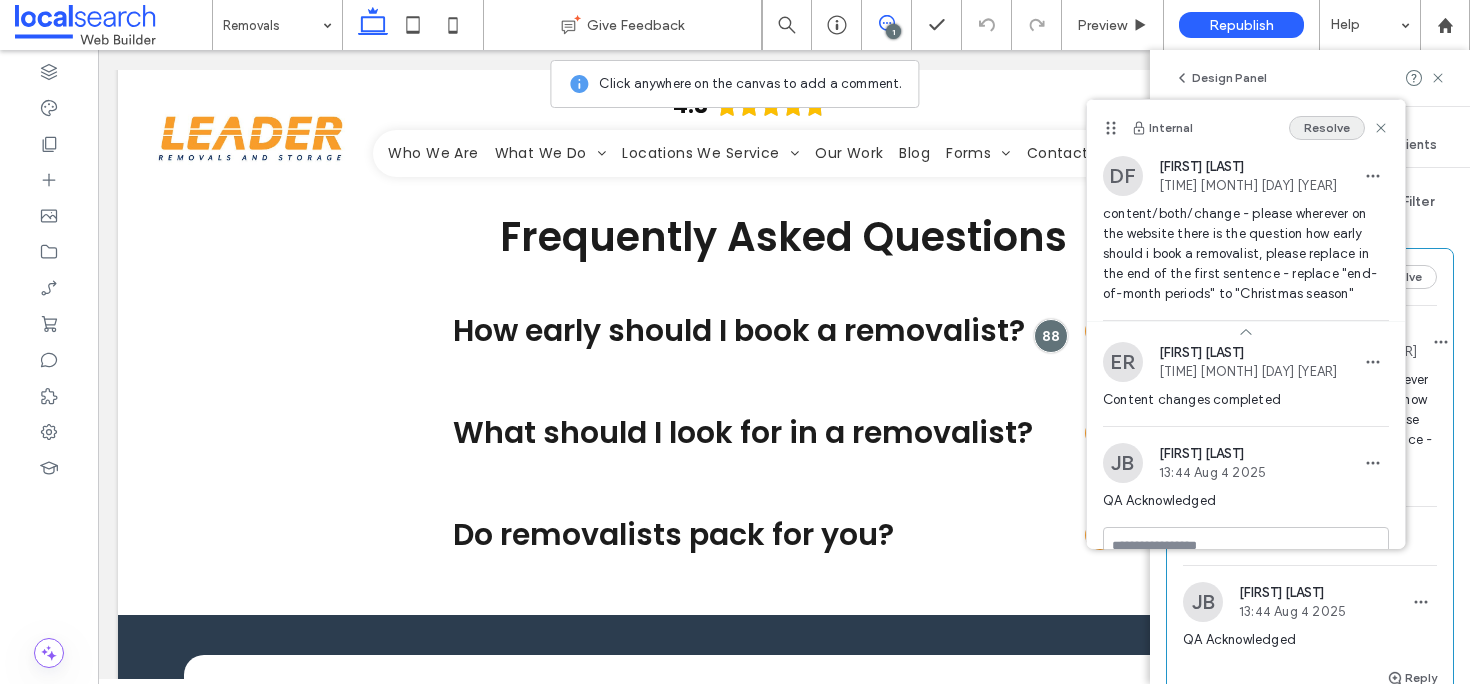 click on "Resolve" at bounding box center [1327, 128] 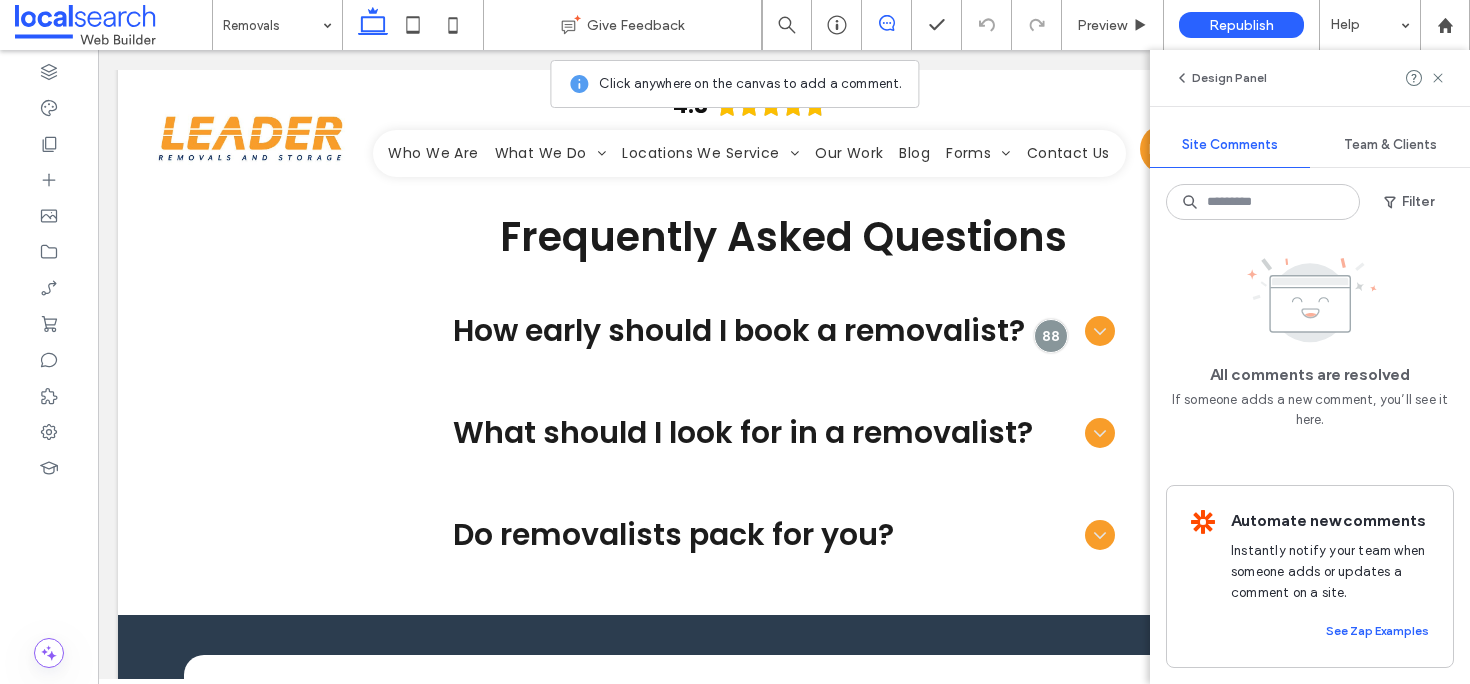 scroll, scrollTop: 0, scrollLeft: 0, axis: both 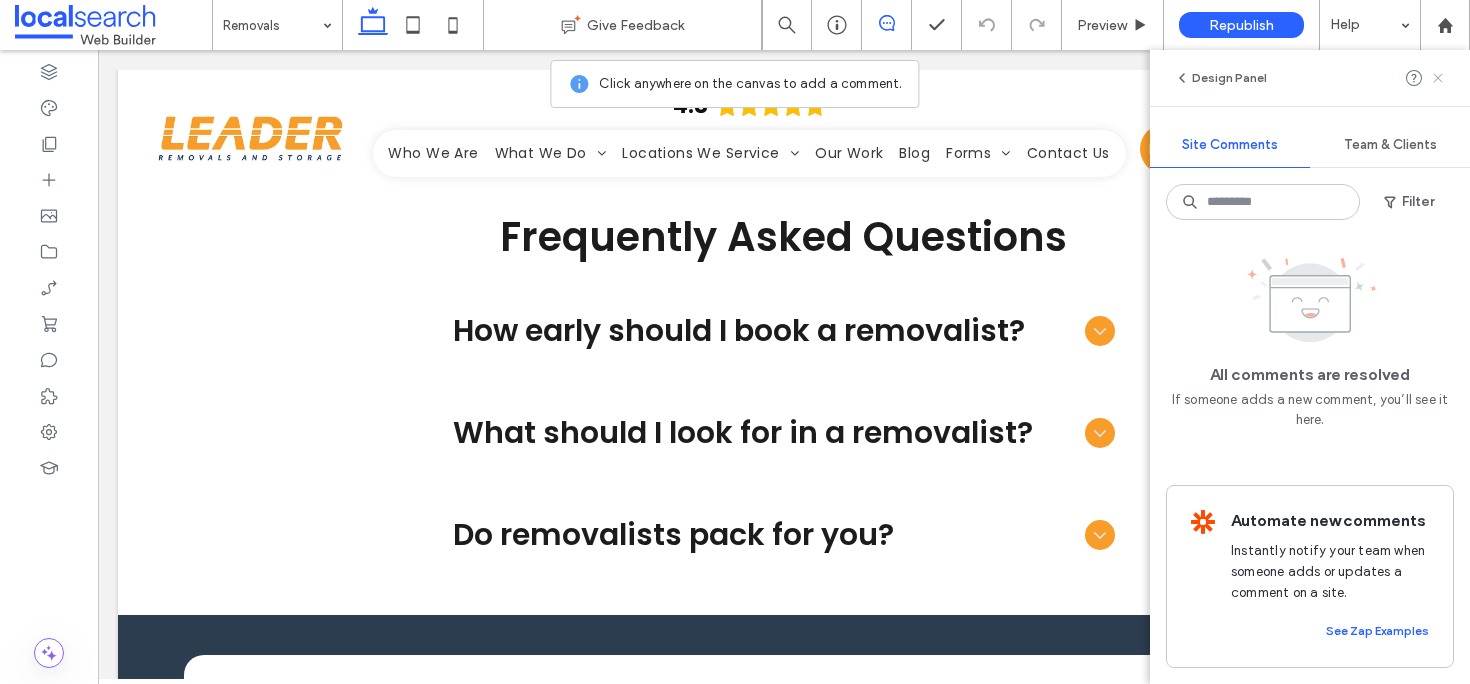 click 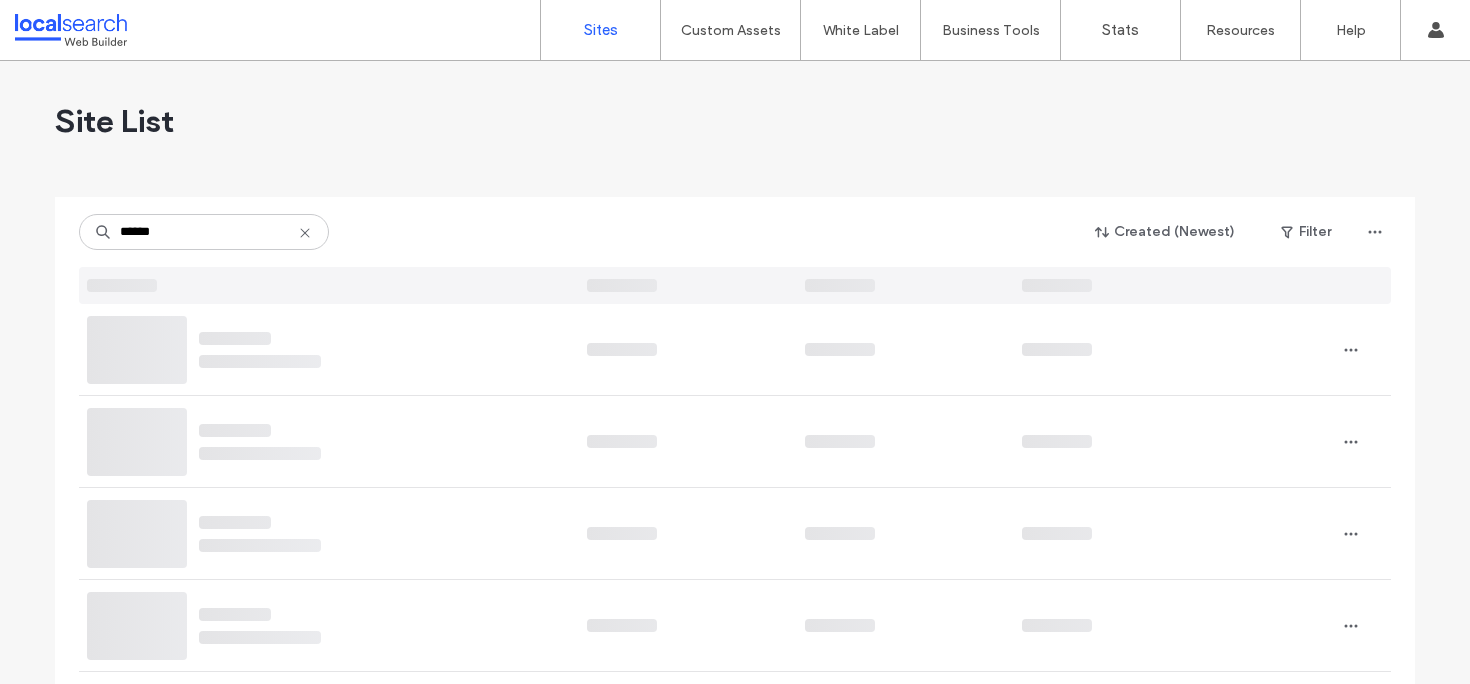 scroll, scrollTop: 0, scrollLeft: 0, axis: both 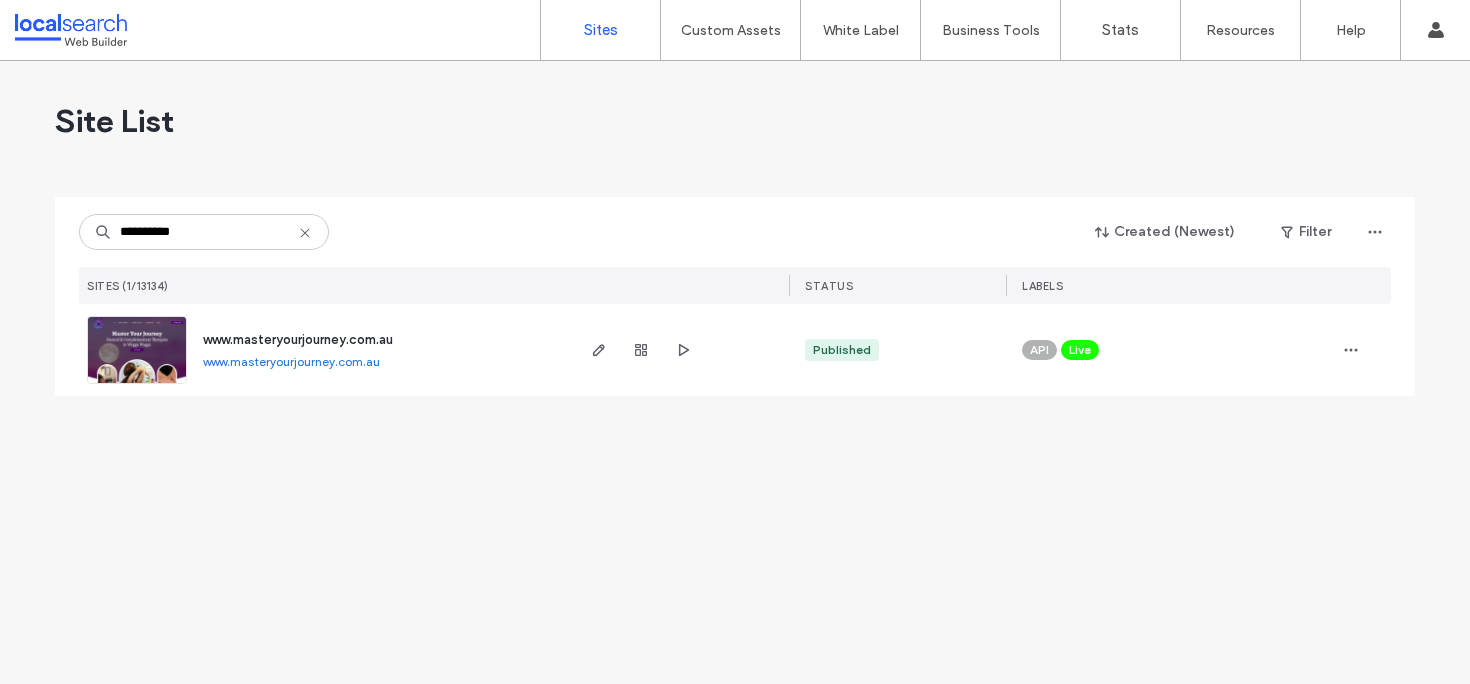 type on "**********" 